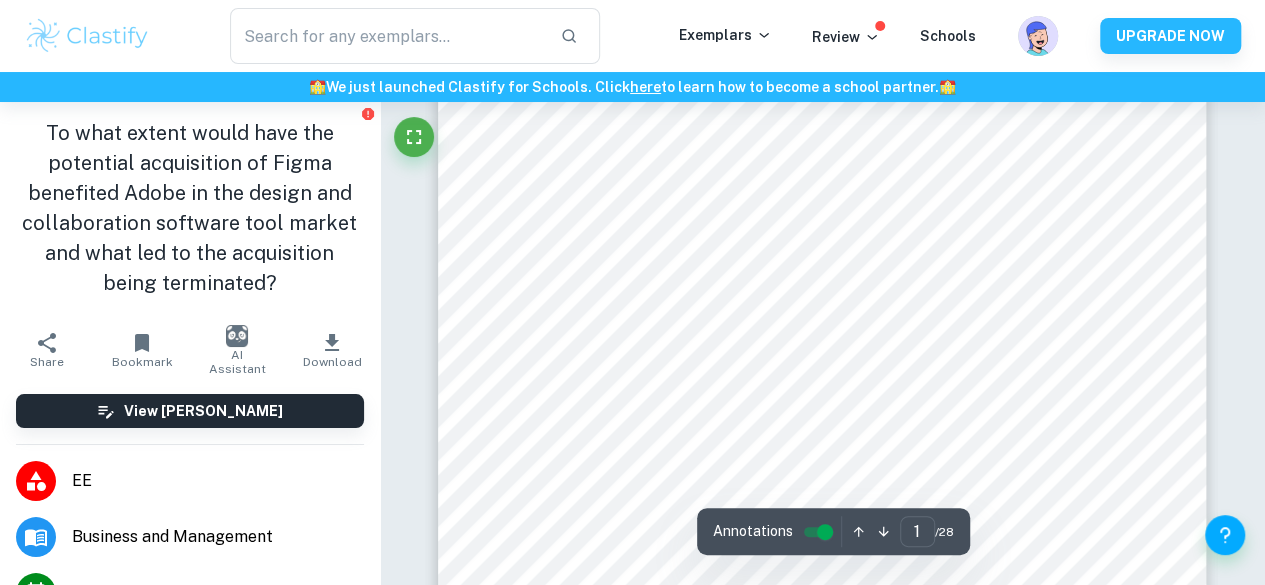 scroll, scrollTop: 0, scrollLeft: 0, axis: both 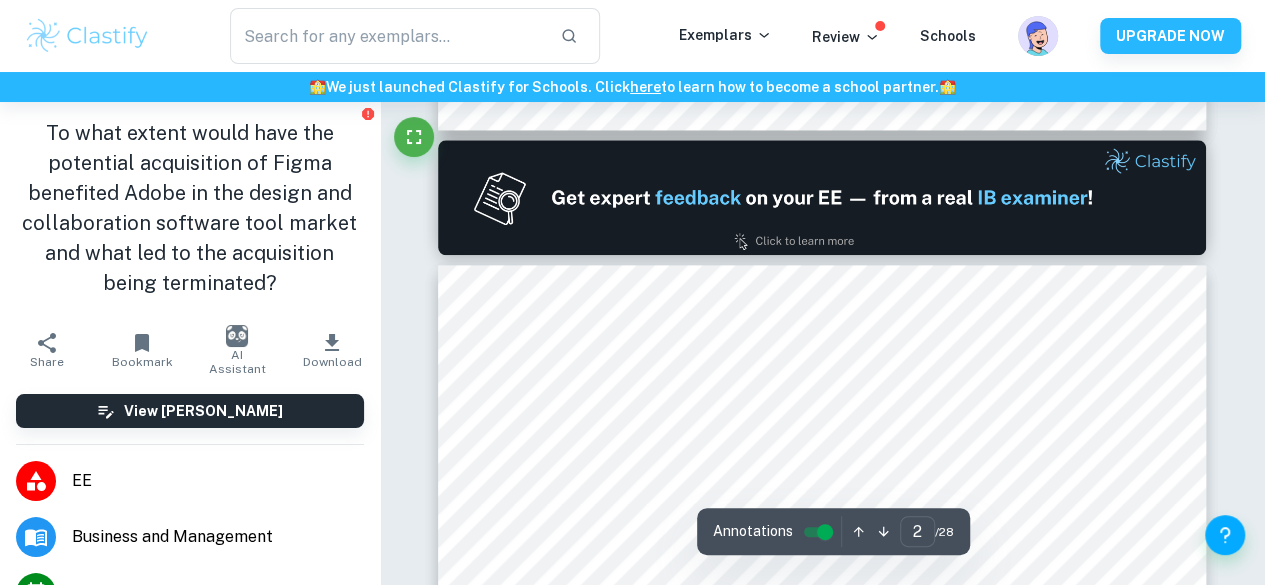 type on "1" 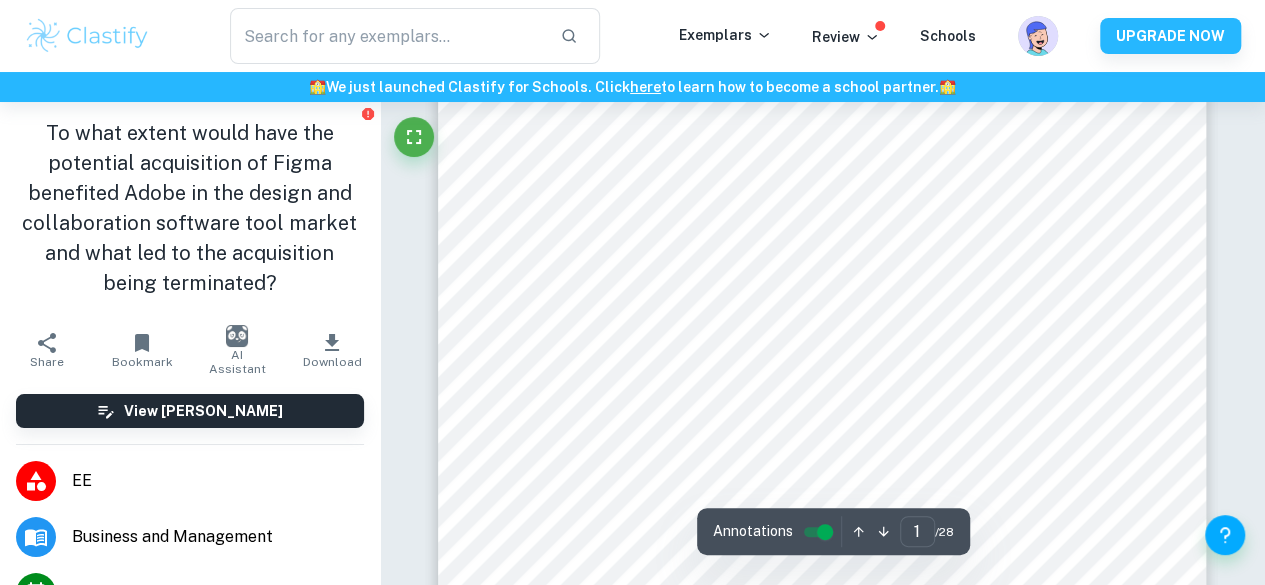 scroll, scrollTop: 338, scrollLeft: 0, axis: vertical 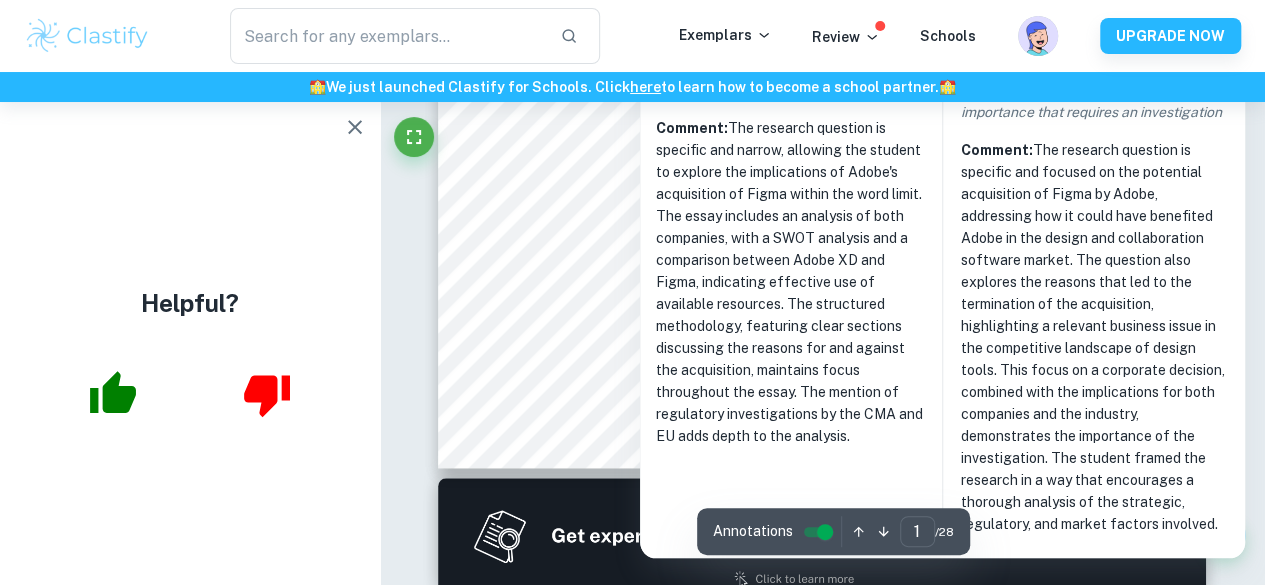 drag, startPoint x: 1102, startPoint y: 379, endPoint x: 1194, endPoint y: 396, distance: 93.55747 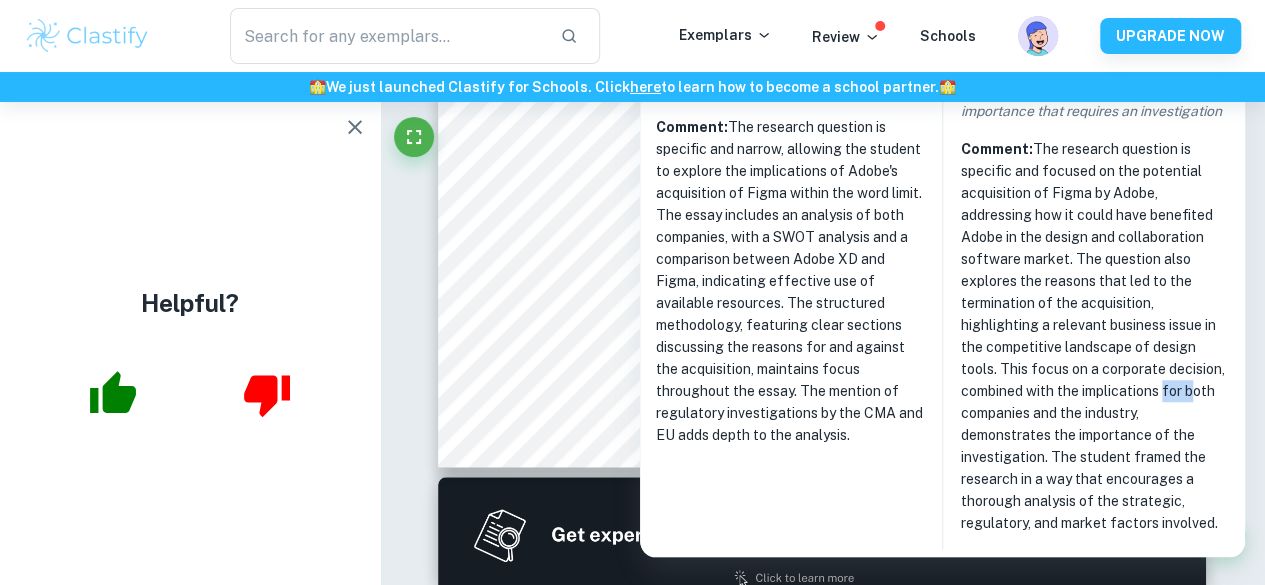 drag, startPoint x: 1145, startPoint y: 391, endPoint x: 1190, endPoint y: 383, distance: 45.705578 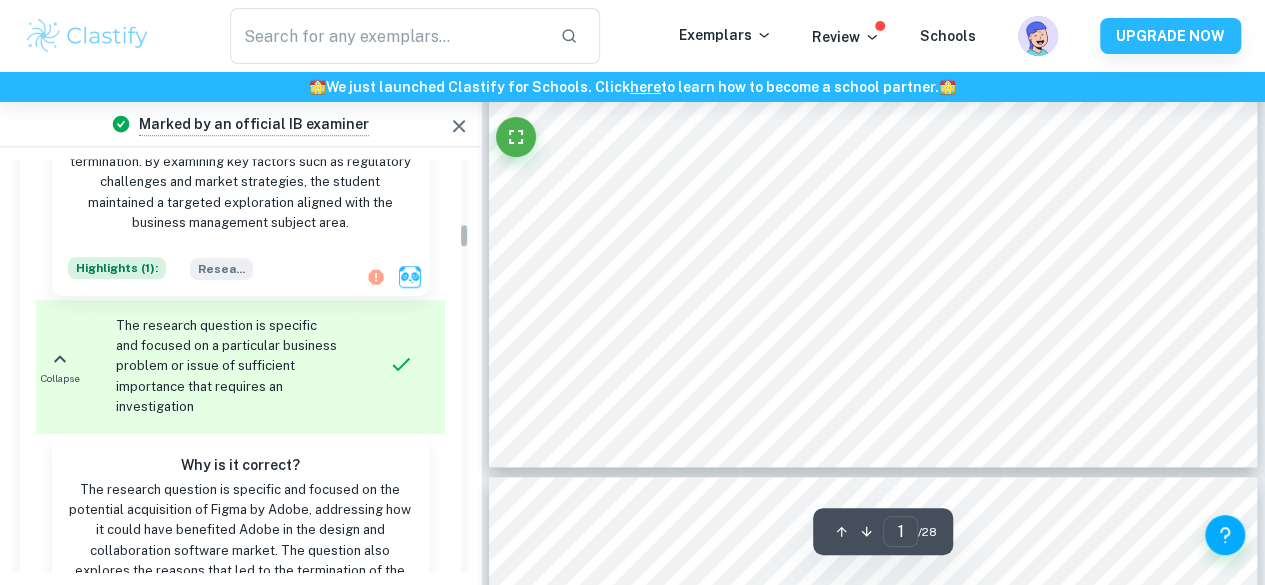 scroll, scrollTop: 1137, scrollLeft: 0, axis: vertical 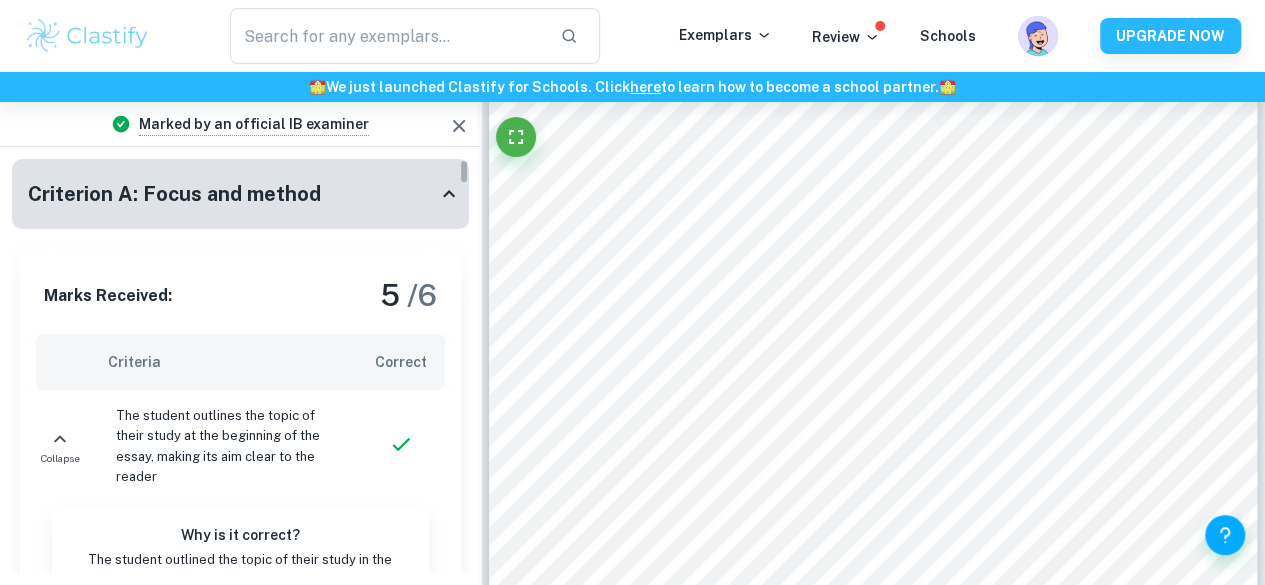 drag, startPoint x: 292, startPoint y: 374, endPoint x: 309, endPoint y: 193, distance: 181.79659 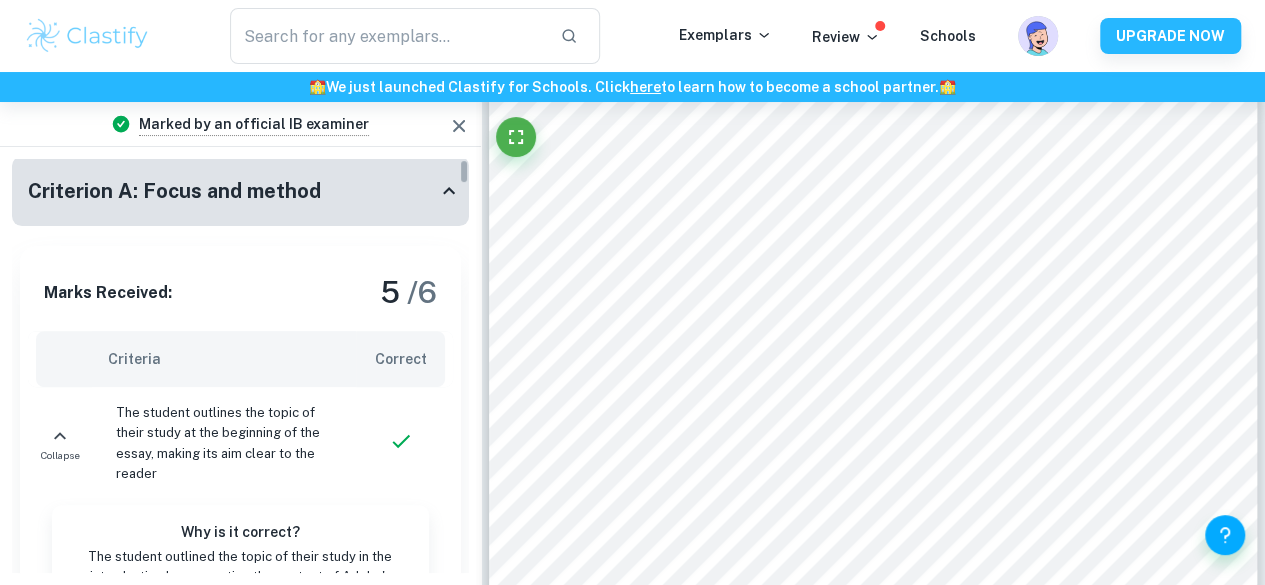 scroll, scrollTop: 0, scrollLeft: 0, axis: both 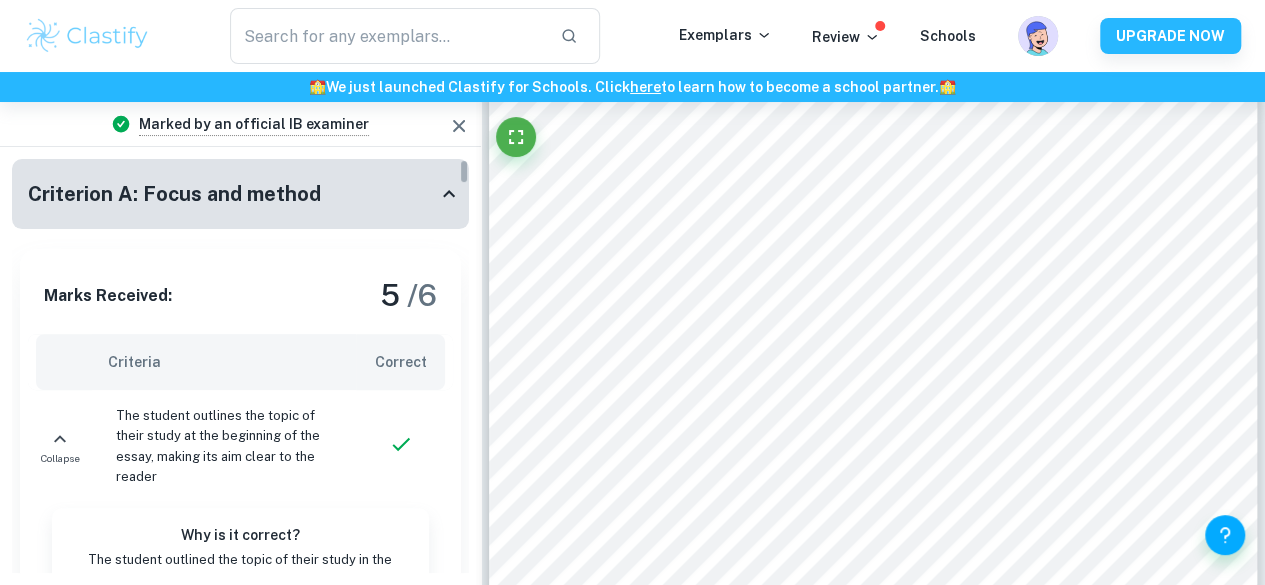 drag, startPoint x: 281, startPoint y: 376, endPoint x: 292, endPoint y: 204, distance: 172.35138 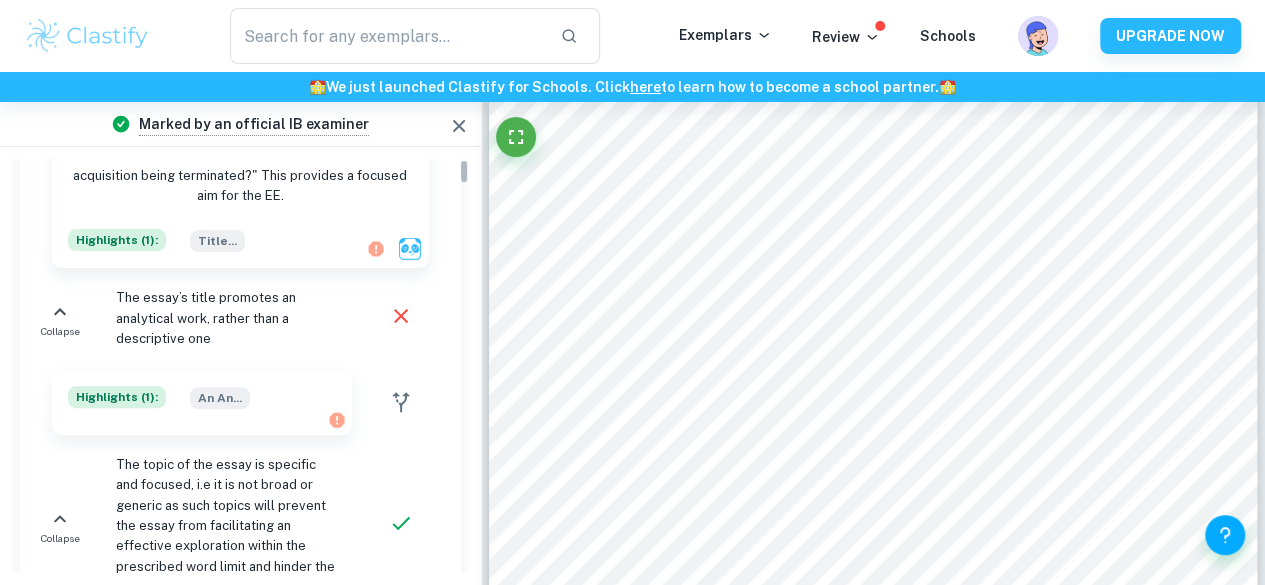 scroll, scrollTop: 0, scrollLeft: 0, axis: both 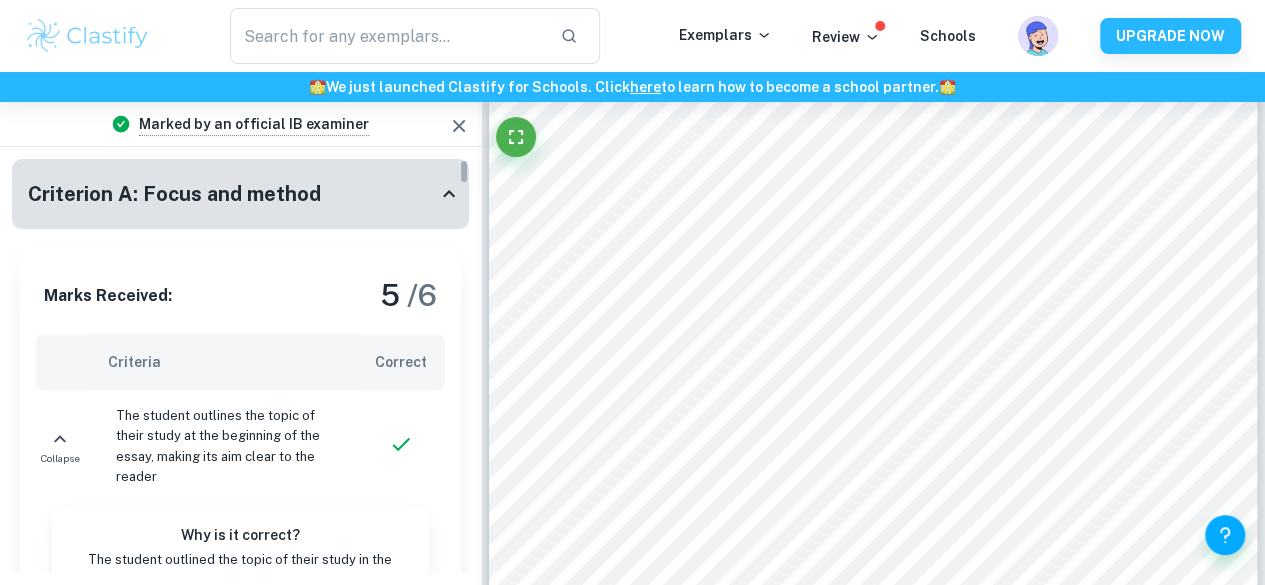 drag, startPoint x: 368, startPoint y: 313, endPoint x: 450, endPoint y: 149, distance: 183.35757 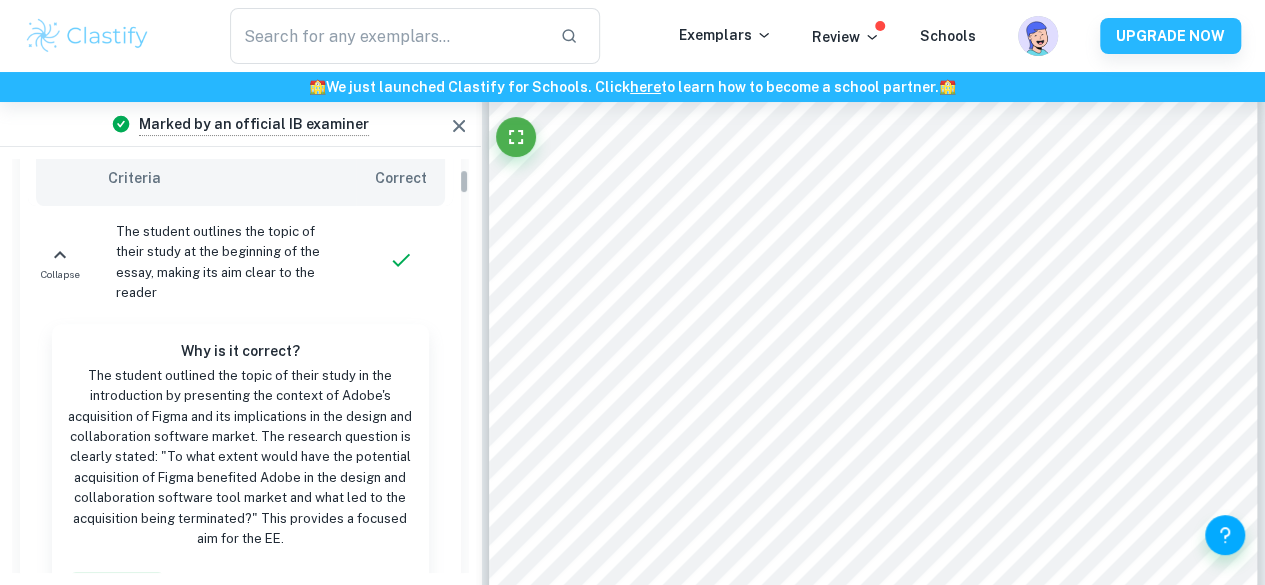 drag, startPoint x: 293, startPoint y: 393, endPoint x: 280, endPoint y: 431, distance: 40.16217 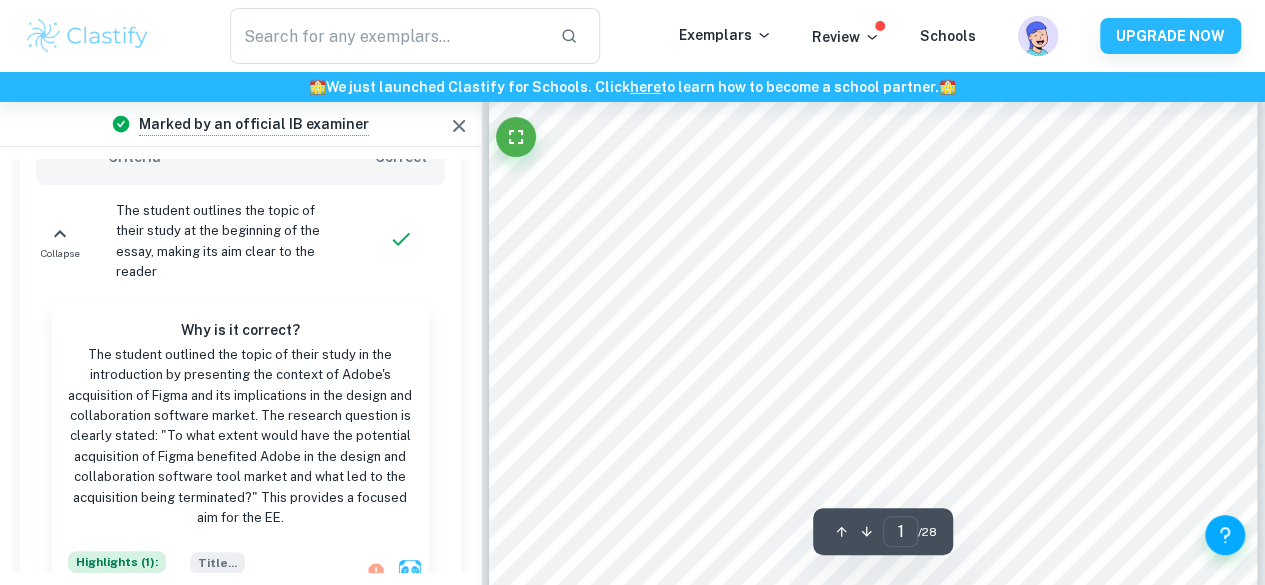 scroll, scrollTop: 17, scrollLeft: 0, axis: vertical 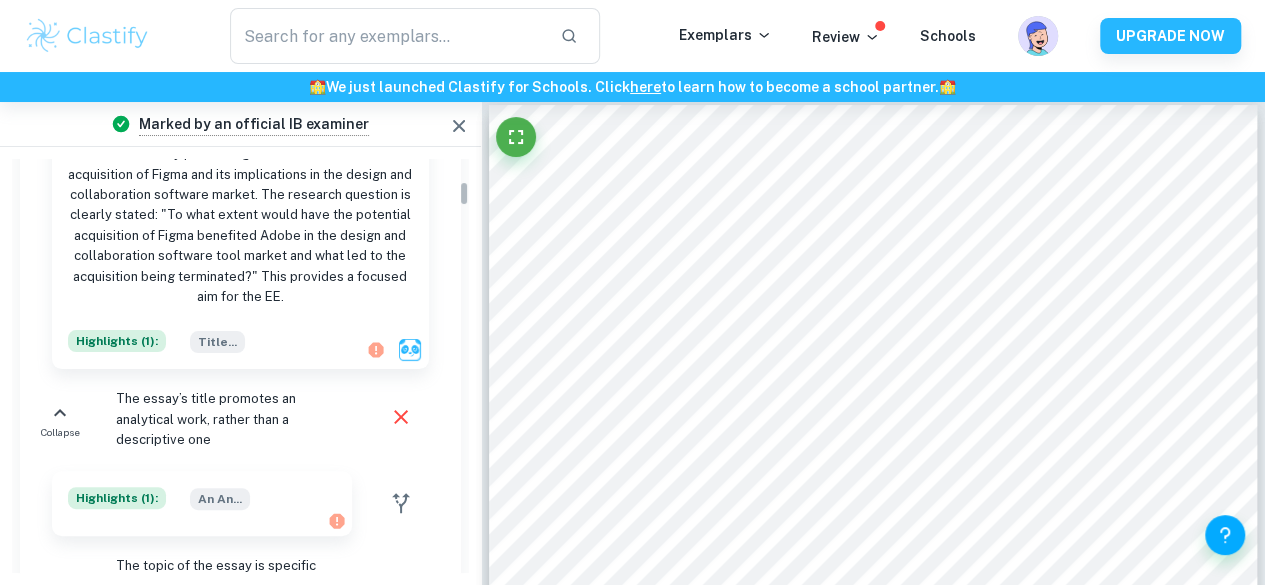 drag, startPoint x: 251, startPoint y: 394, endPoint x: 290, endPoint y: 468, distance: 83.64807 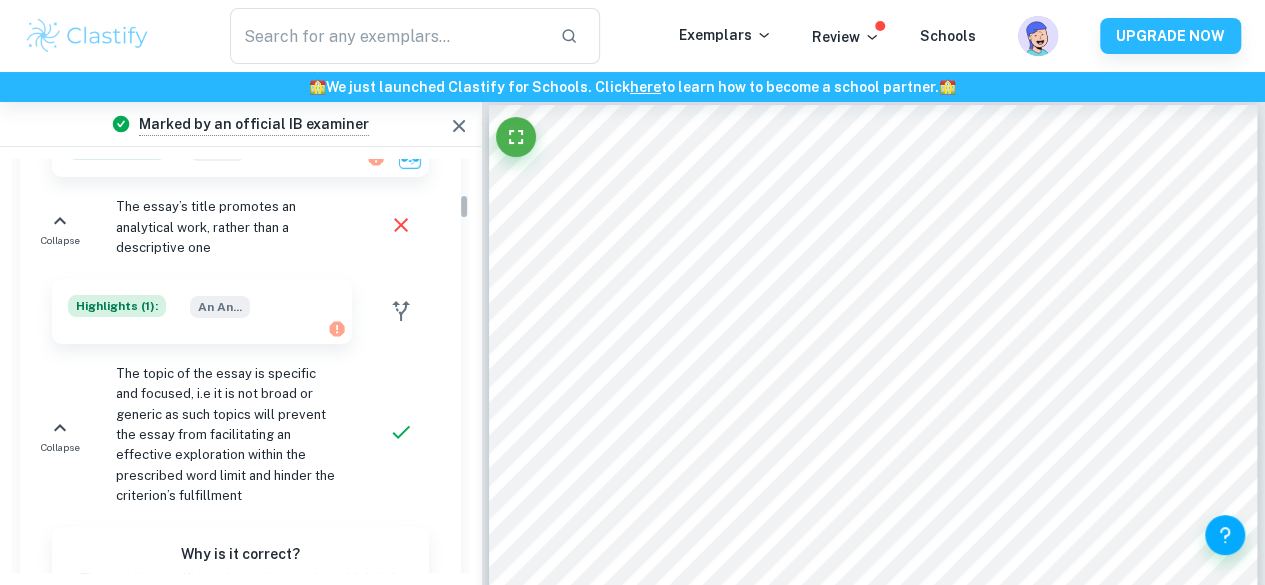 drag, startPoint x: 272, startPoint y: 280, endPoint x: 192, endPoint y: 260, distance: 82.46211 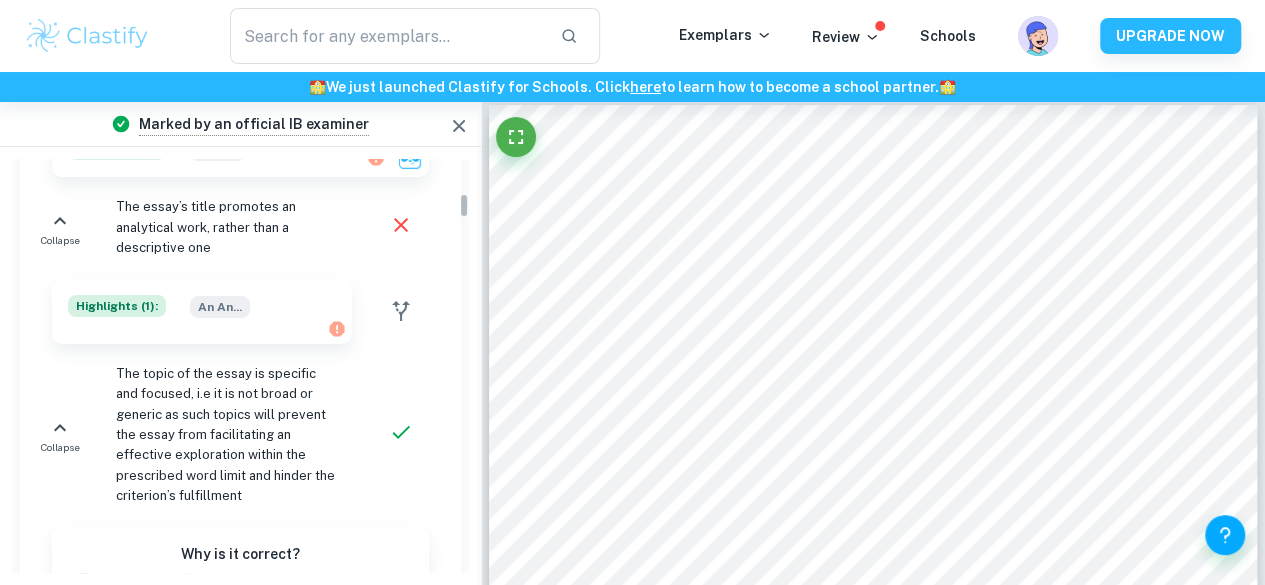 scroll, scrollTop: 618, scrollLeft: 0, axis: vertical 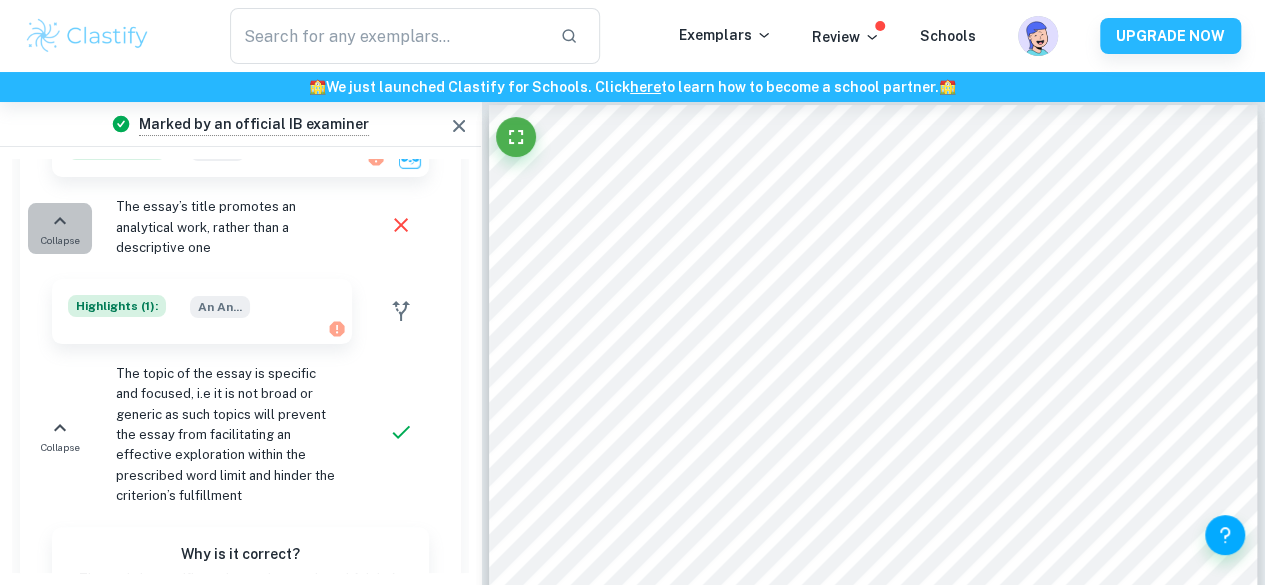 click 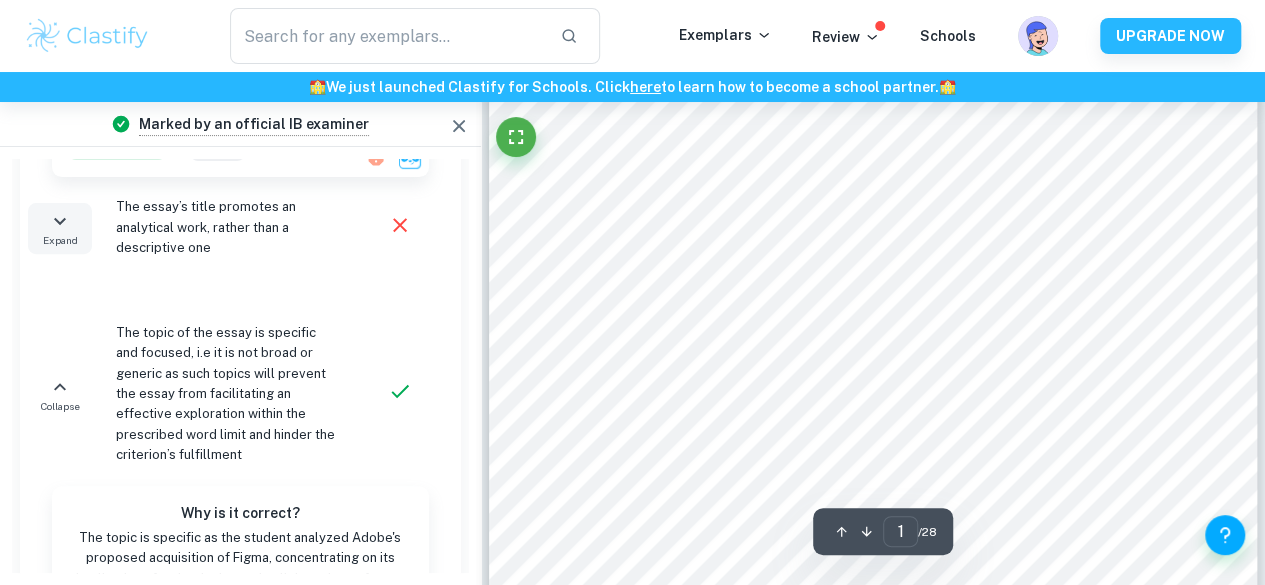 scroll, scrollTop: 981, scrollLeft: 0, axis: vertical 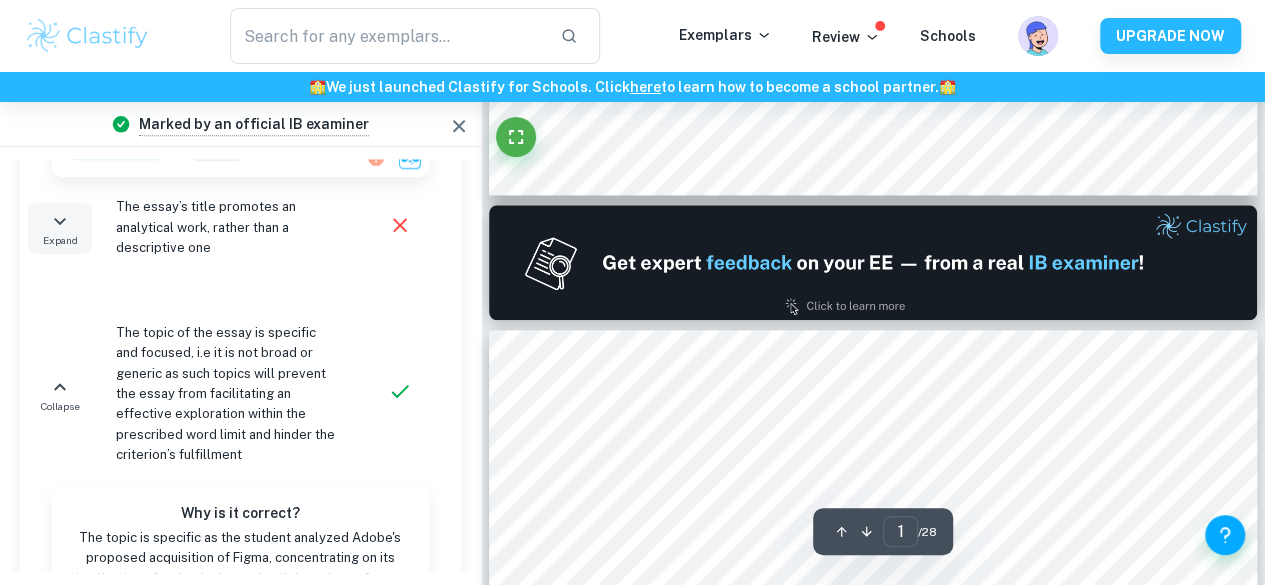 type on "2" 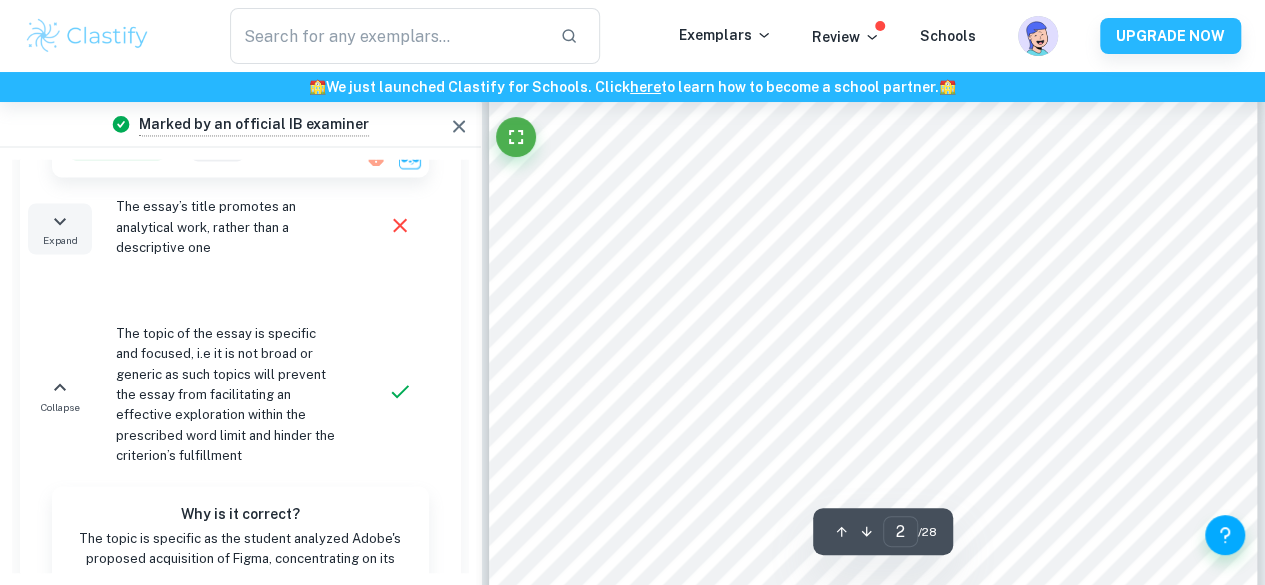 scroll, scrollTop: 1620, scrollLeft: 0, axis: vertical 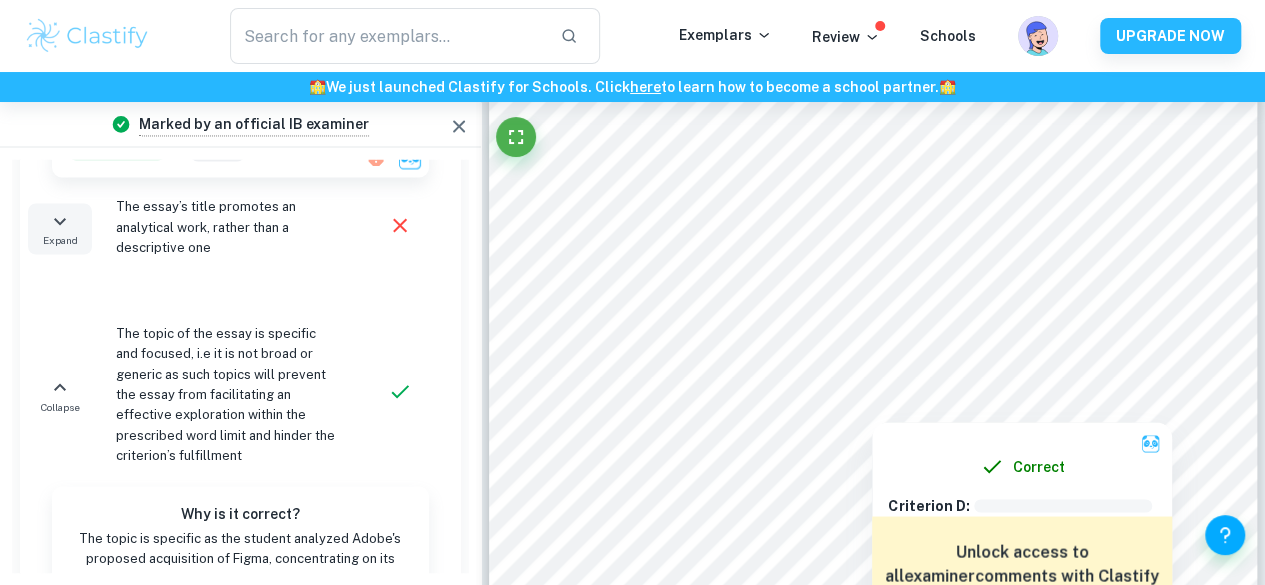 click at bounding box center (879, 244) 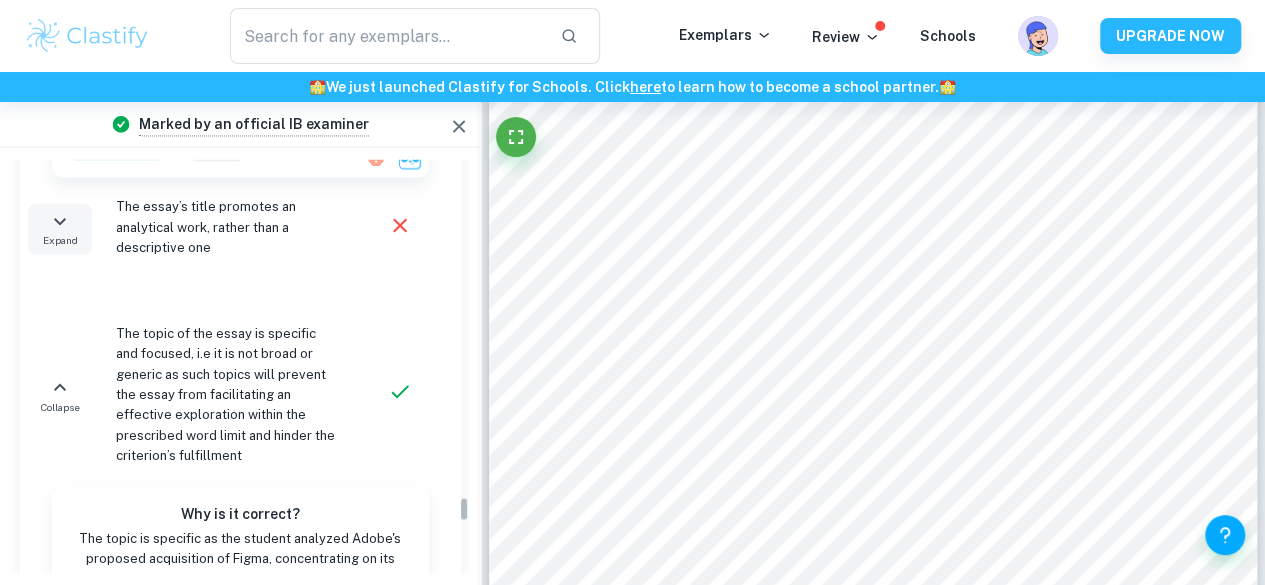 scroll, scrollTop: 7270, scrollLeft: 0, axis: vertical 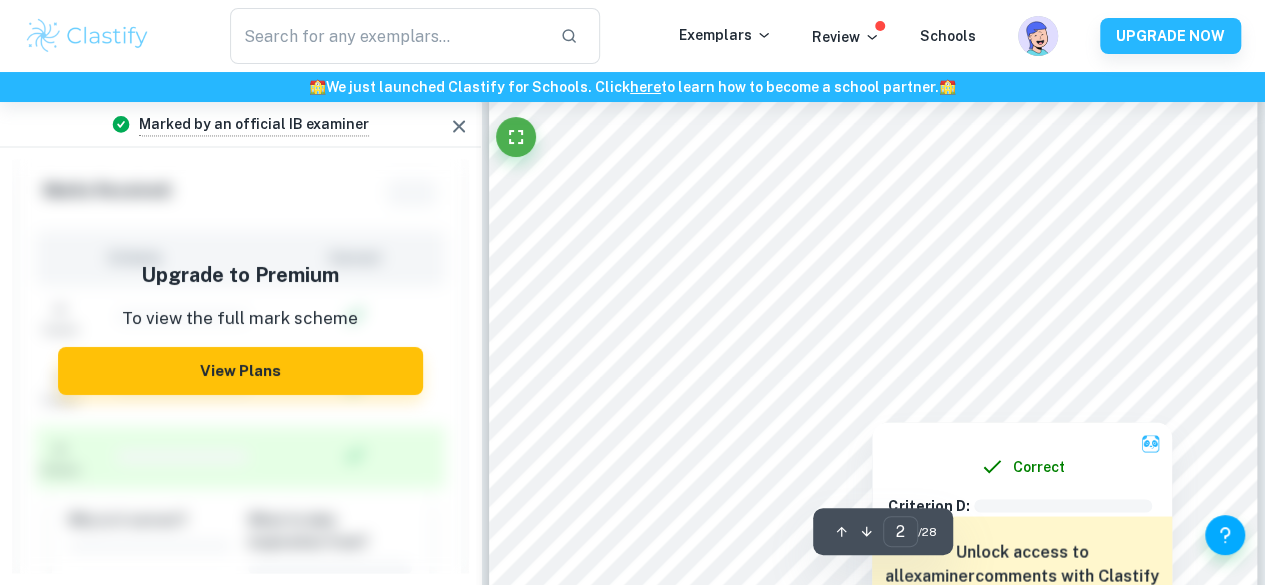 click at bounding box center [879, 244] 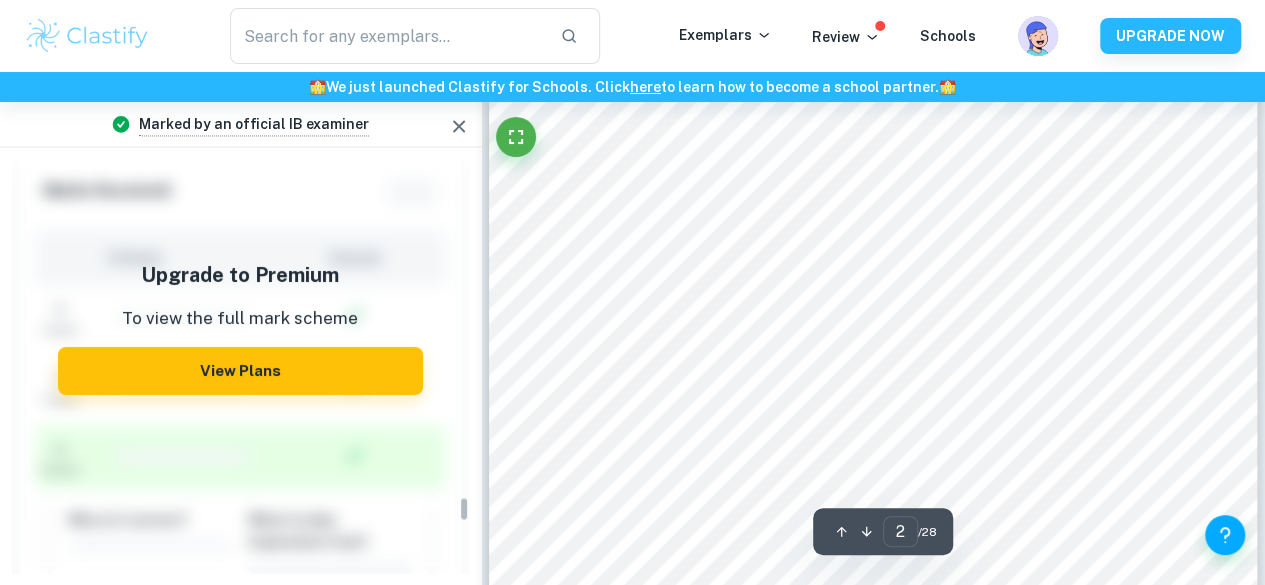 click 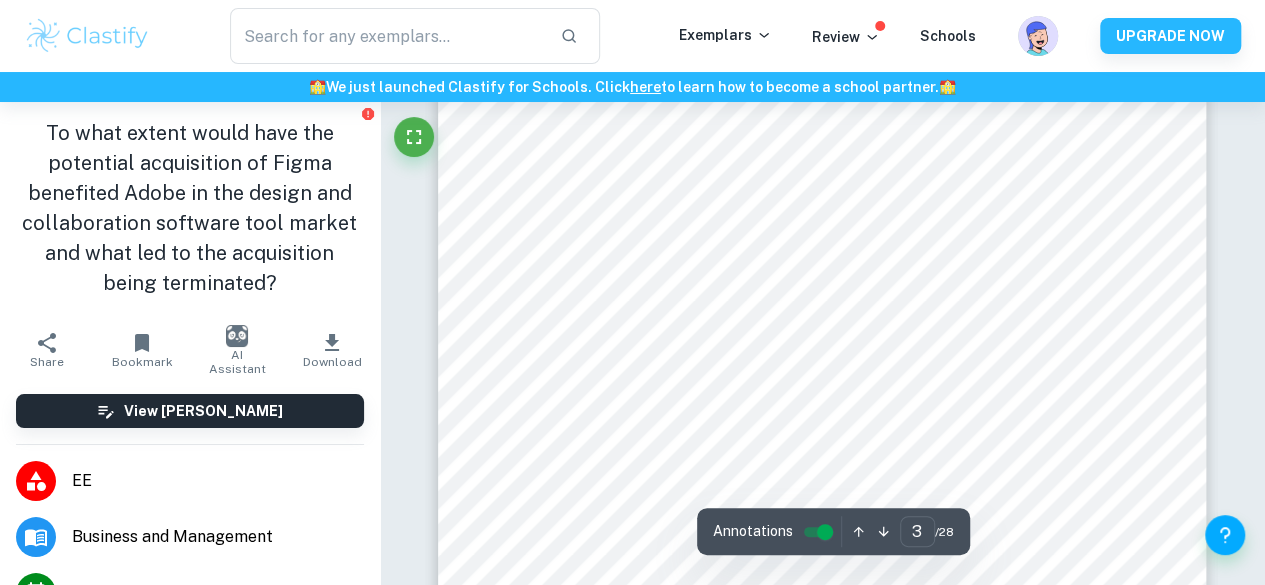 scroll, scrollTop: 2350, scrollLeft: 0, axis: vertical 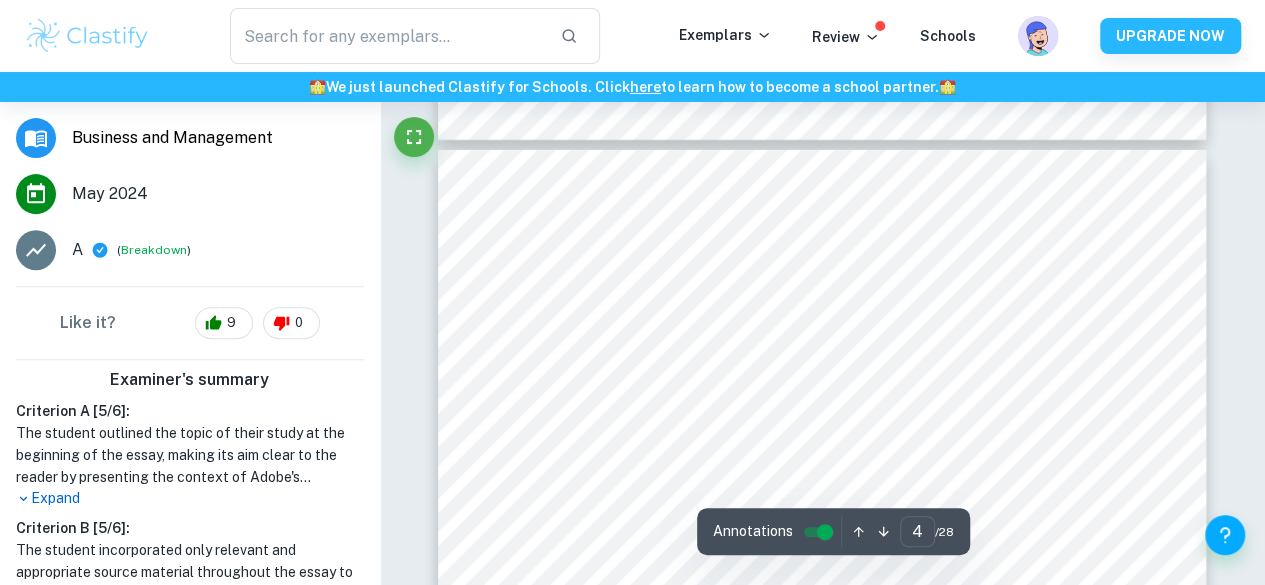 type on "3" 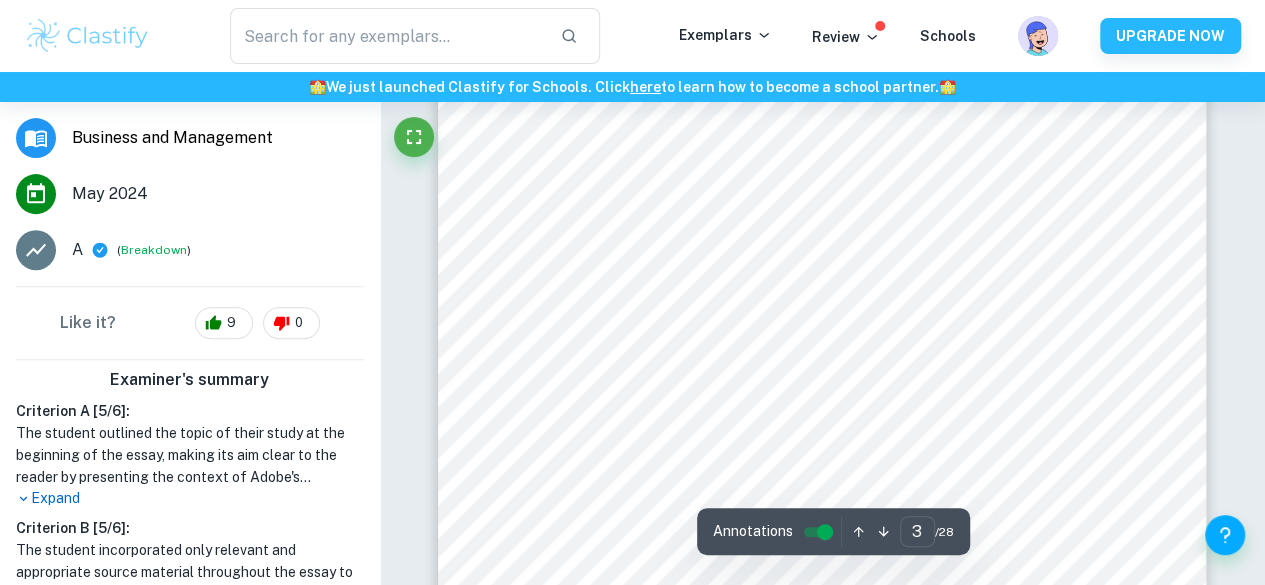 scroll, scrollTop: 2709, scrollLeft: 0, axis: vertical 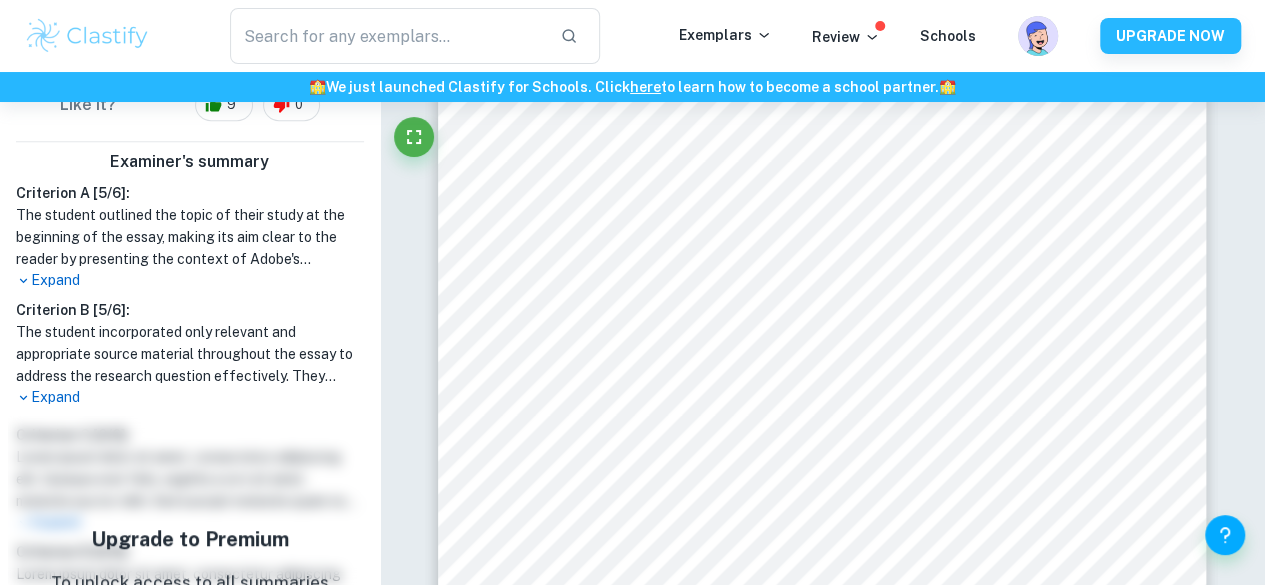 drag, startPoint x: 290, startPoint y: 387, endPoint x: 71, endPoint y: 288, distance: 240.33727 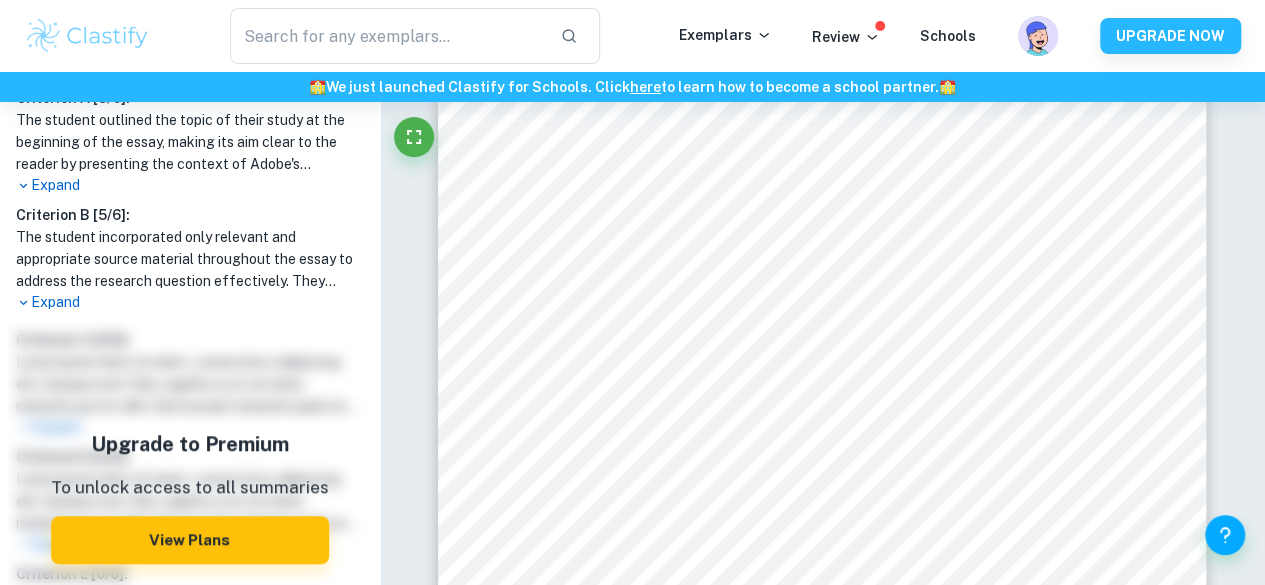 click on "Expand" at bounding box center [190, 185] 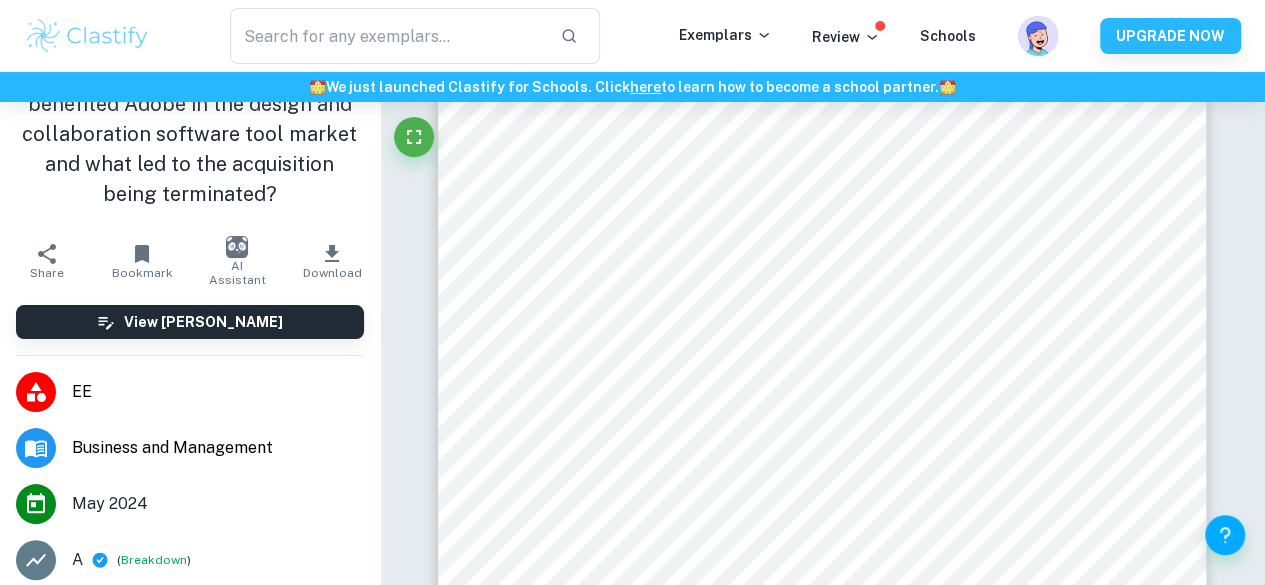 scroll, scrollTop: 0, scrollLeft: 0, axis: both 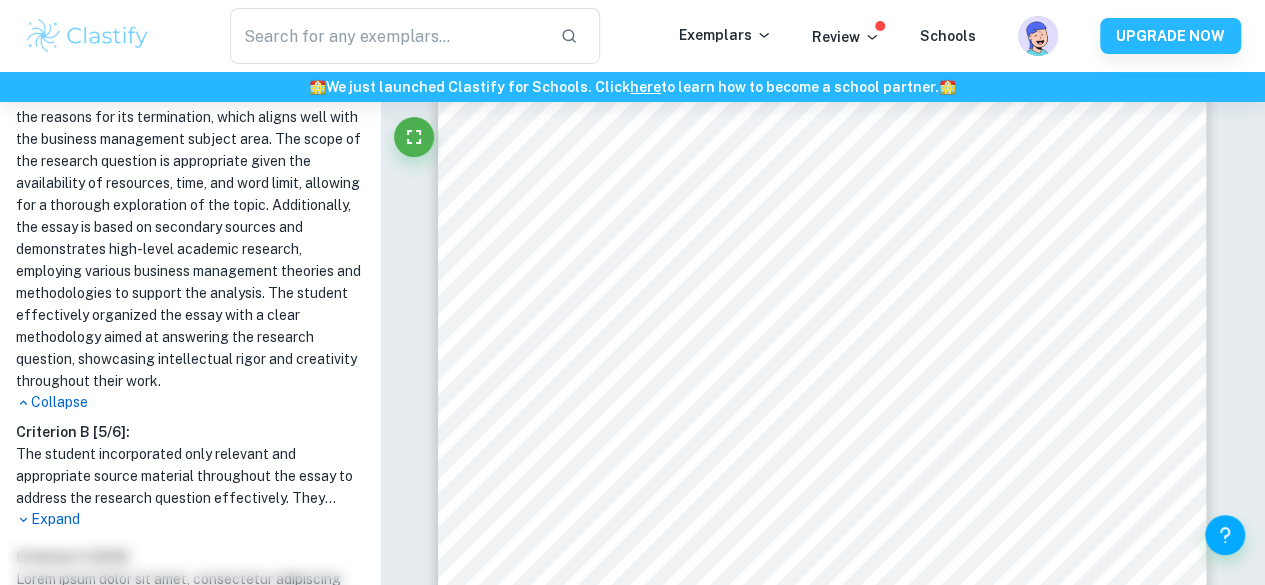 drag, startPoint x: 158, startPoint y: 277, endPoint x: 134, endPoint y: 249, distance: 36.878178 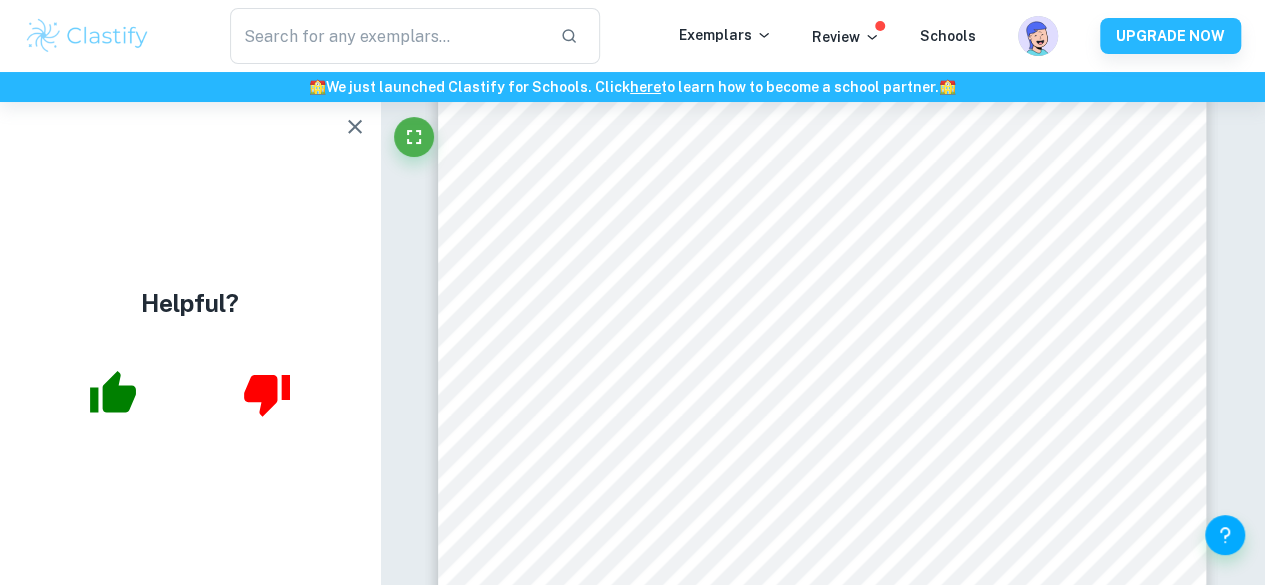 scroll, scrollTop: 0, scrollLeft: 0, axis: both 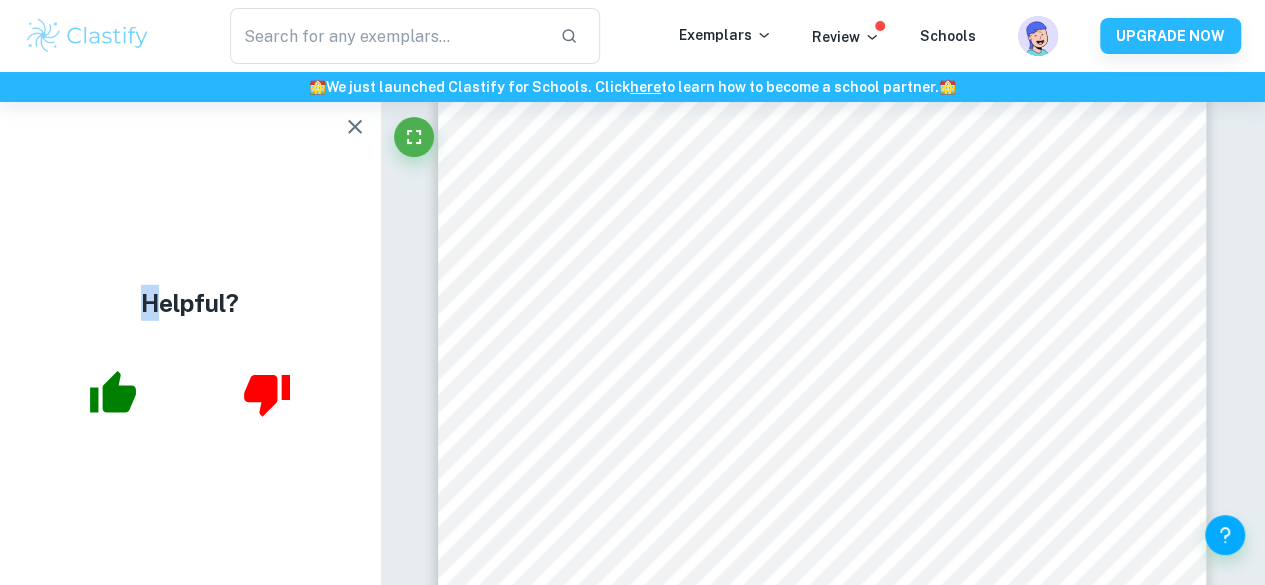 drag, startPoint x: 138, startPoint y: 186, endPoint x: 152, endPoint y: 239, distance: 54.81788 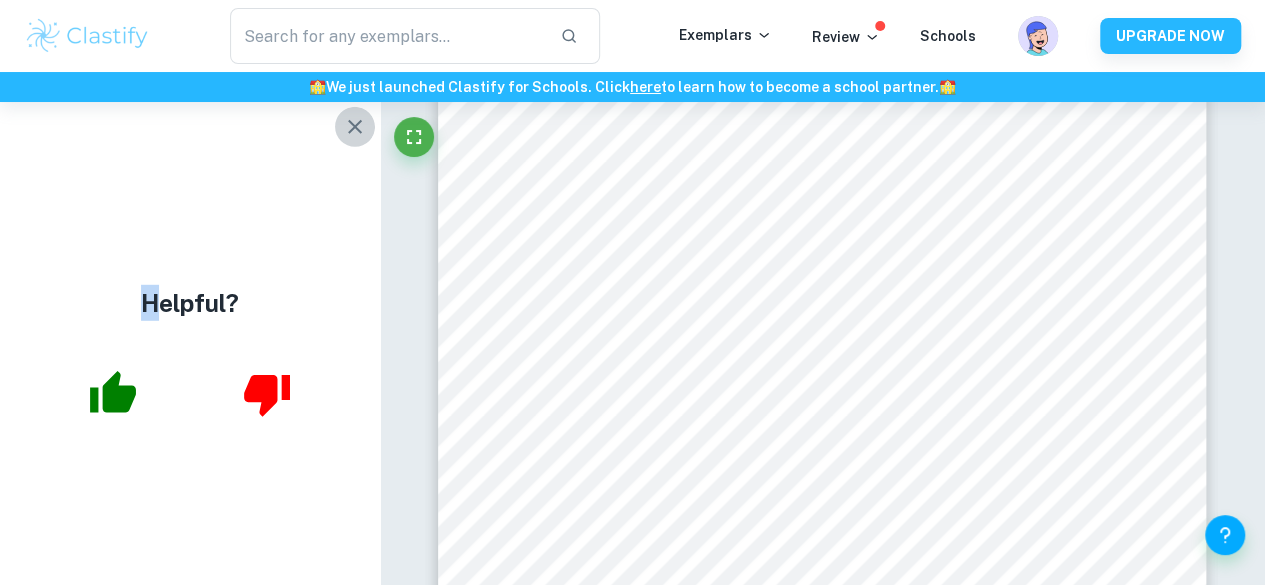 click 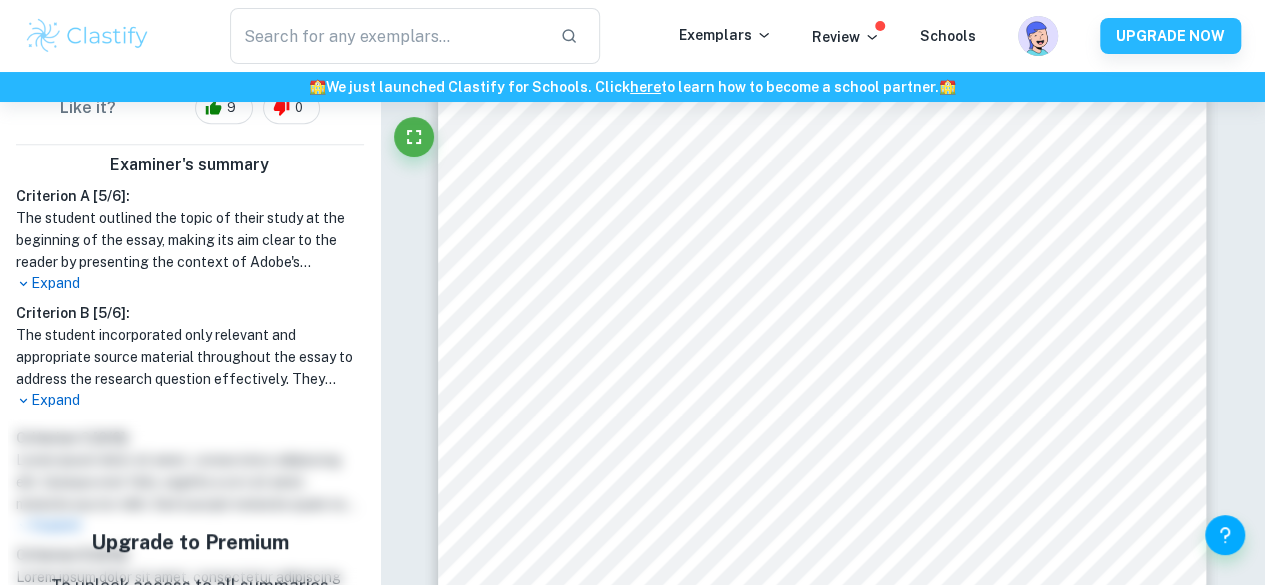 drag, startPoint x: 266, startPoint y: 277, endPoint x: 153, endPoint y: 309, distance: 117.4436 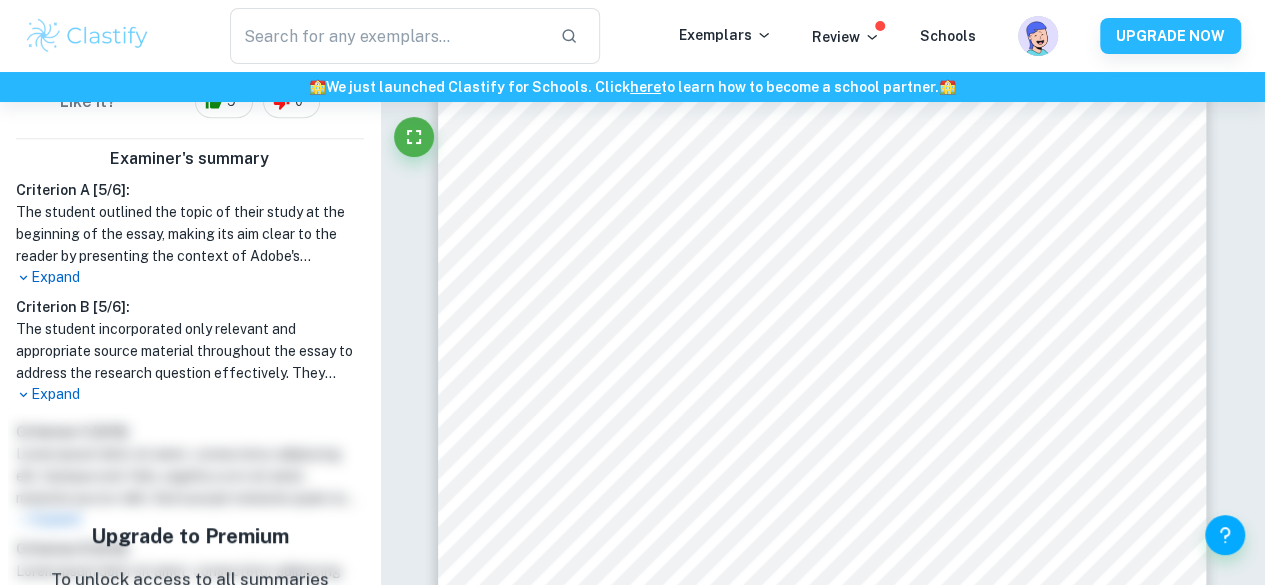 click on "Expand" at bounding box center [190, 277] 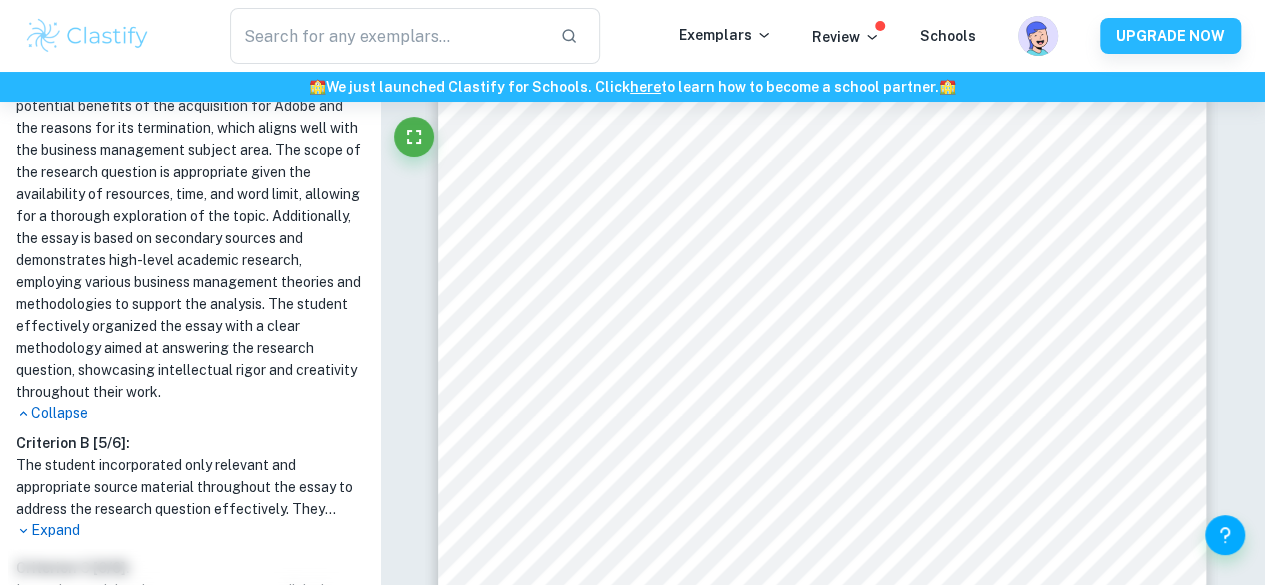 drag, startPoint x: 142, startPoint y: 267, endPoint x: 175, endPoint y: 289, distance: 39.661064 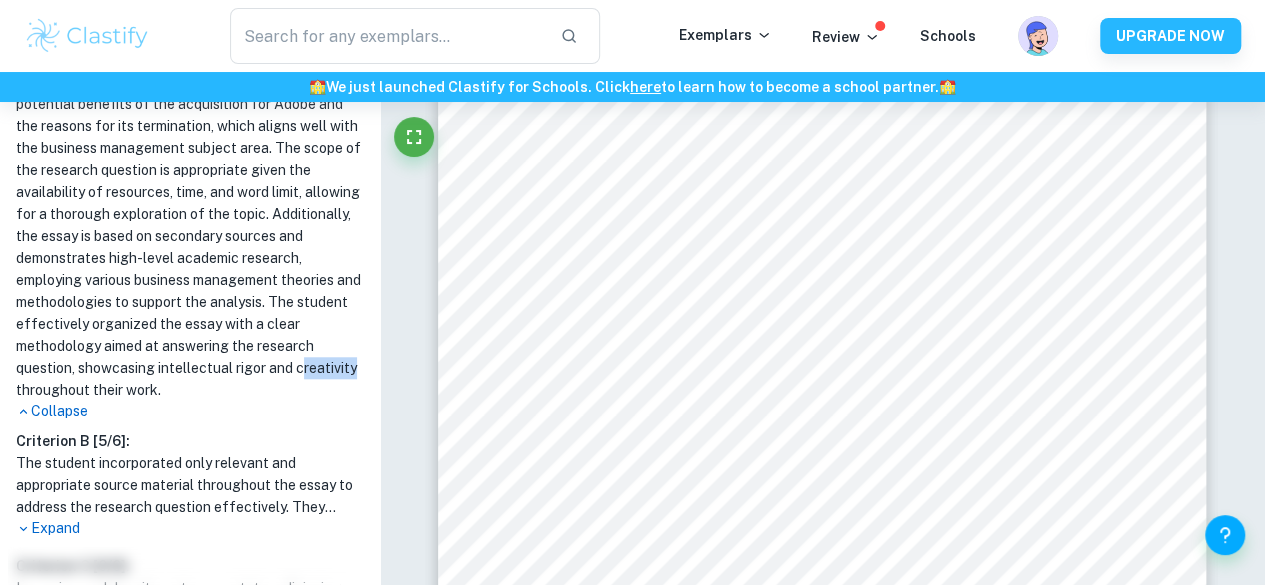 drag, startPoint x: 361, startPoint y: 391, endPoint x: 244, endPoint y: 390, distance: 117.00427 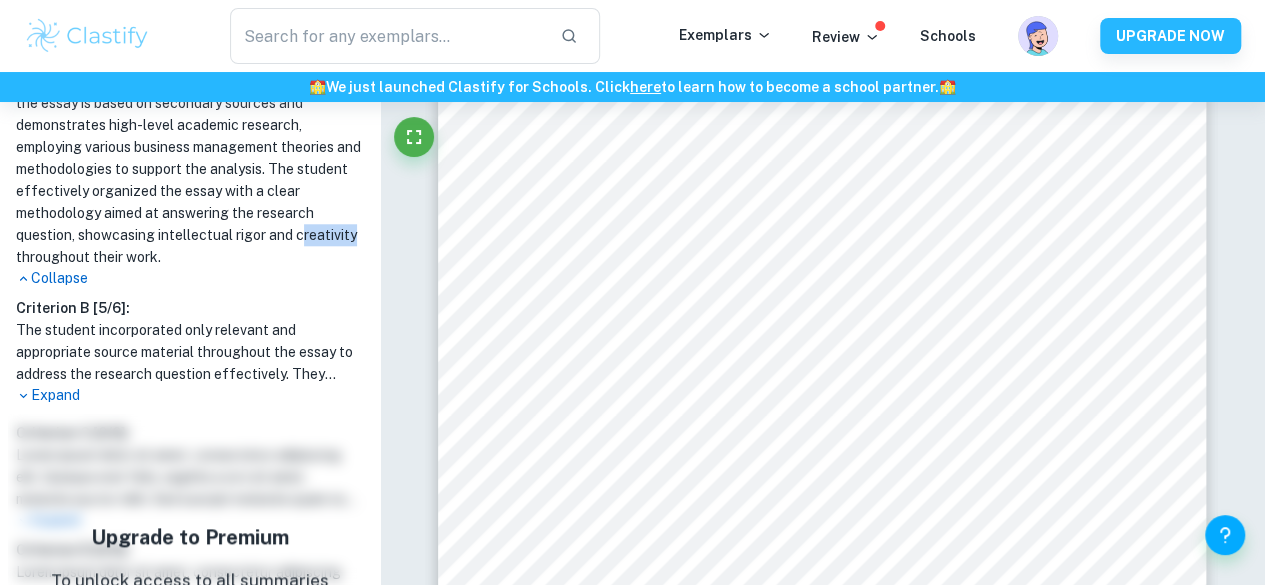 scroll, scrollTop: 1044, scrollLeft: 0, axis: vertical 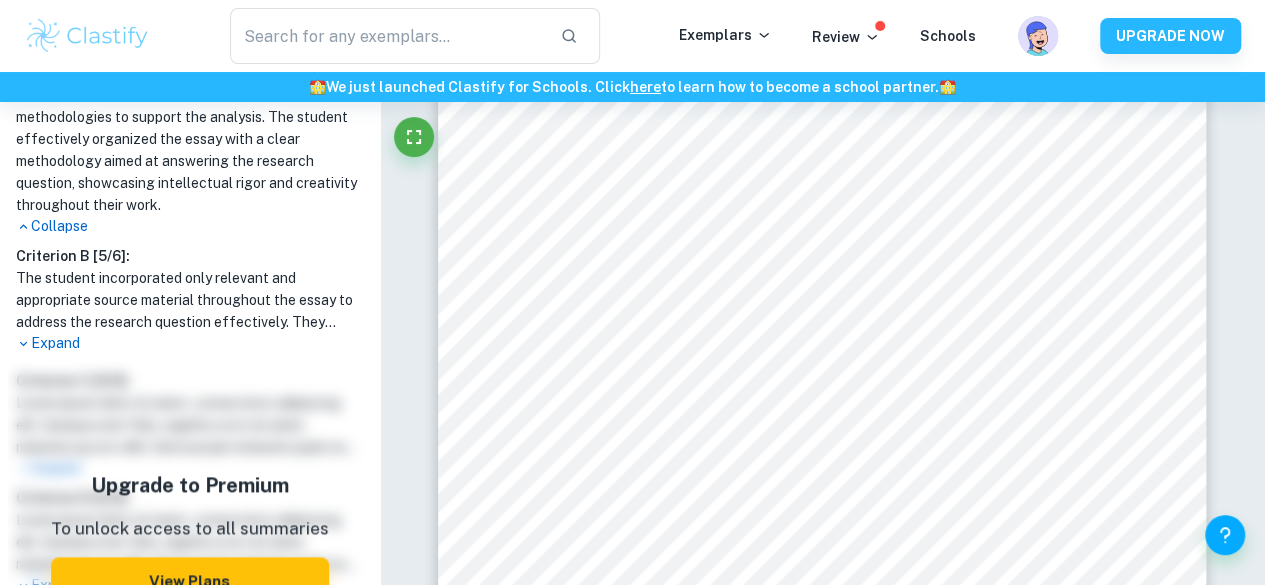 click on "Expand" at bounding box center (190, 344) 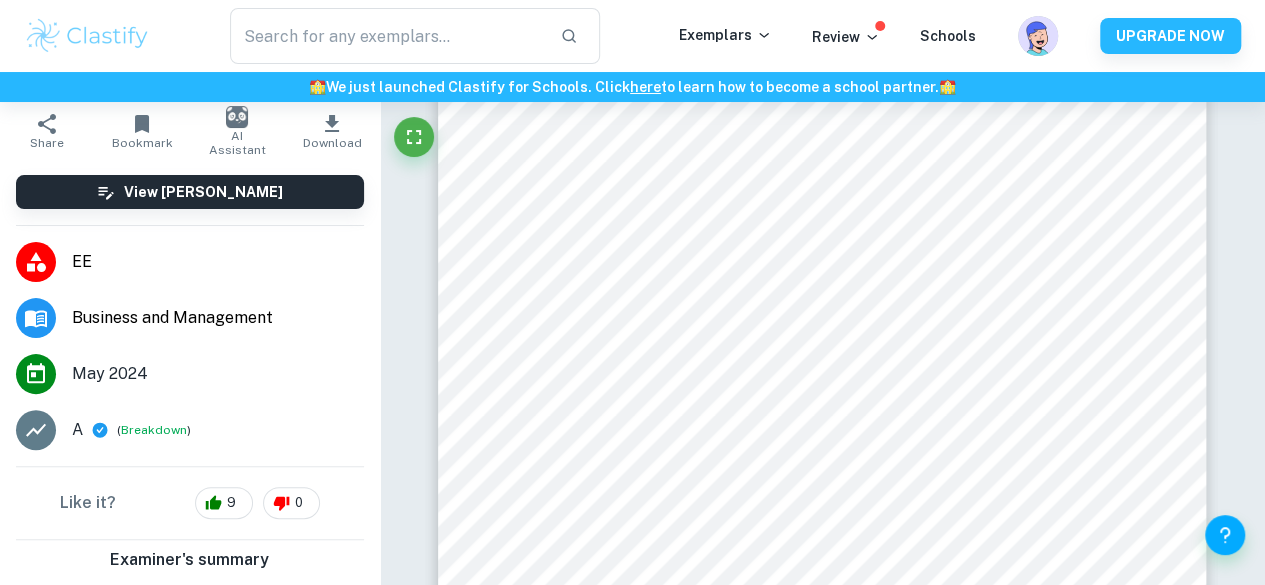 scroll, scrollTop: 58, scrollLeft: 0, axis: vertical 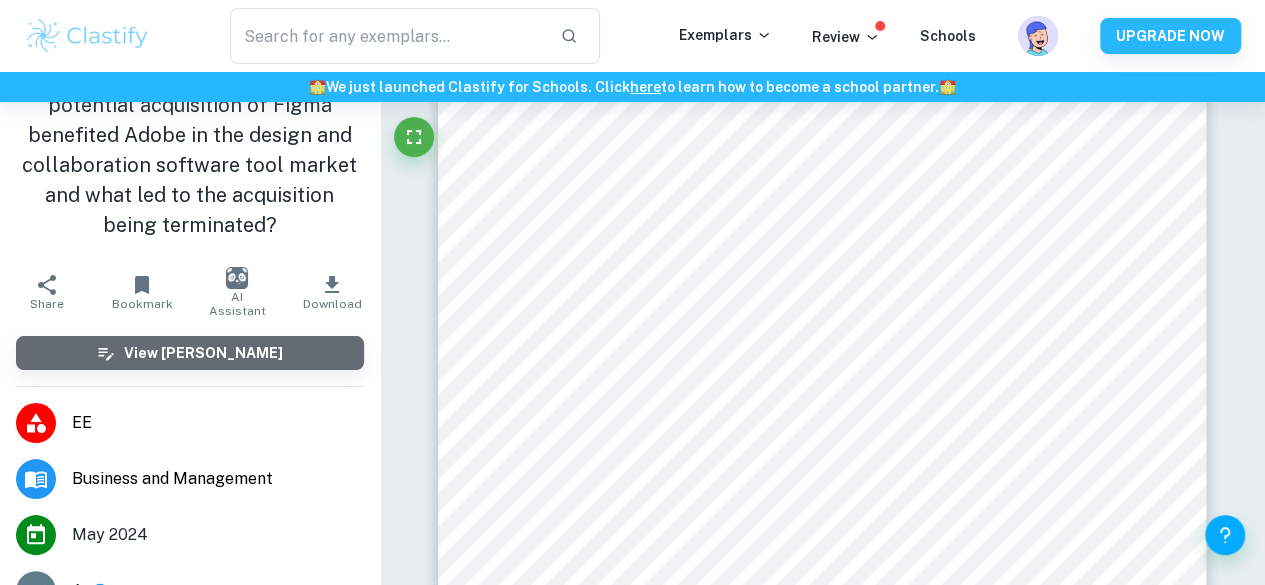 click on "View Mark Scheme" at bounding box center [190, 353] 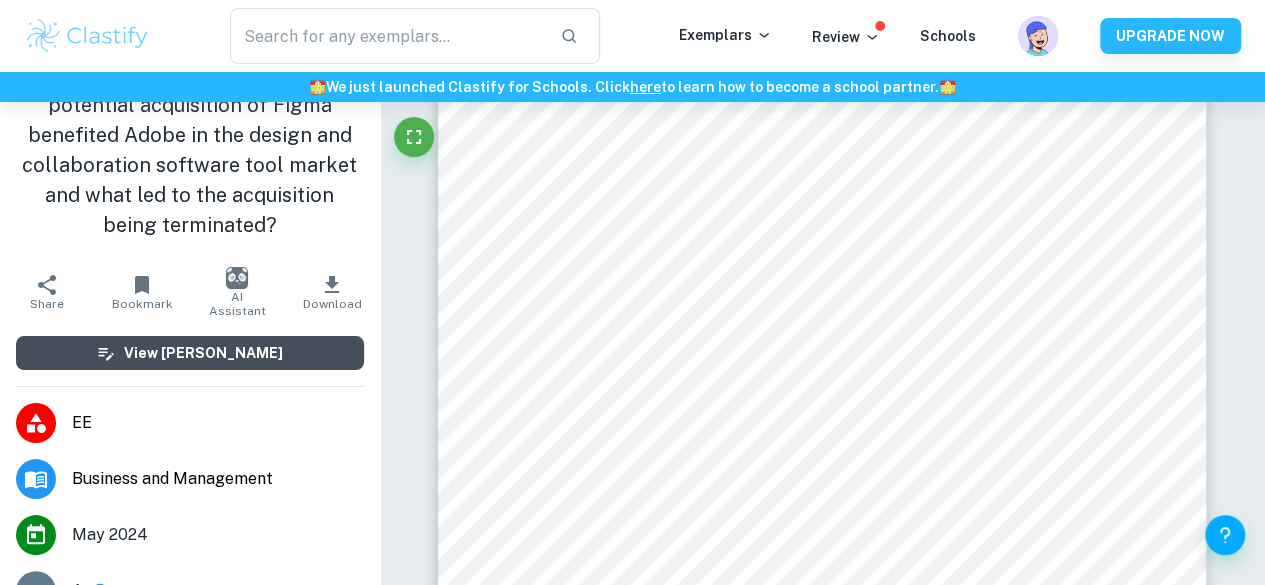 click on "View Mark Scheme" at bounding box center [203, 353] 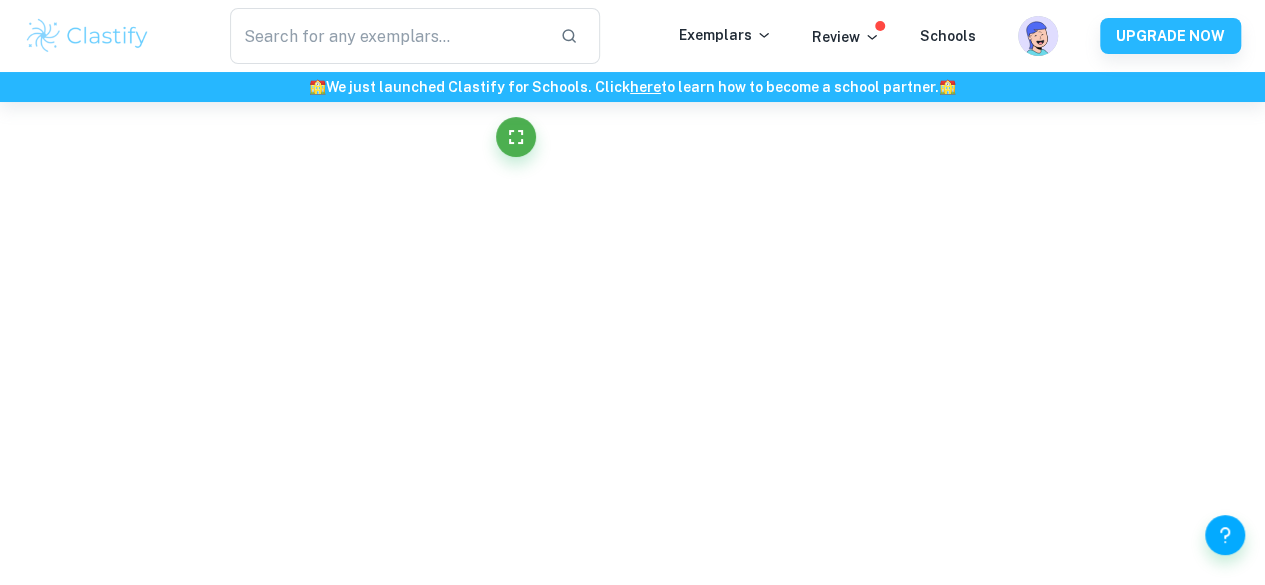 scroll, scrollTop: 1573, scrollLeft: 0, axis: vertical 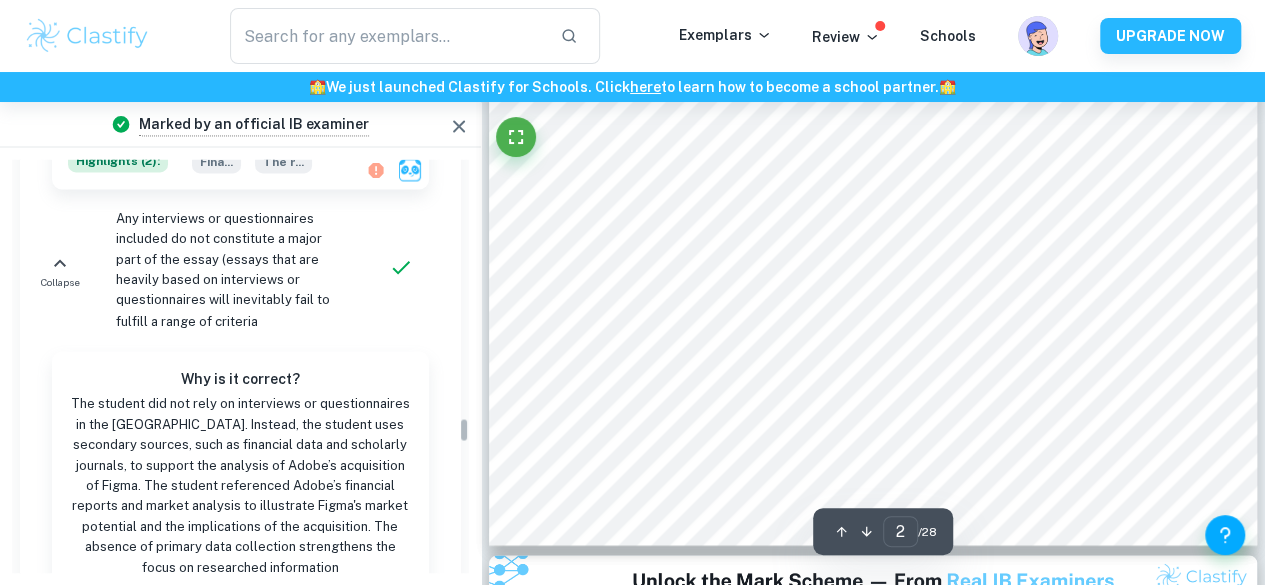 drag, startPoint x: 282, startPoint y: 309, endPoint x: 364, endPoint y: 492, distance: 200.5318 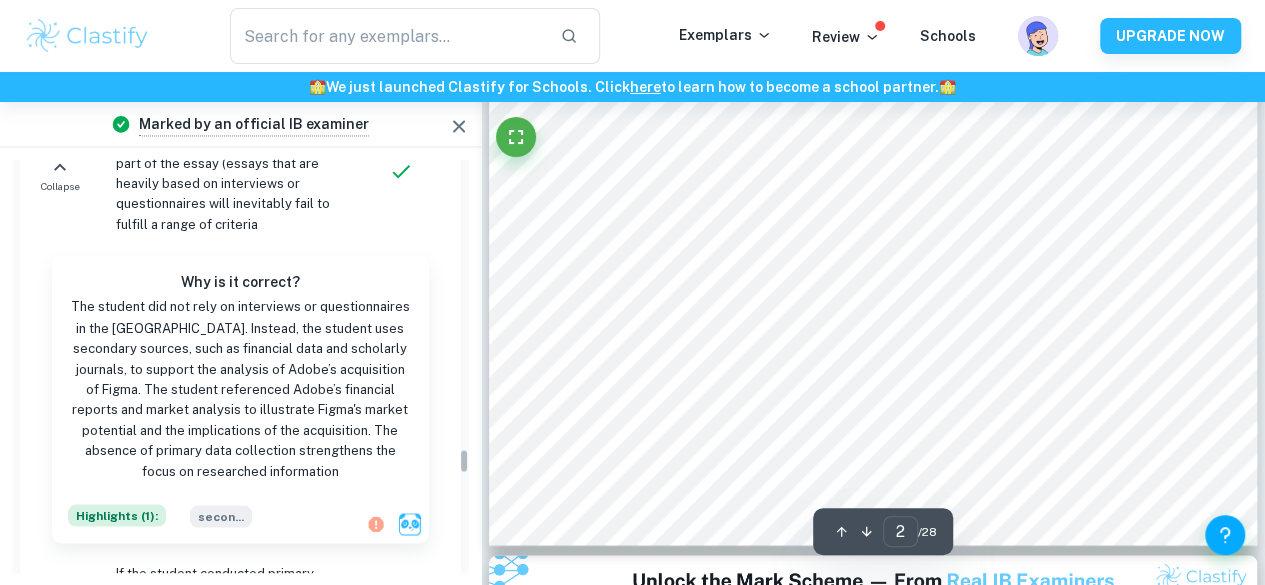 drag, startPoint x: 458, startPoint y: 462, endPoint x: 443, endPoint y: 308, distance: 154.72879 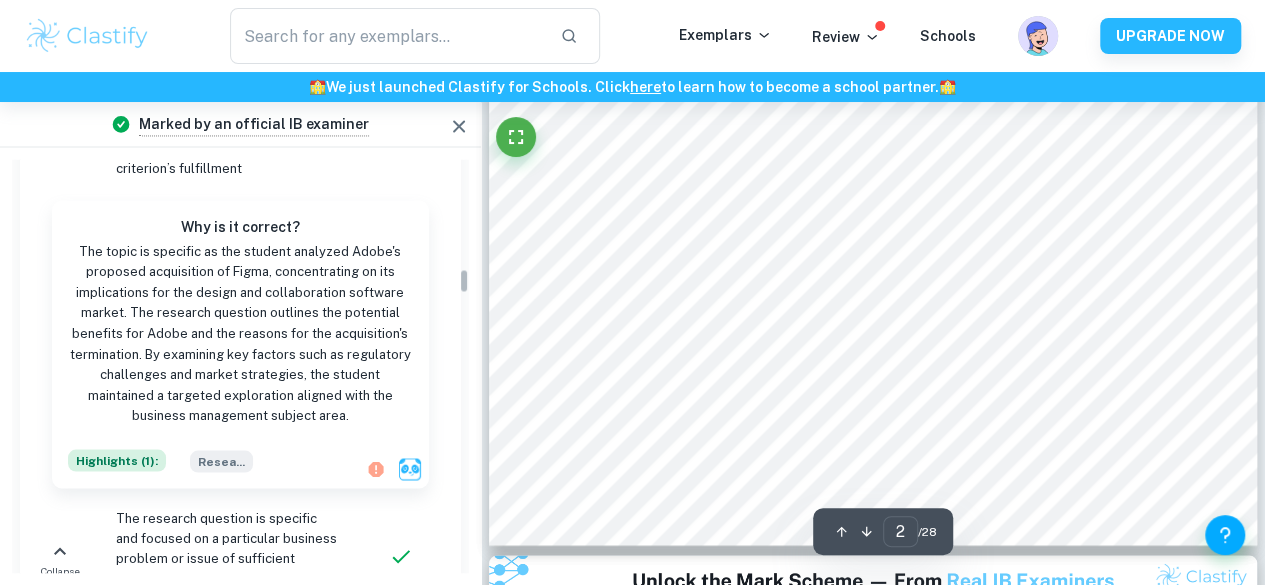 scroll, scrollTop: 16, scrollLeft: 0, axis: vertical 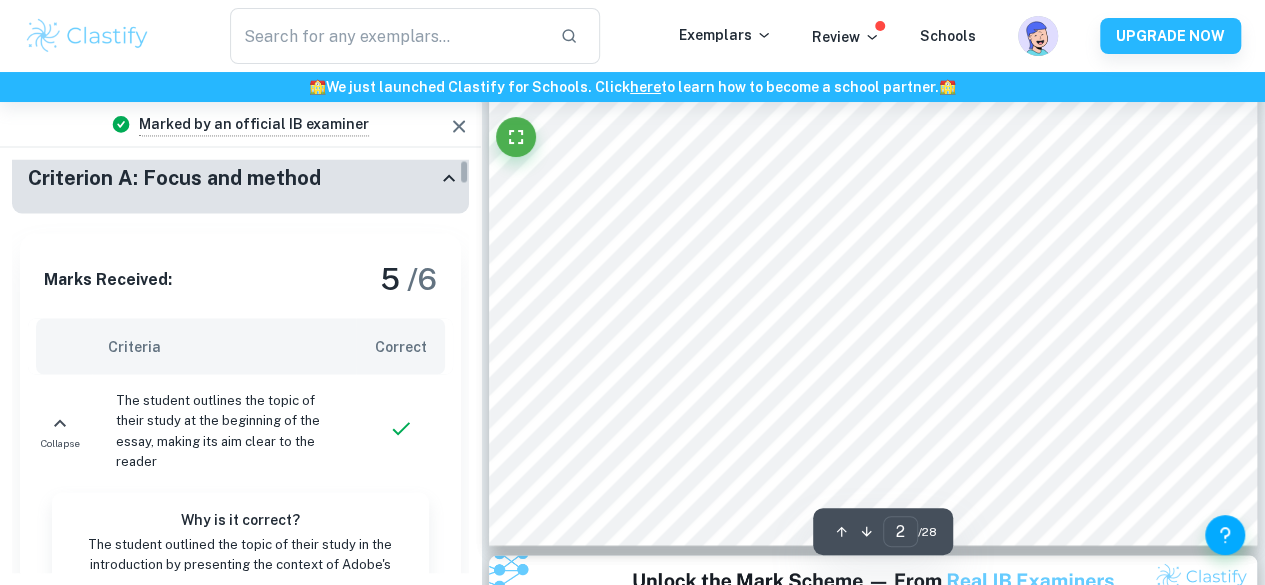 drag, startPoint x: 383, startPoint y: 467, endPoint x: 334, endPoint y: 151, distance: 319.7765 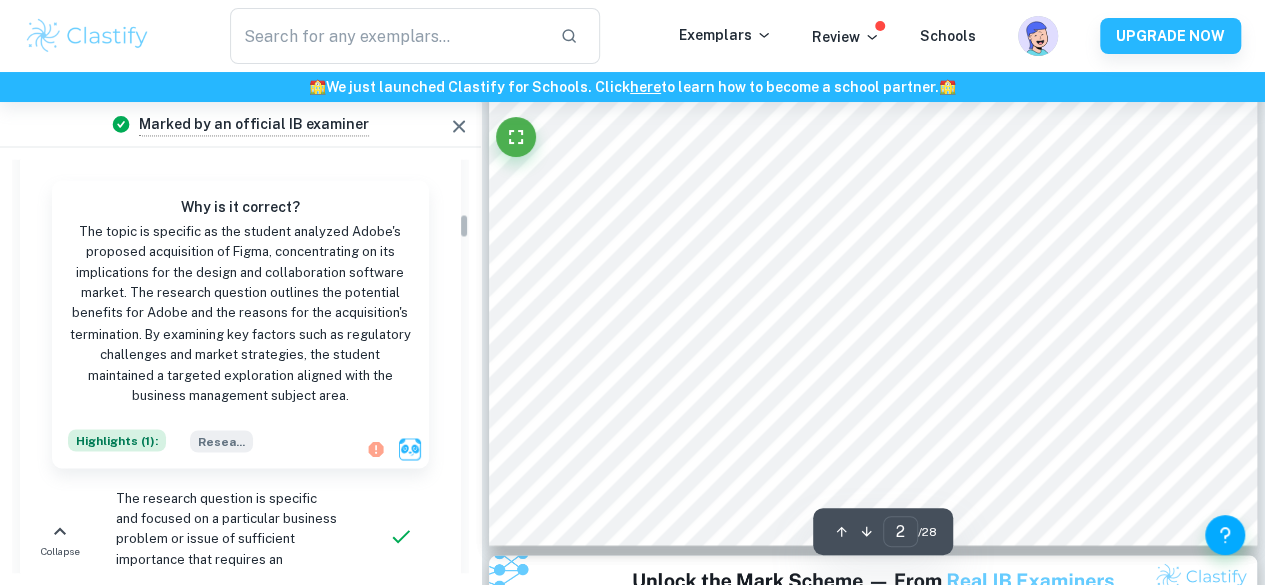 drag, startPoint x: 355, startPoint y: 428, endPoint x: 284, endPoint y: 427, distance: 71.00704 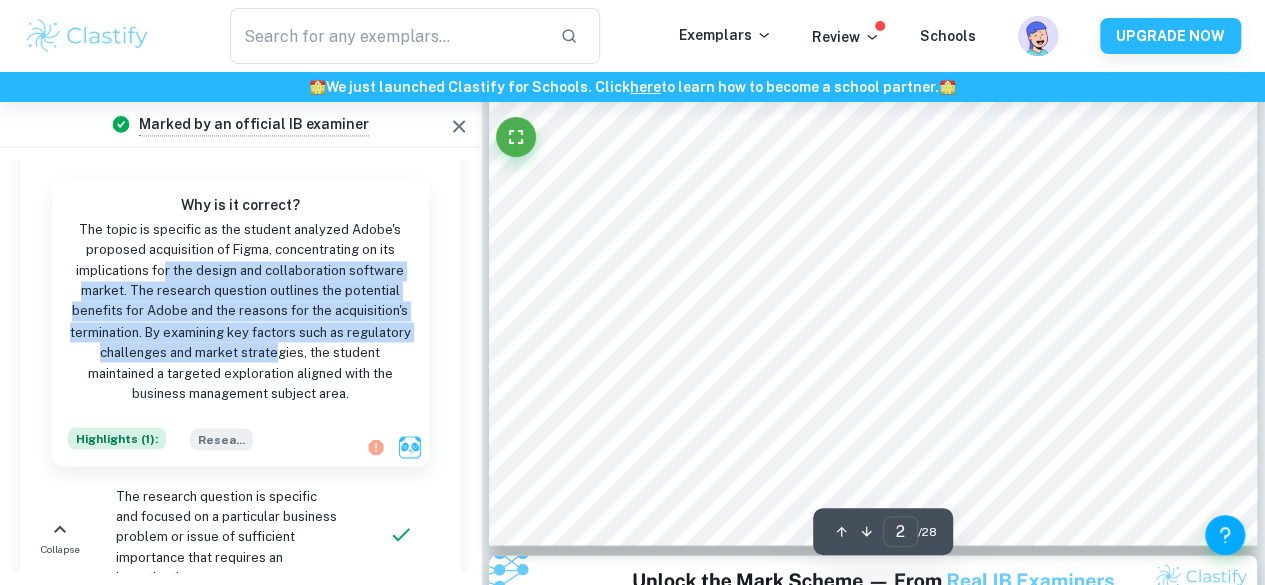 drag, startPoint x: 276, startPoint y: 361, endPoint x: 163, endPoint y: 270, distance: 145.08618 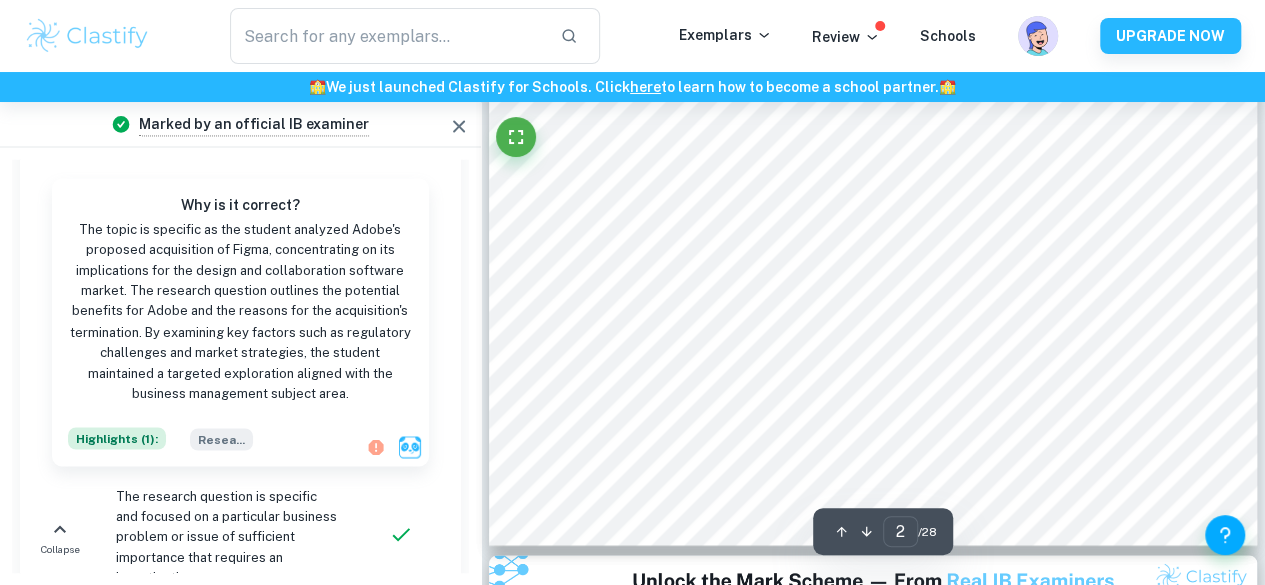 click on "The topic is specific as the student analyzed Adobe's proposed acquisition of Figma, concentrating on its implications for the design and collaboration software market. The research question outlines the potential benefits for Adobe and the reasons for the acquisition's termination. By examining key factors such as regulatory challenges and market strategies, the student maintained a targeted exploration aligned with the business management subject area." at bounding box center [240, 312] 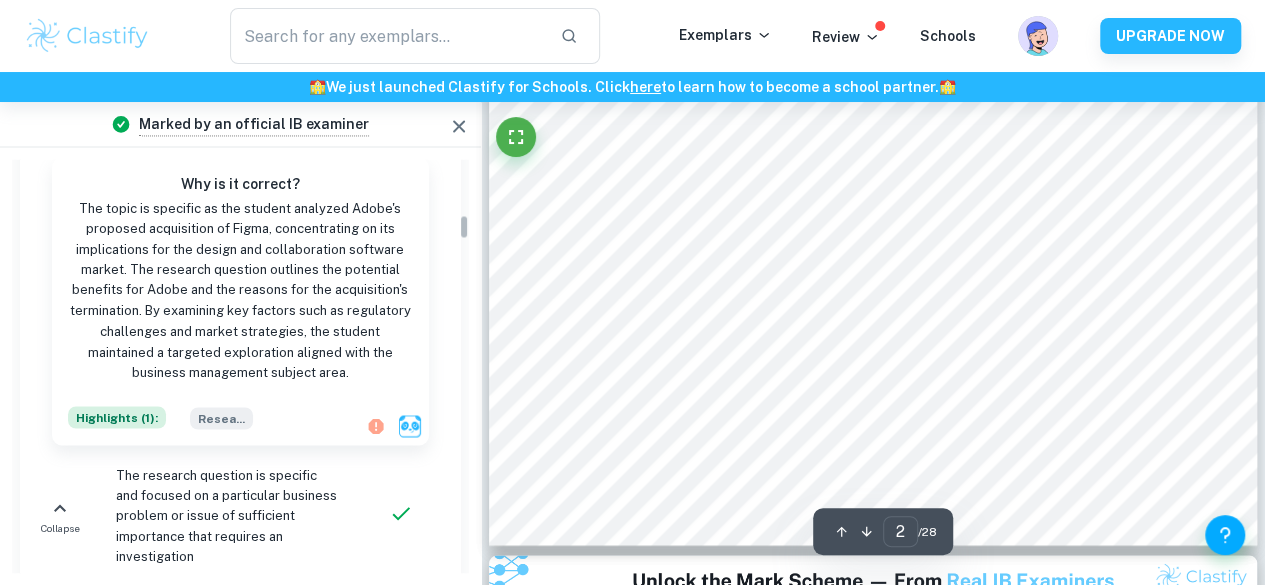 drag, startPoint x: 192, startPoint y: 255, endPoint x: 322, endPoint y: 335, distance: 152.64337 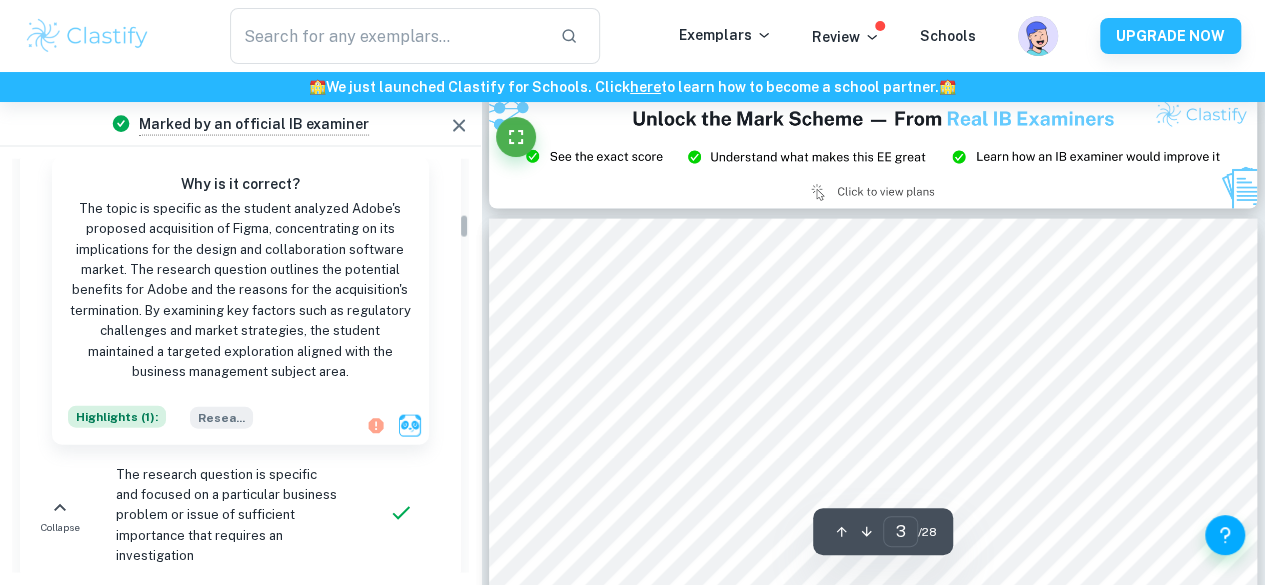 scroll, scrollTop: 2043, scrollLeft: 0, axis: vertical 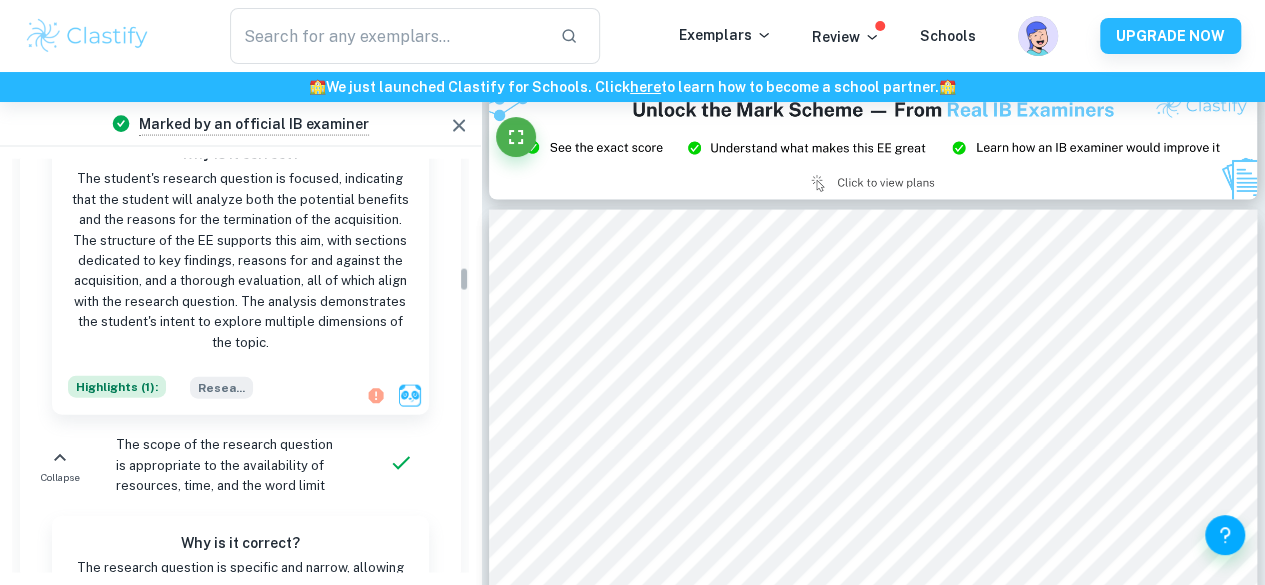 drag, startPoint x: 293, startPoint y: 227, endPoint x: 237, endPoint y: 259, distance: 64.49806 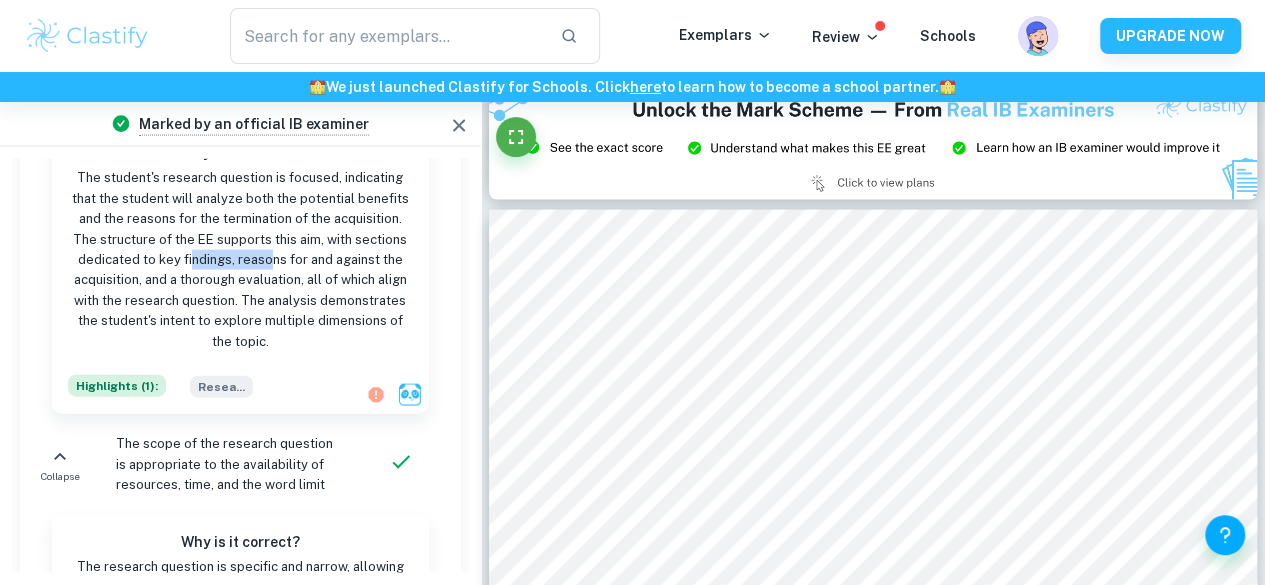 drag, startPoint x: 190, startPoint y: 259, endPoint x: 272, endPoint y: 261, distance: 82.02438 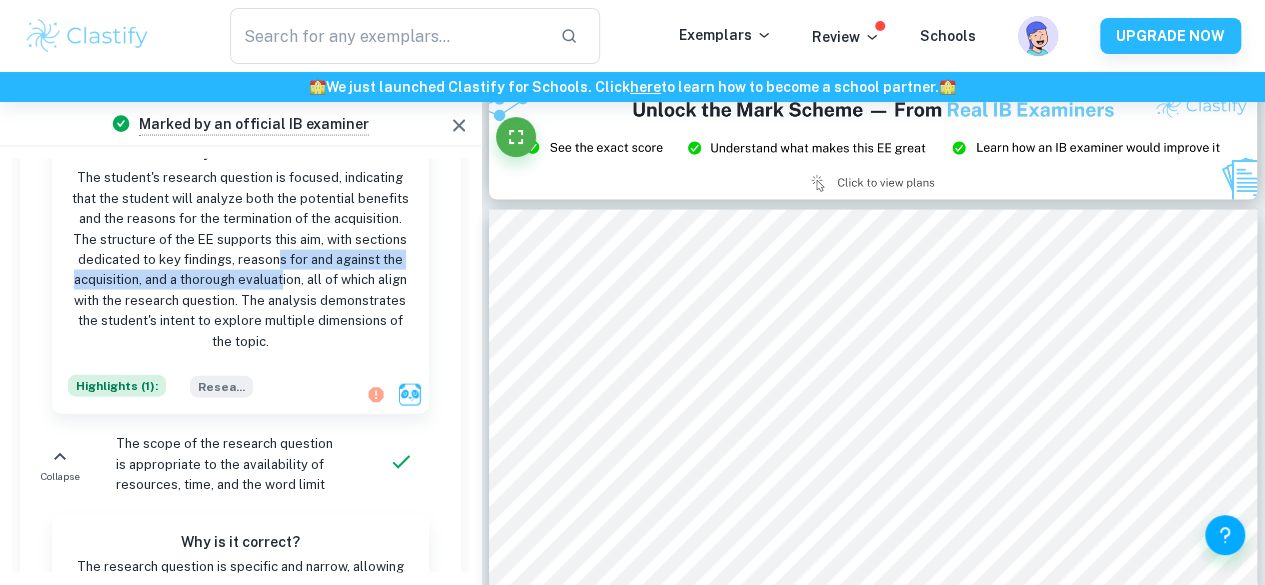 drag, startPoint x: 278, startPoint y: 269, endPoint x: 280, endPoint y: 294, distance: 25.079872 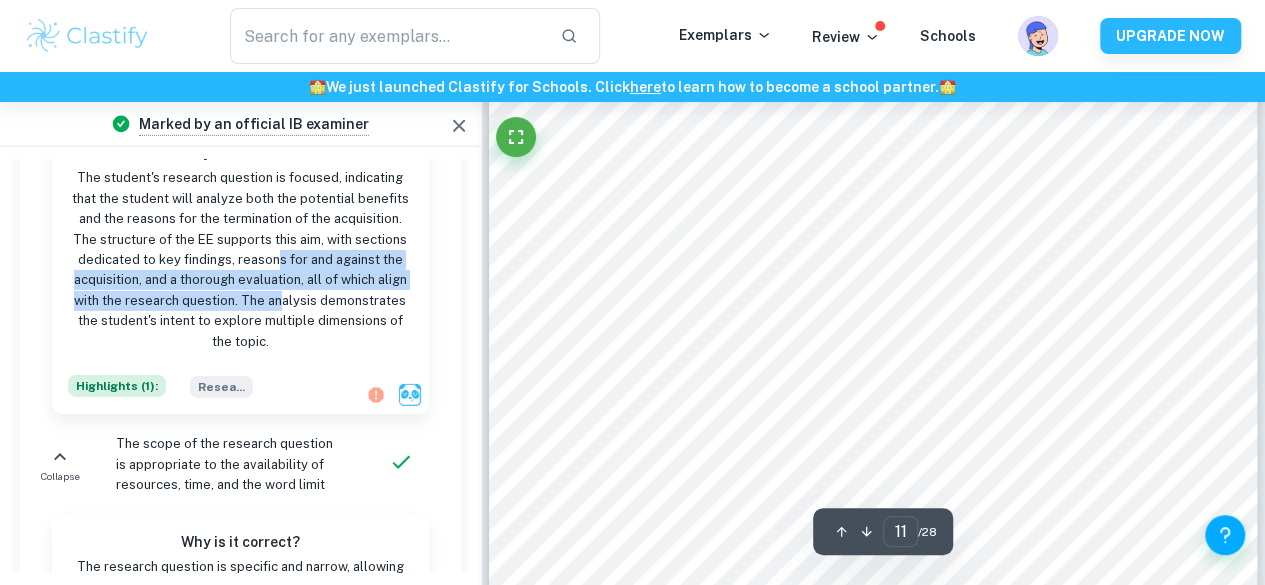 scroll, scrollTop: 10612, scrollLeft: 0, axis: vertical 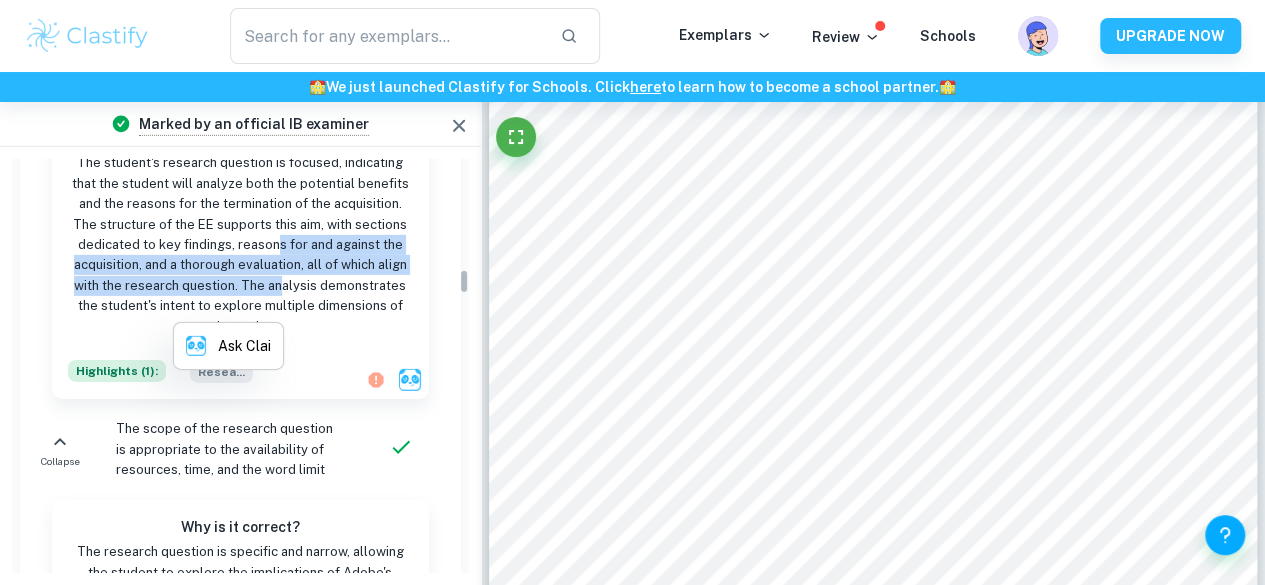 drag, startPoint x: 327, startPoint y: 289, endPoint x: 351, endPoint y: 184, distance: 107.70794 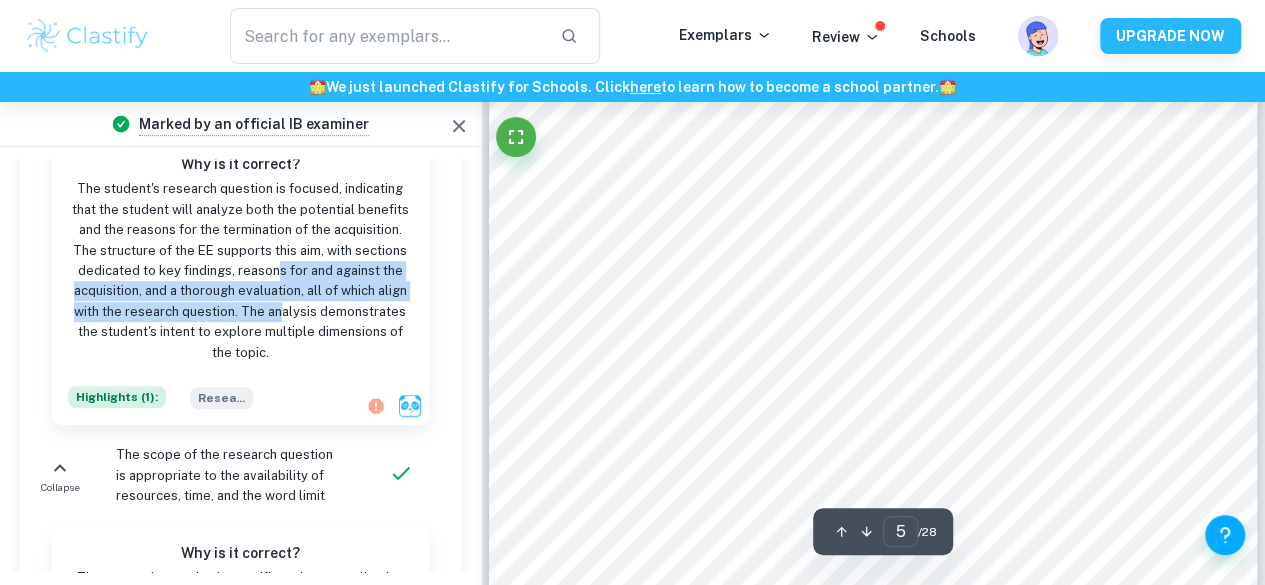 scroll, scrollTop: 4370, scrollLeft: 0, axis: vertical 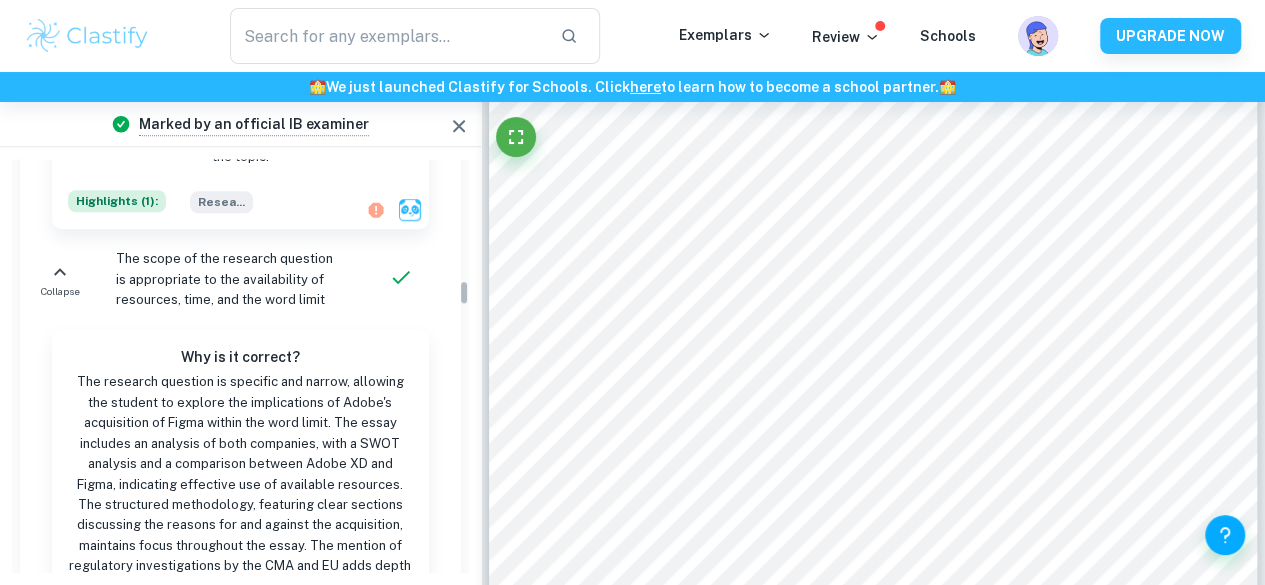 drag, startPoint x: 134, startPoint y: 244, endPoint x: 122, endPoint y: 348, distance: 104.69002 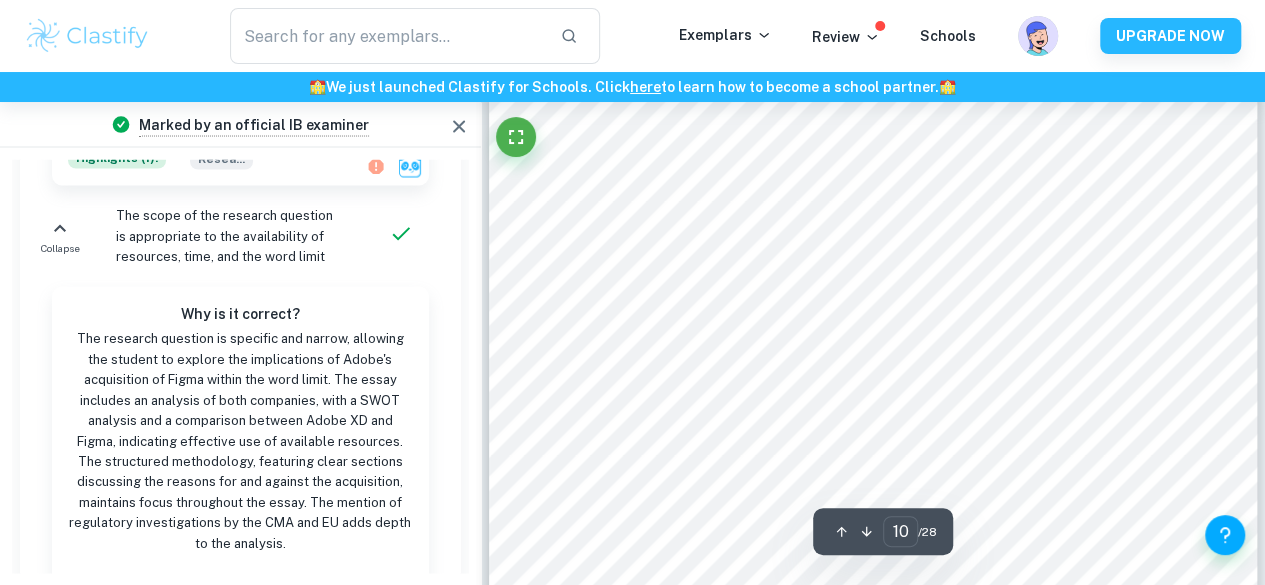 scroll, scrollTop: 9441, scrollLeft: 0, axis: vertical 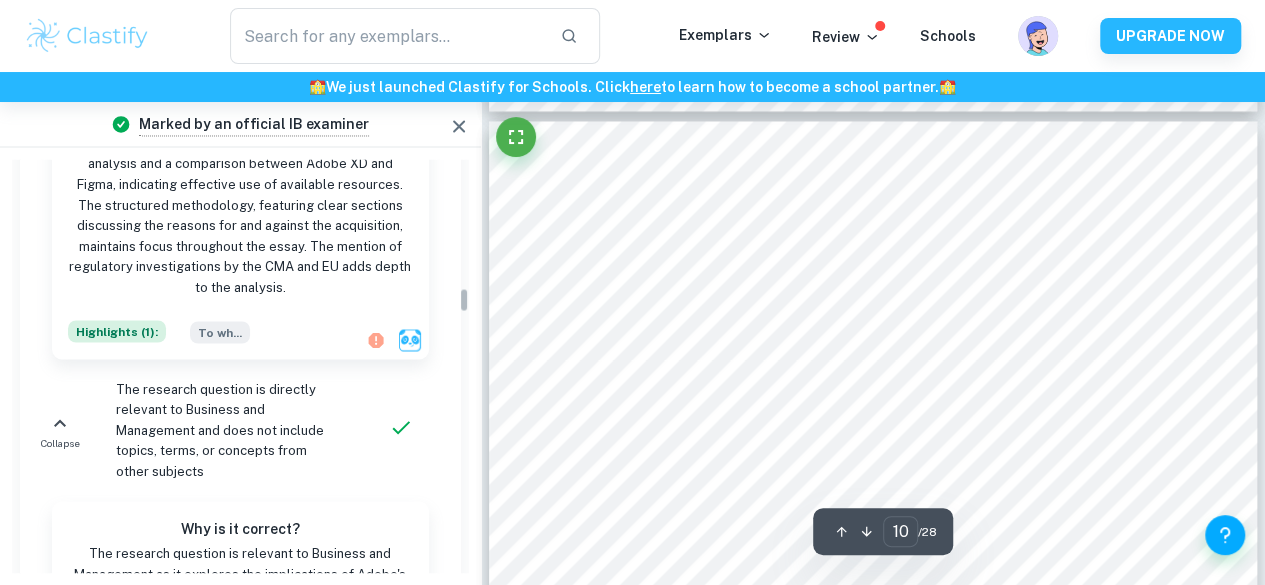 drag, startPoint x: 341, startPoint y: 338, endPoint x: 347, endPoint y: 491, distance: 153.1176 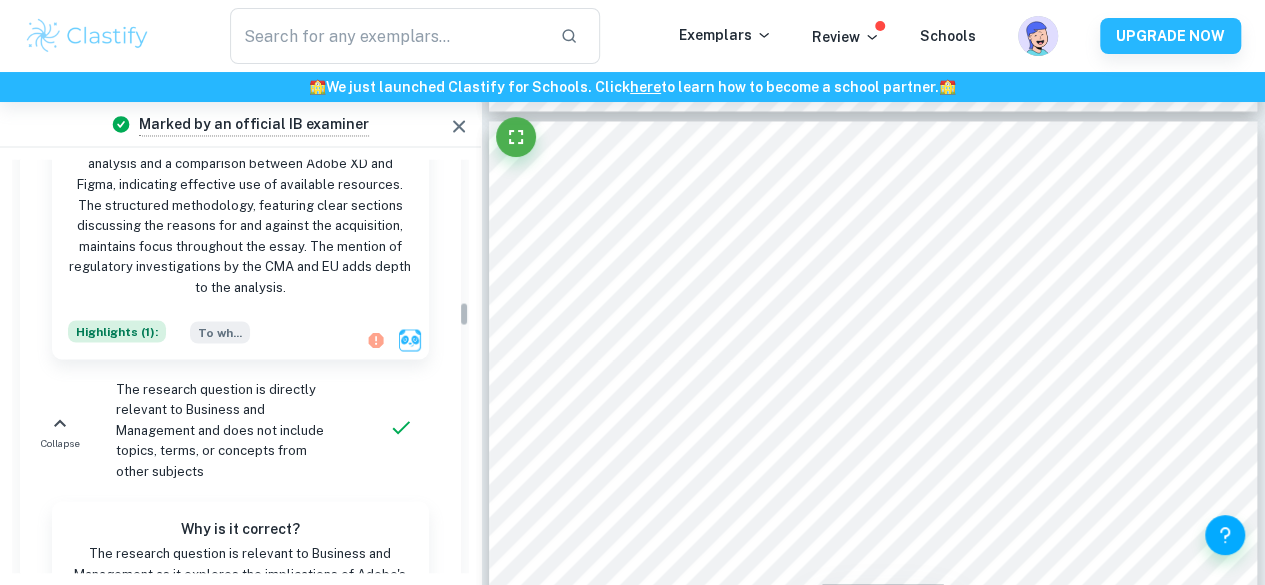scroll, scrollTop: 2526, scrollLeft: 0, axis: vertical 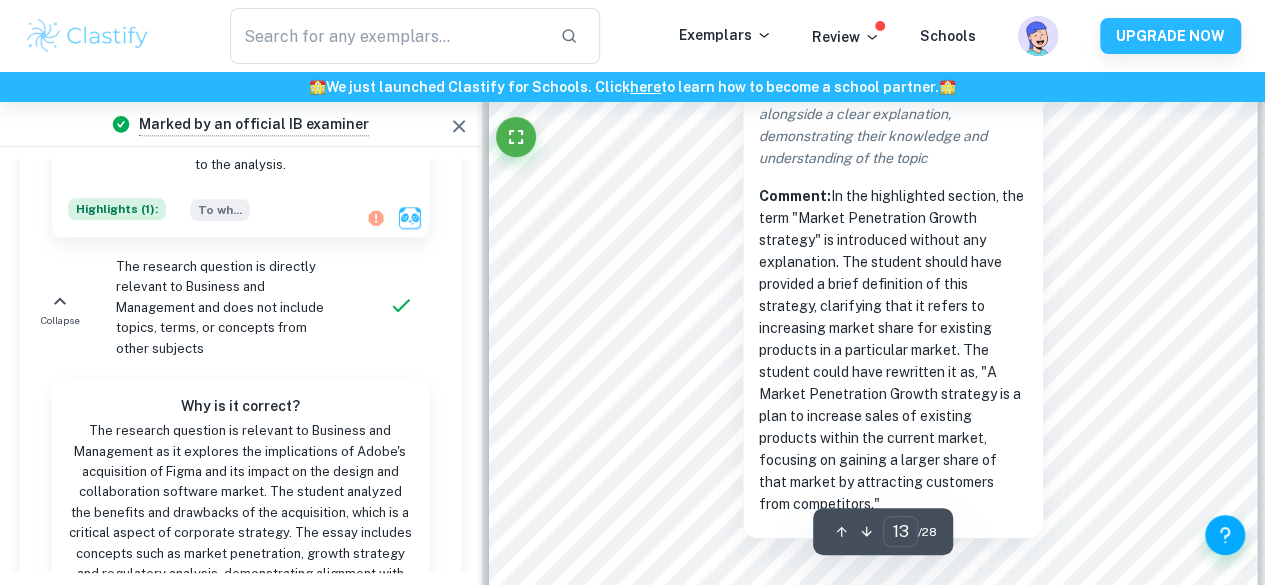 drag, startPoint x: 900, startPoint y: 372, endPoint x: 808, endPoint y: 338, distance: 98.0816 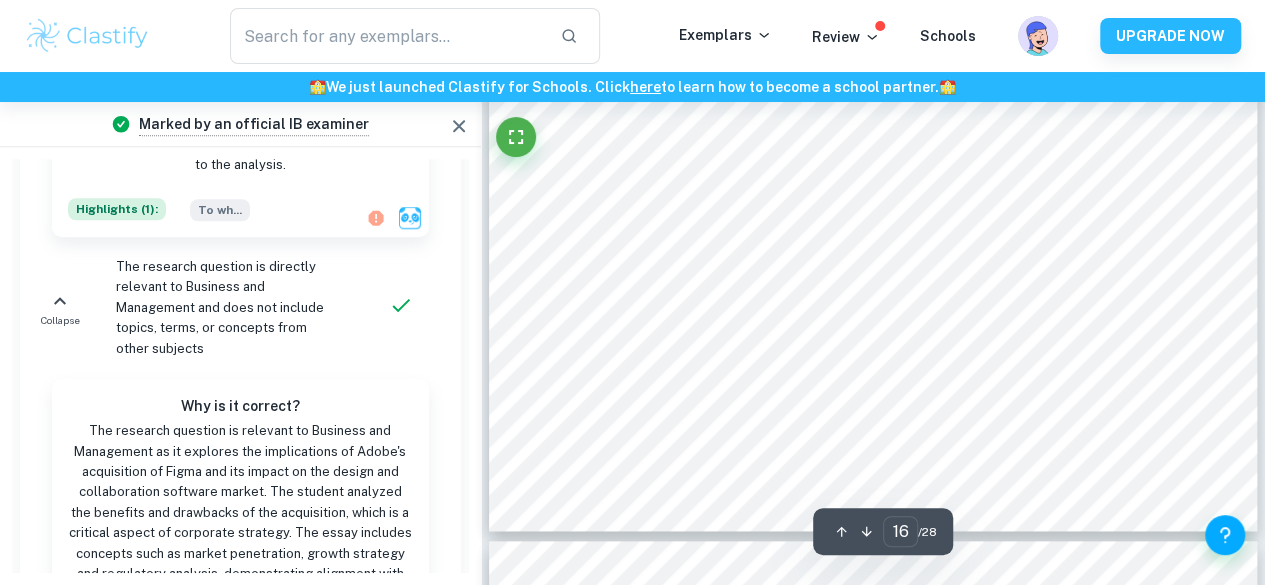 scroll, scrollTop: 16014, scrollLeft: 0, axis: vertical 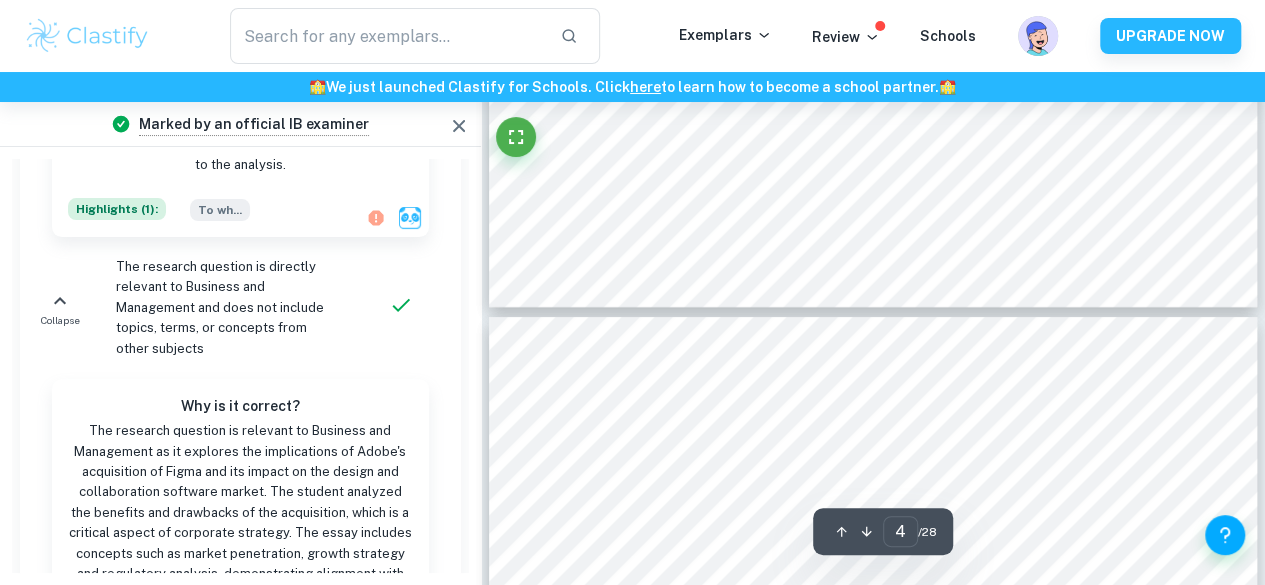 type on "5" 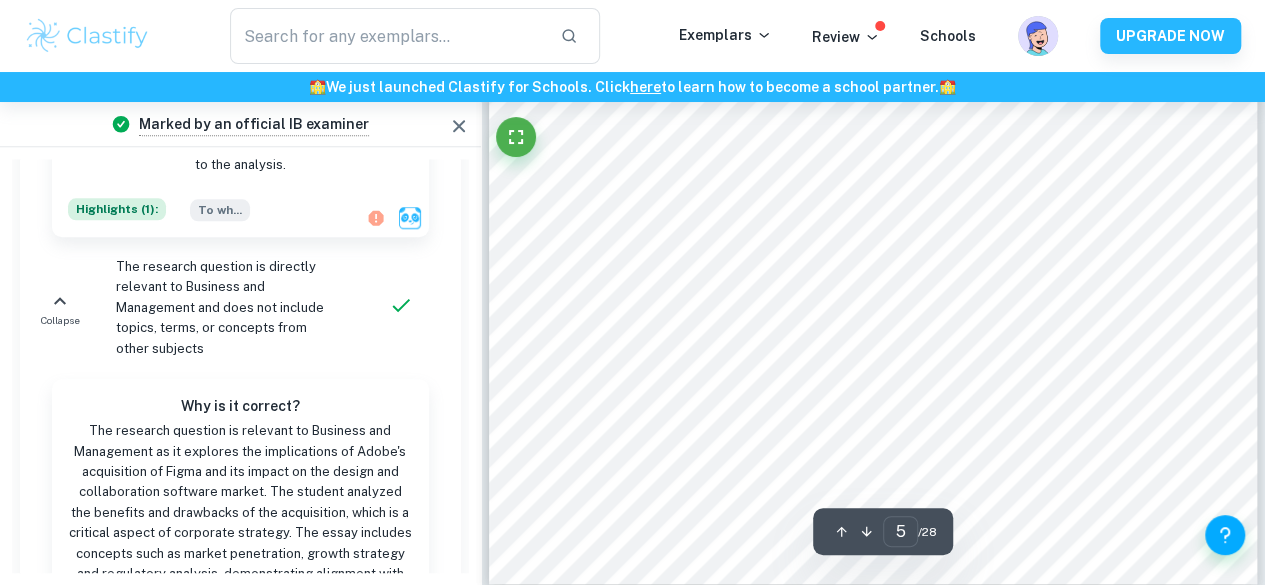 scroll, scrollTop: 4676, scrollLeft: 0, axis: vertical 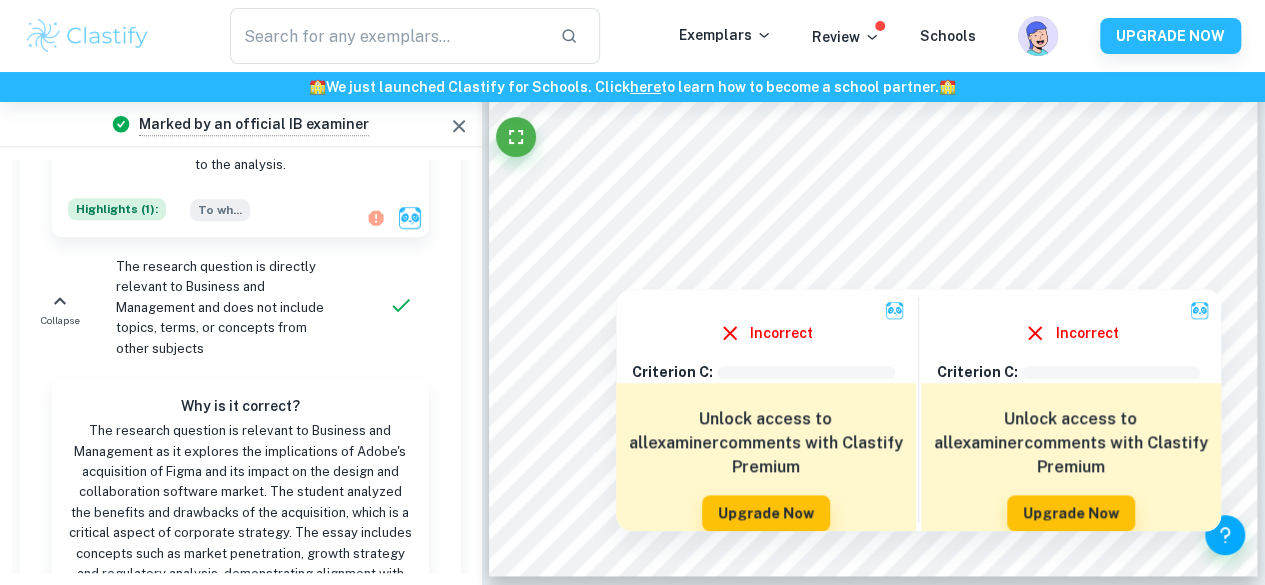 click at bounding box center [855, 241] 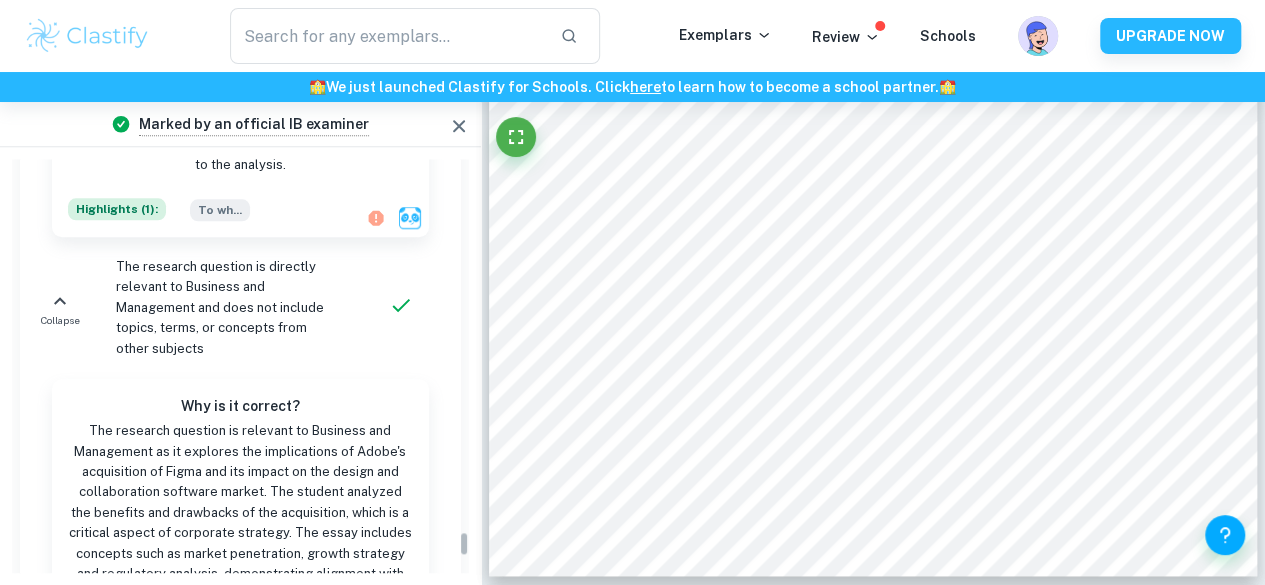 scroll, scrollTop: 7751, scrollLeft: 0, axis: vertical 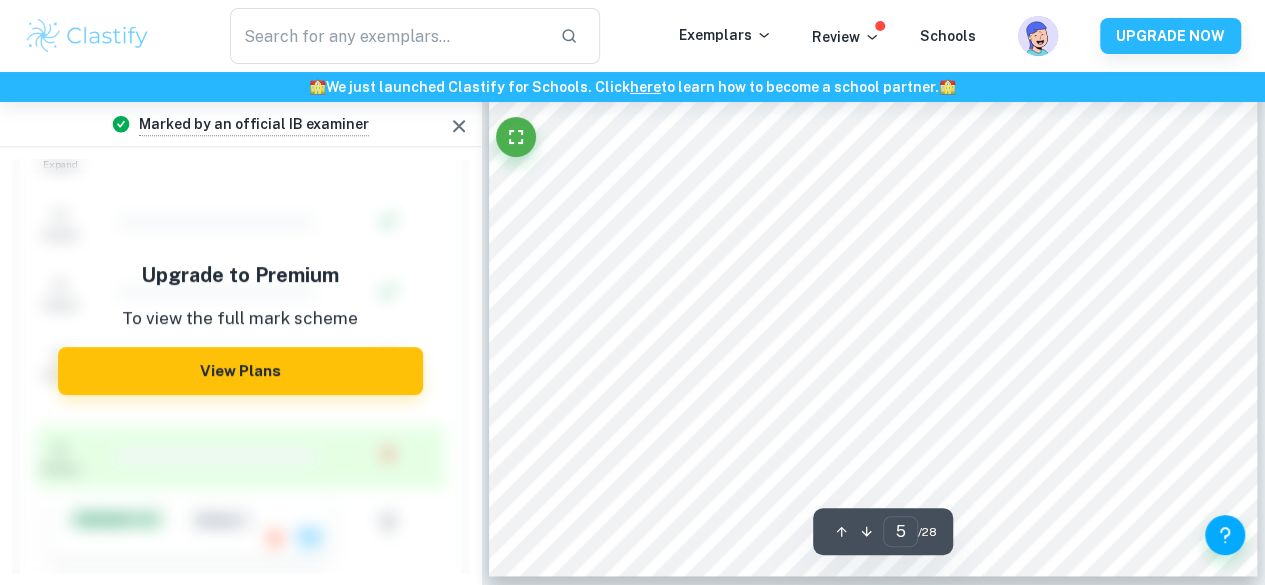 click 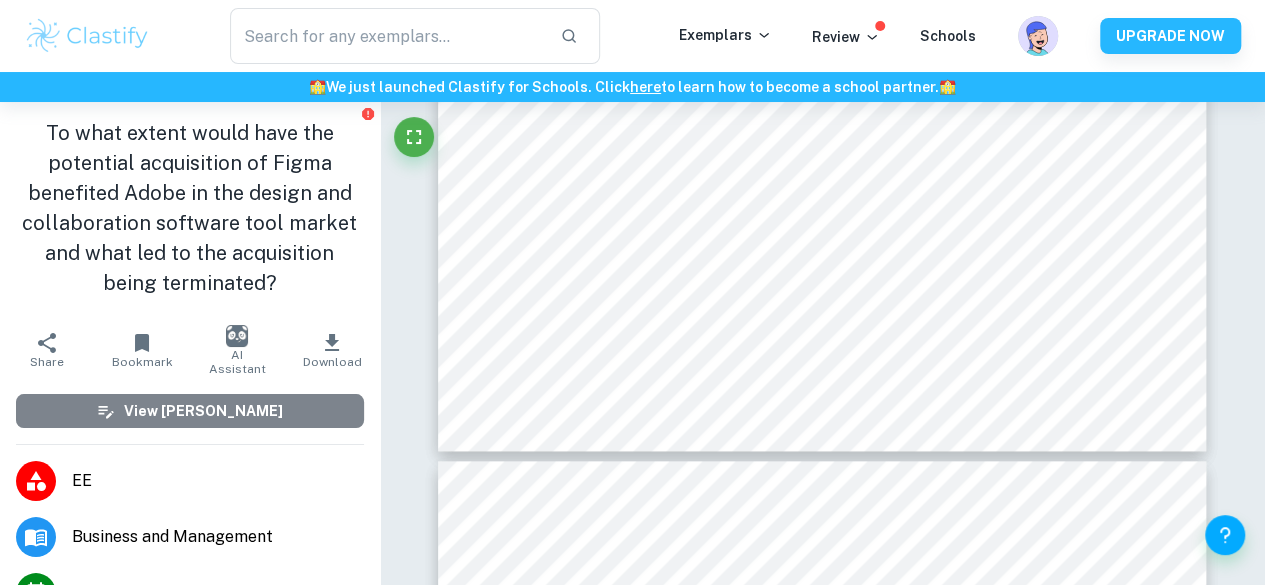 click on "View Mark Scheme" at bounding box center [190, 411] 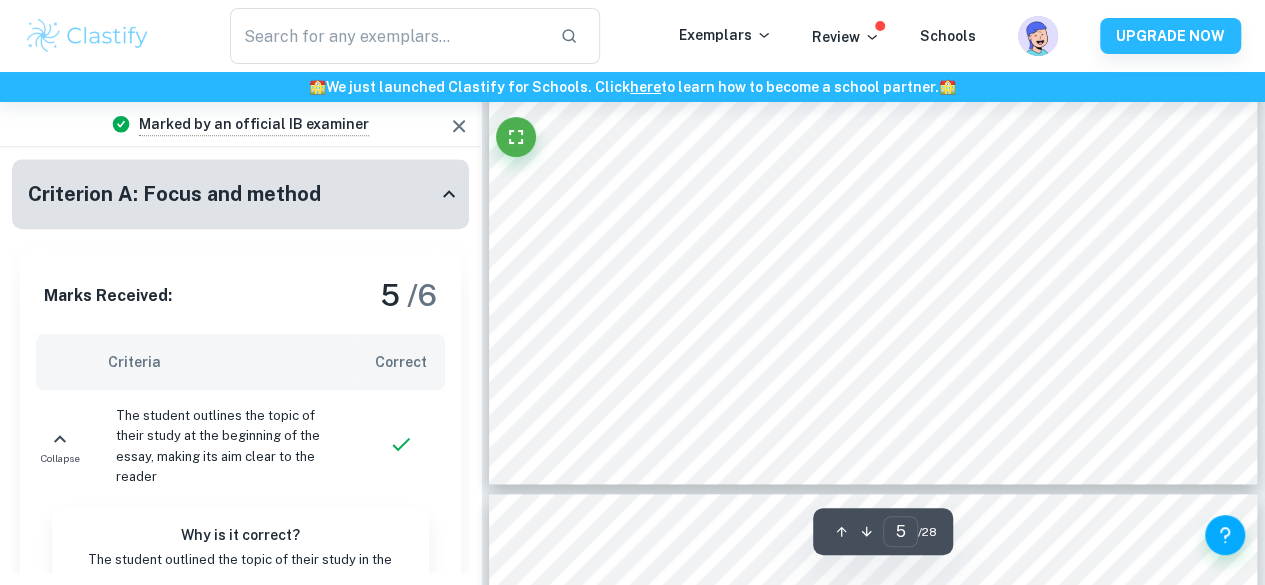 scroll, scrollTop: 4607, scrollLeft: 0, axis: vertical 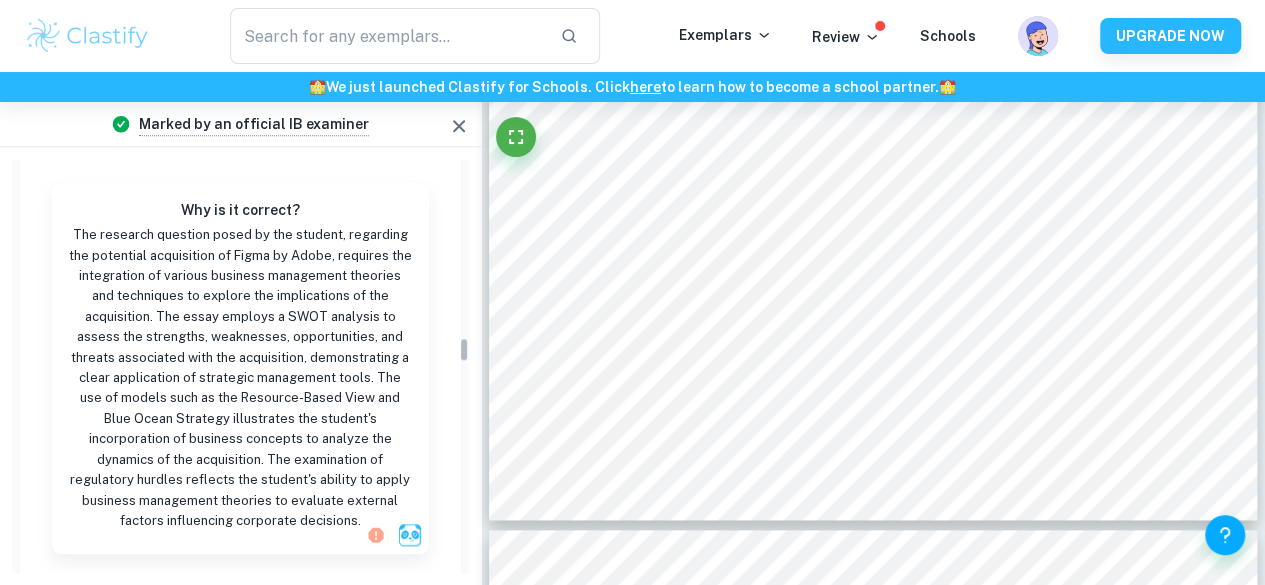 drag, startPoint x: 186, startPoint y: 419, endPoint x: 58, endPoint y: 353, distance: 144.01389 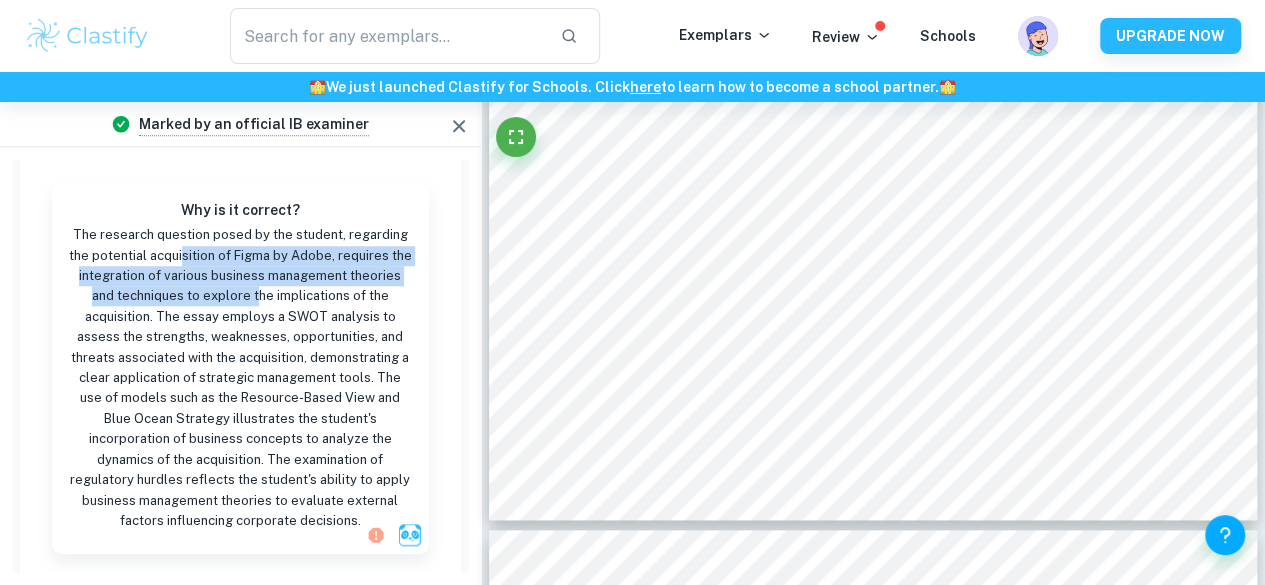 drag, startPoint x: 184, startPoint y: 259, endPoint x: 212, endPoint y: 299, distance: 48.82622 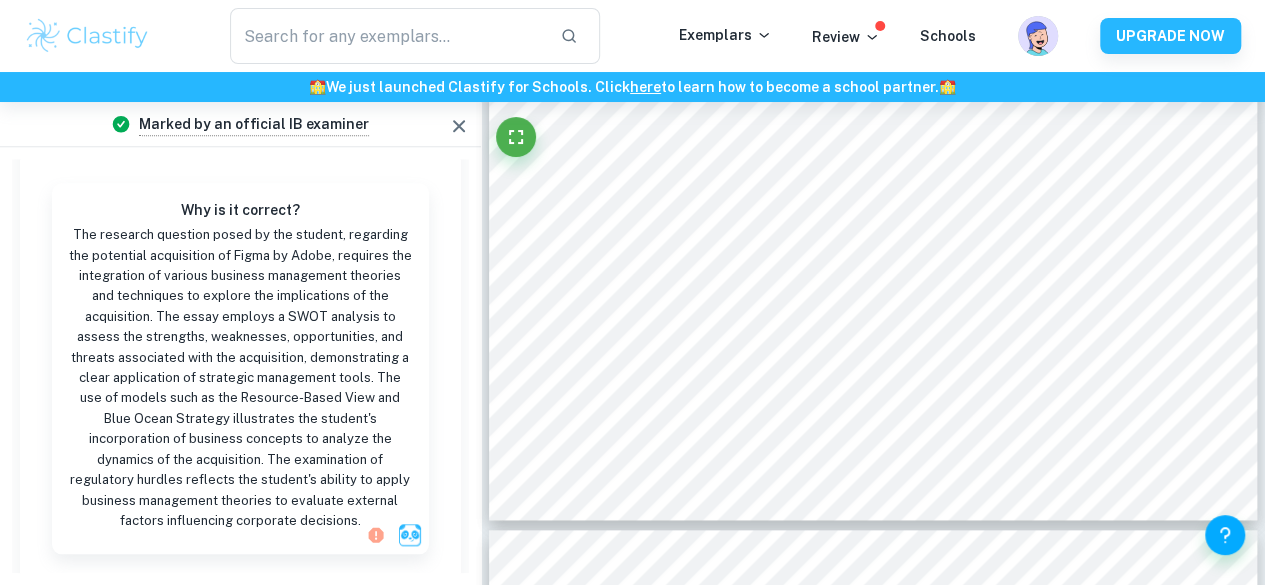 click on "The research question posed by the student, regarding the potential acquisition of Figma by Adobe, requires the integration of various business management theories and techniques to explore the implications of the acquisition. The essay employs a SWOT analysis to assess the strengths, weaknesses, opportunities, and threats associated with the acquisition, demonstrating a clear application of strategic management tools. The use of models such as the Resource-Based View and Blue Ocean Strategy illustrates the student's incorporation of business concepts to analyze the dynamics of the acquisition. The examination of regulatory hurdles reflects the student's ability to apply business management theories to evaluate external factors influencing corporate decisions." at bounding box center (240, 378) 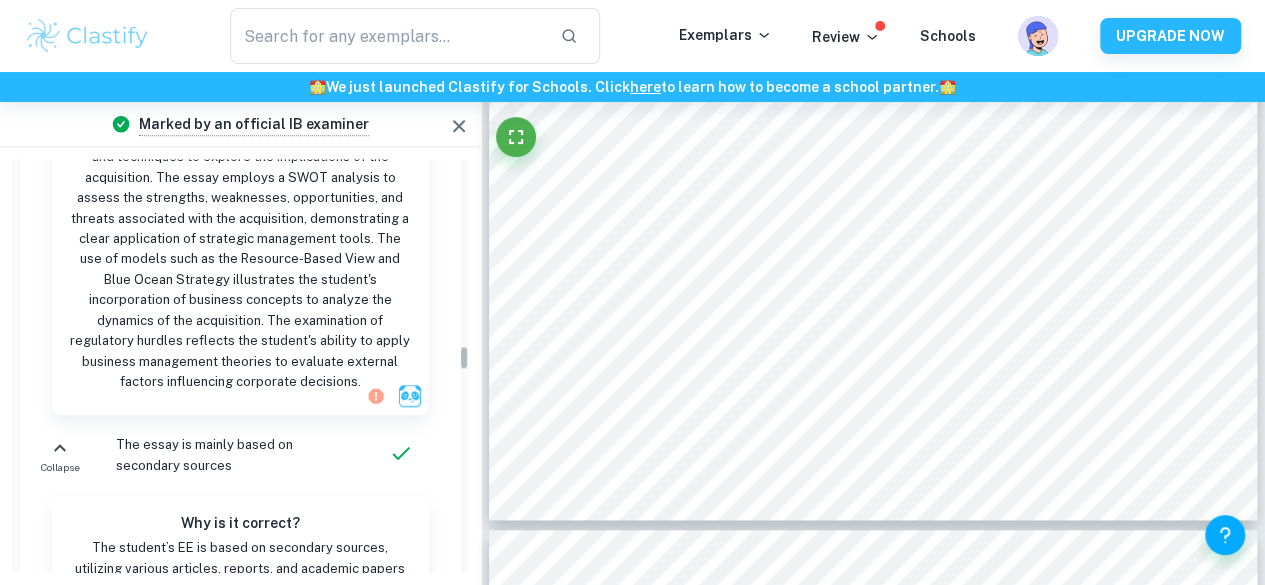 scroll, scrollTop: 3296, scrollLeft: 0, axis: vertical 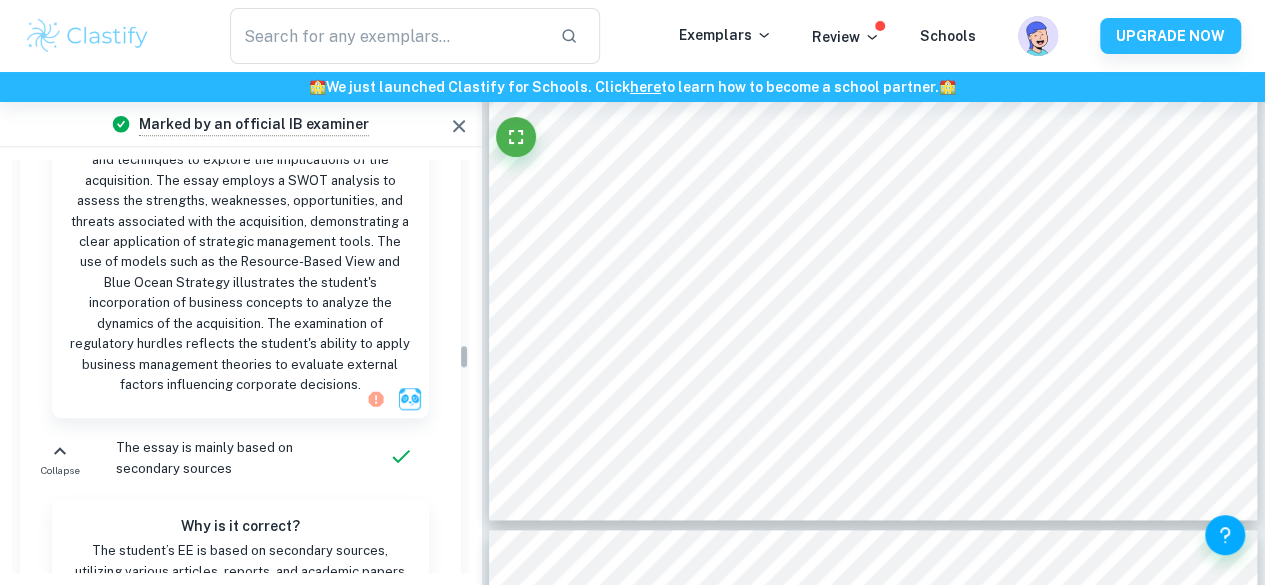 drag, startPoint x: 216, startPoint y: 273, endPoint x: 210, endPoint y: 234, distance: 39.45884 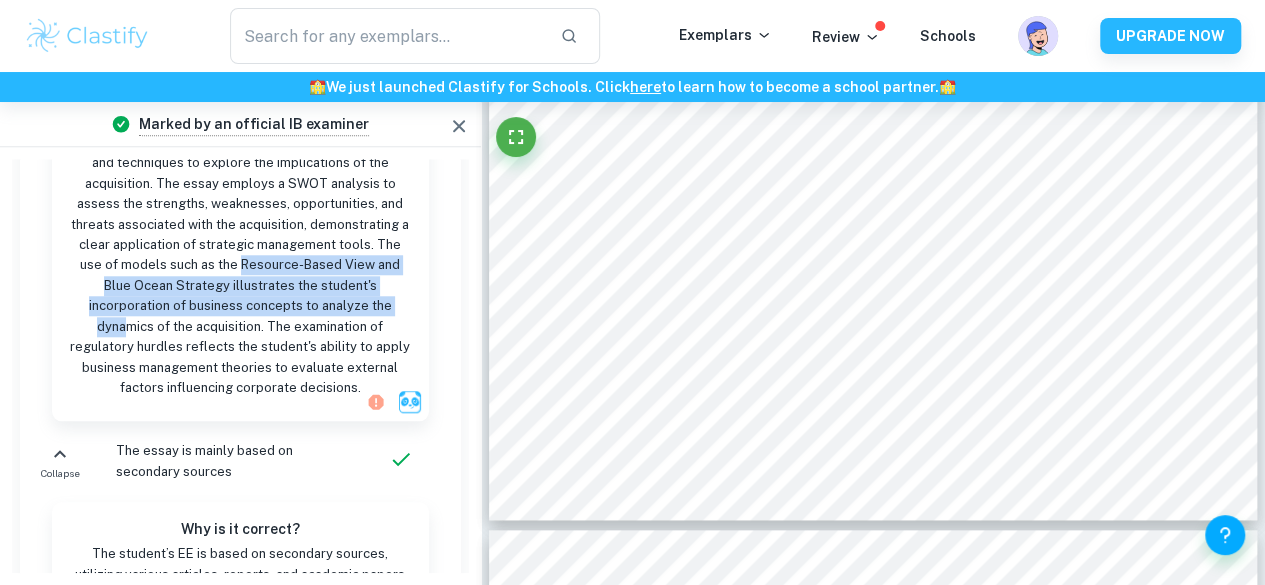 drag, startPoint x: 206, startPoint y: 271, endPoint x: 322, endPoint y: 276, distance: 116.10771 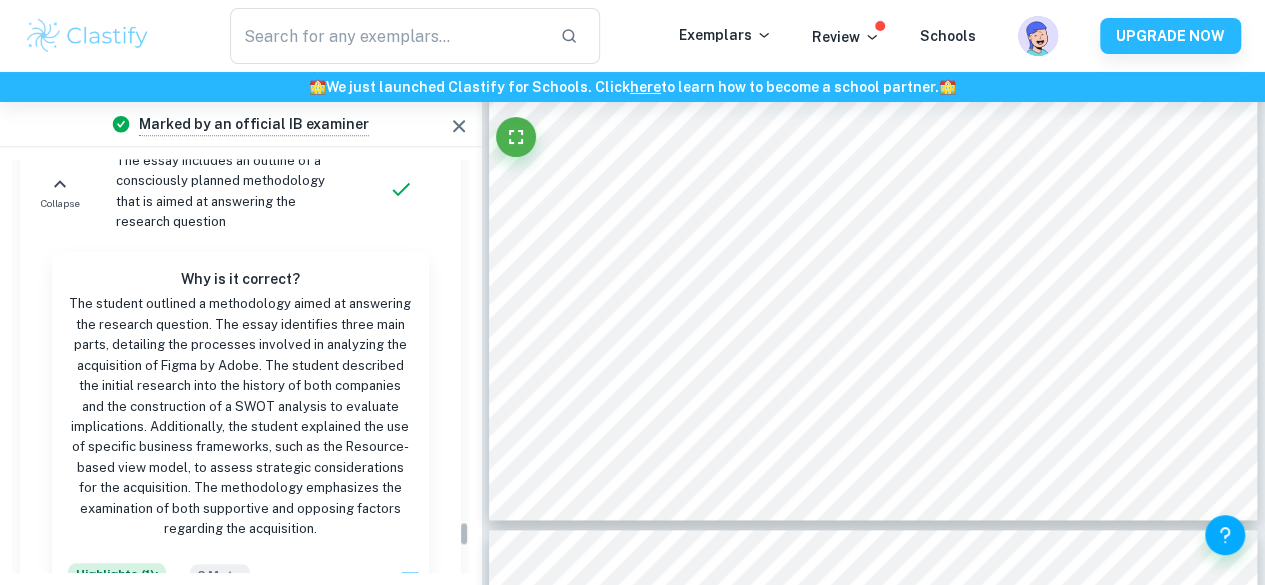 scroll, scrollTop: 6408, scrollLeft: 0, axis: vertical 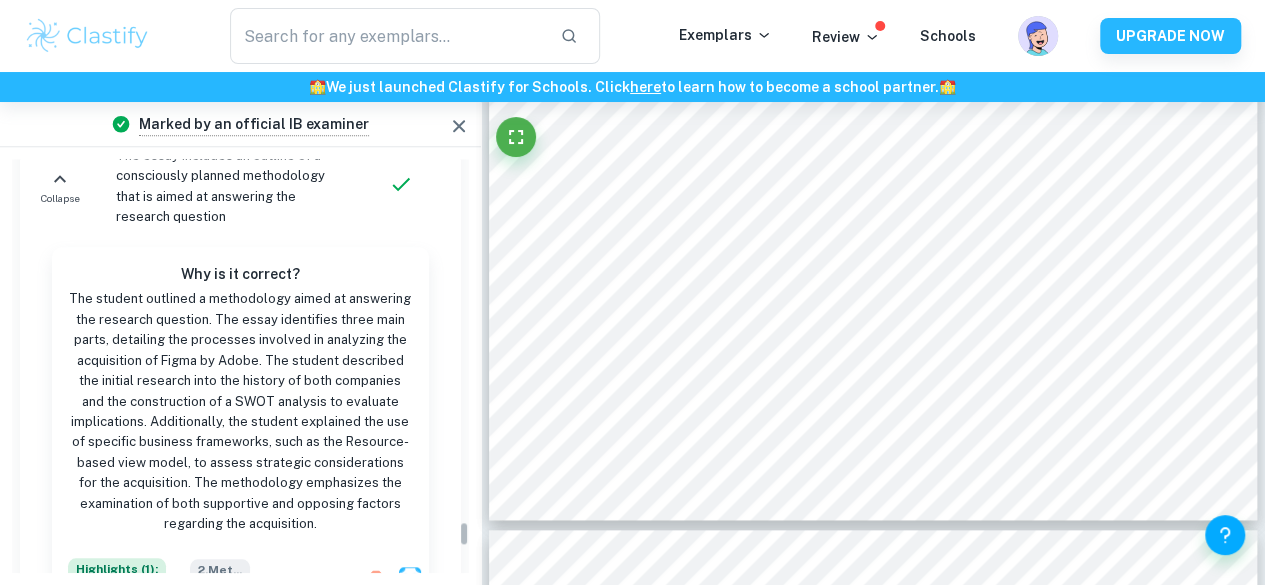 drag, startPoint x: 306, startPoint y: 299, endPoint x: 155, endPoint y: 317, distance: 152.06906 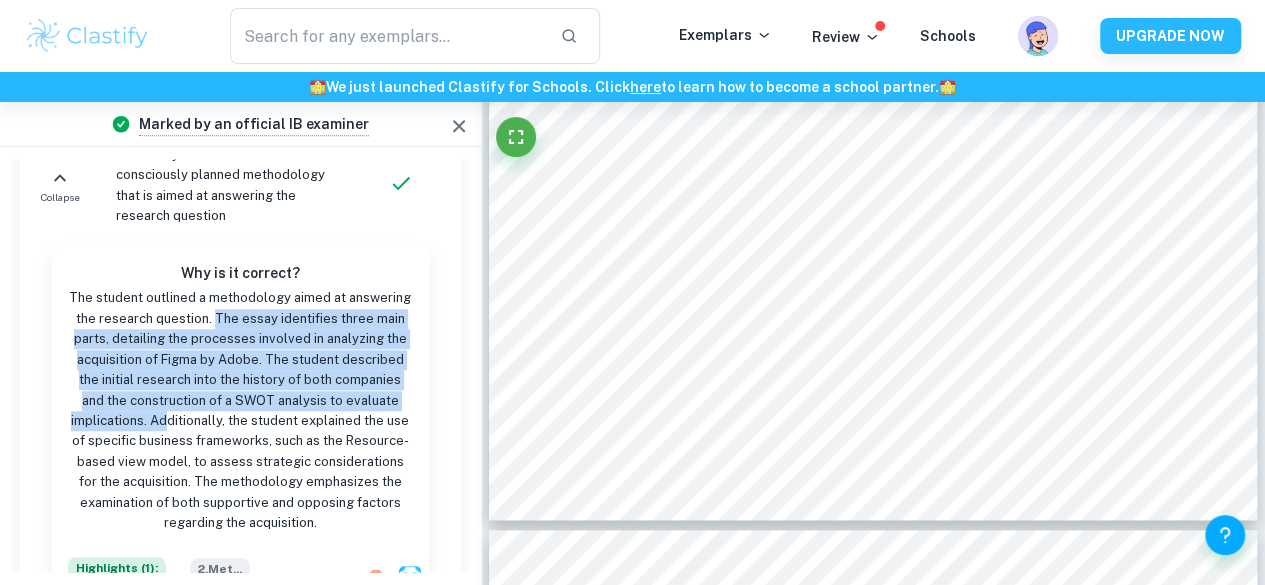 drag, startPoint x: 216, startPoint y: 259, endPoint x: 169, endPoint y: 367, distance: 117.7837 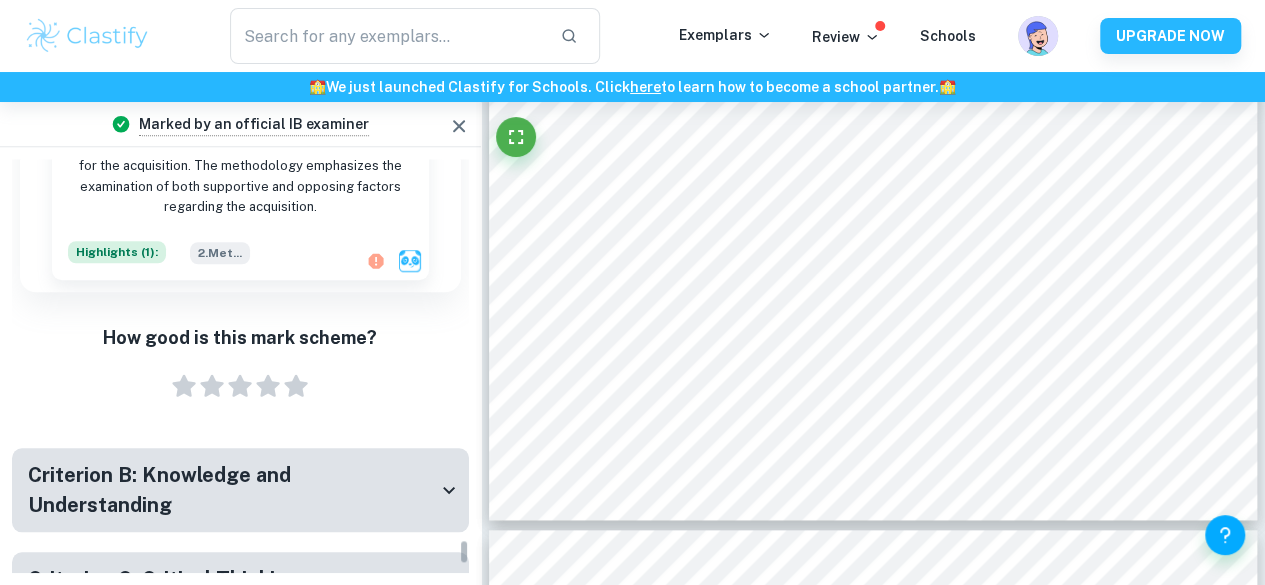 drag, startPoint x: 191, startPoint y: 341, endPoint x: 242, endPoint y: 396, distance: 75.00667 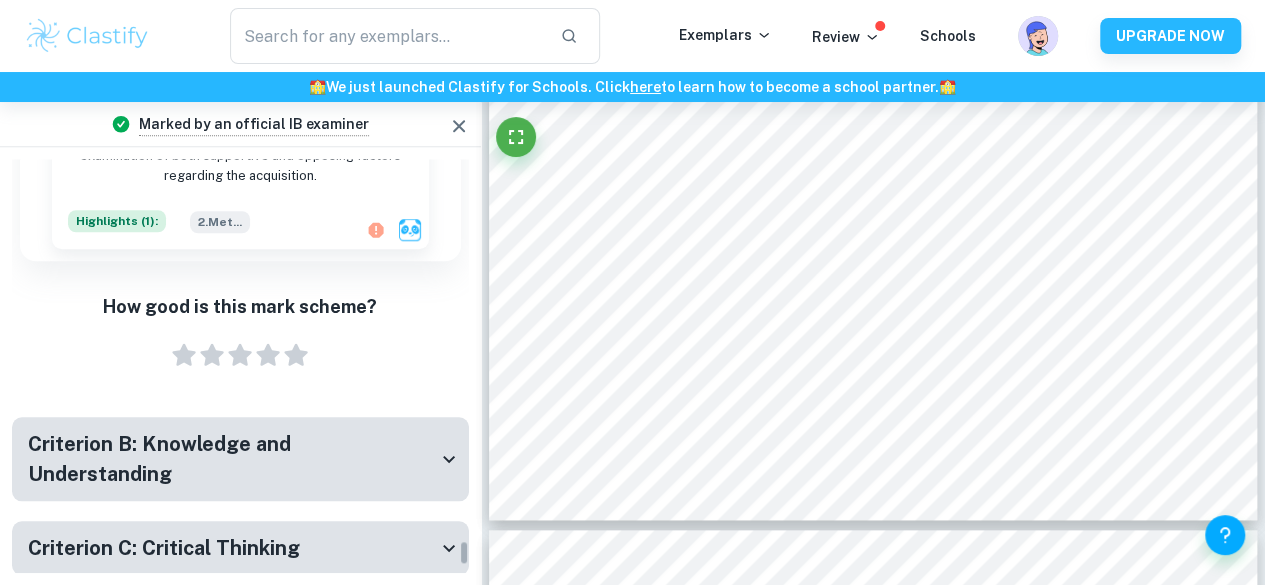 click on "Criterion B: Knowledge and Understanding" at bounding box center (232, 459) 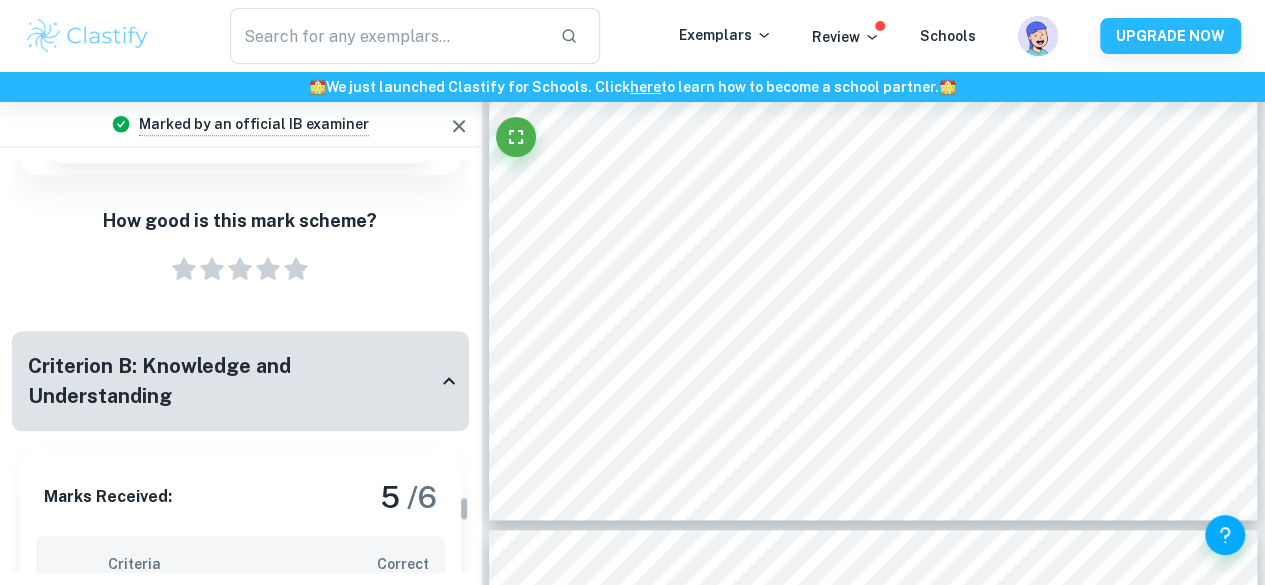 drag, startPoint x: 245, startPoint y: 459, endPoint x: 240, endPoint y: 343, distance: 116.10771 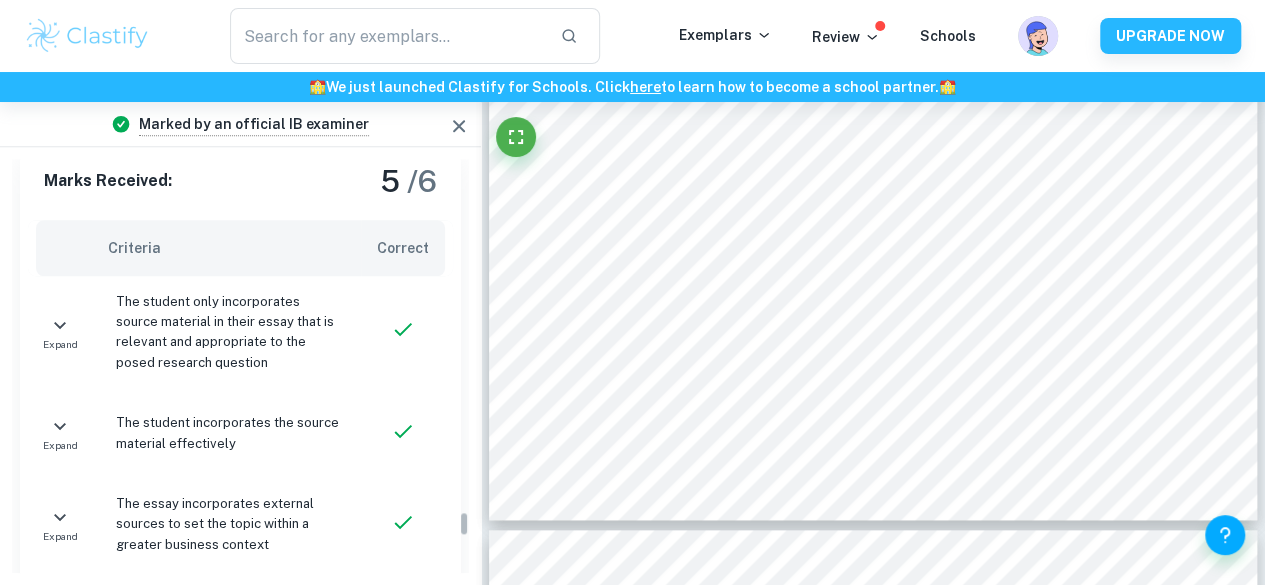 drag, startPoint x: 216, startPoint y: 397, endPoint x: 115, endPoint y: 353, distance: 110.16805 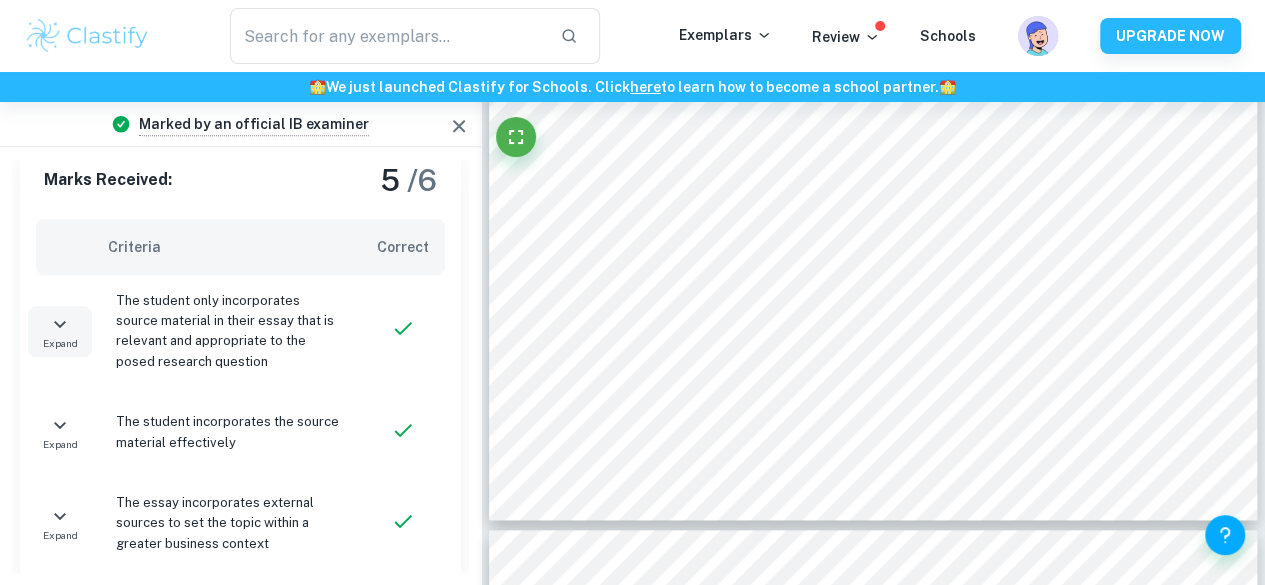 click 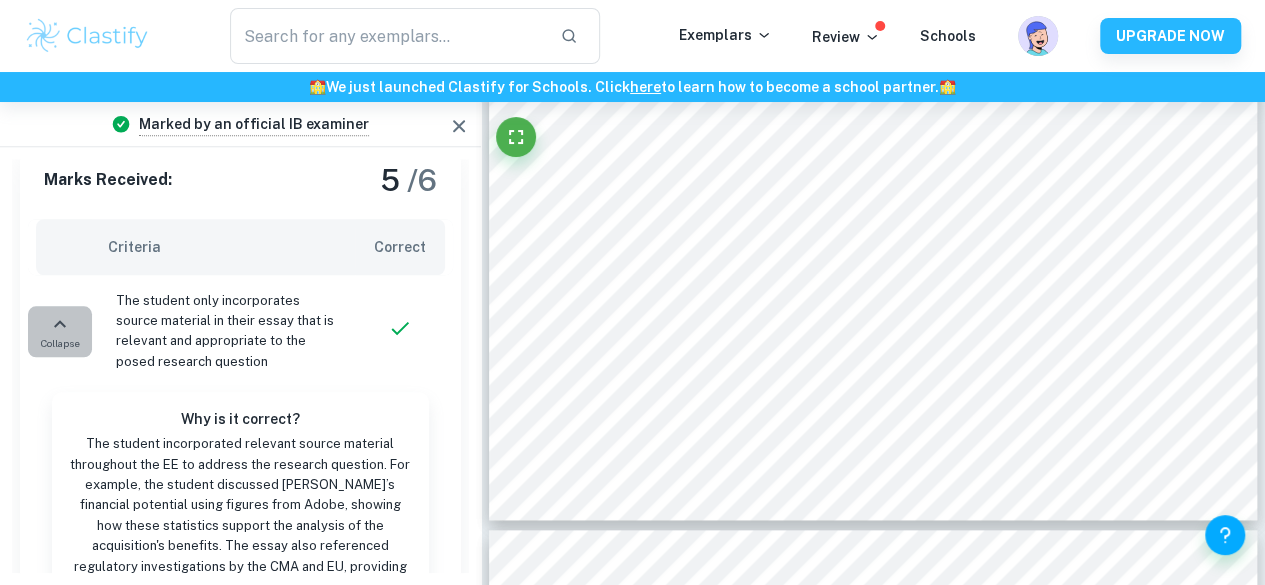 click 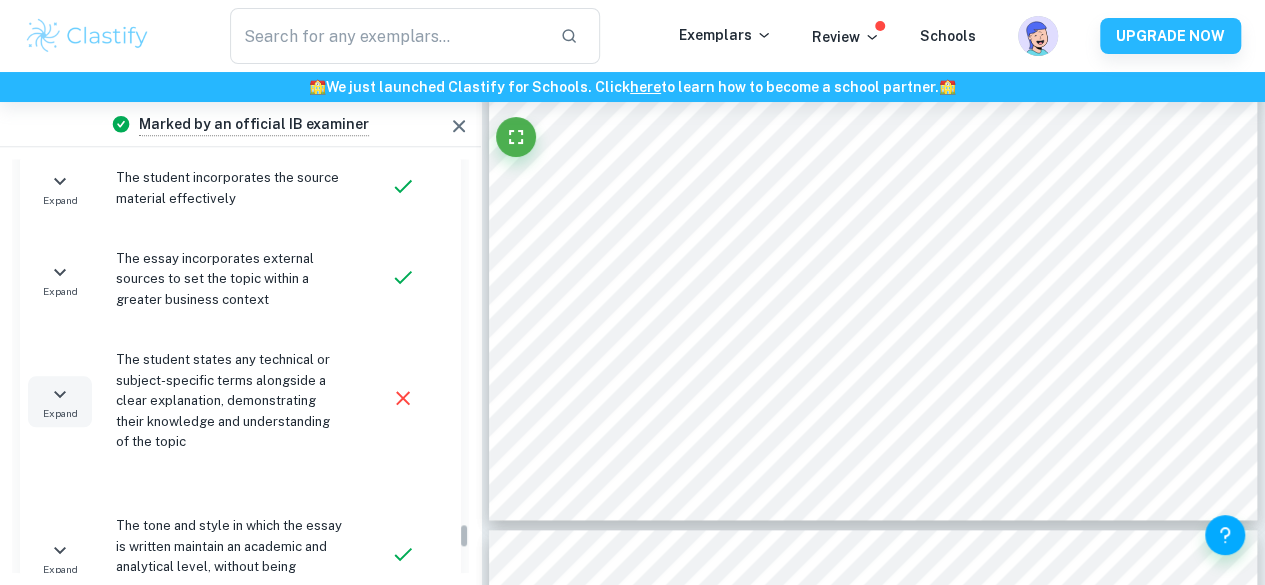 scroll, scrollTop: 7412, scrollLeft: 0, axis: vertical 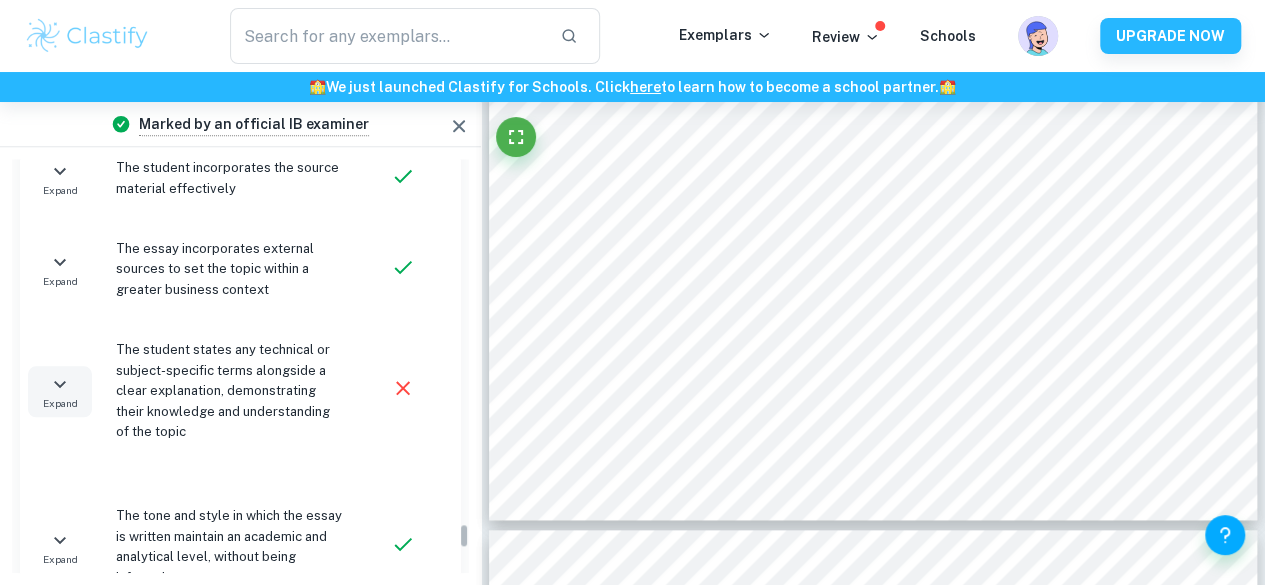 drag, startPoint x: 96, startPoint y: 273, endPoint x: 76, endPoint y: 317, distance: 48.332184 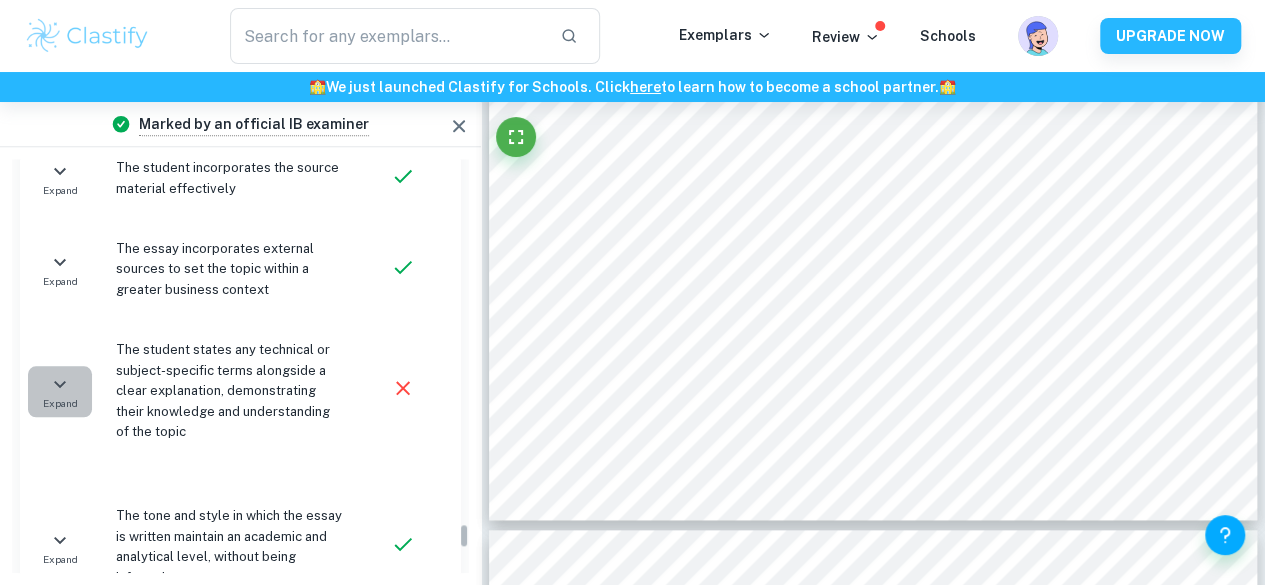 click on "Expand" at bounding box center (60, 403) 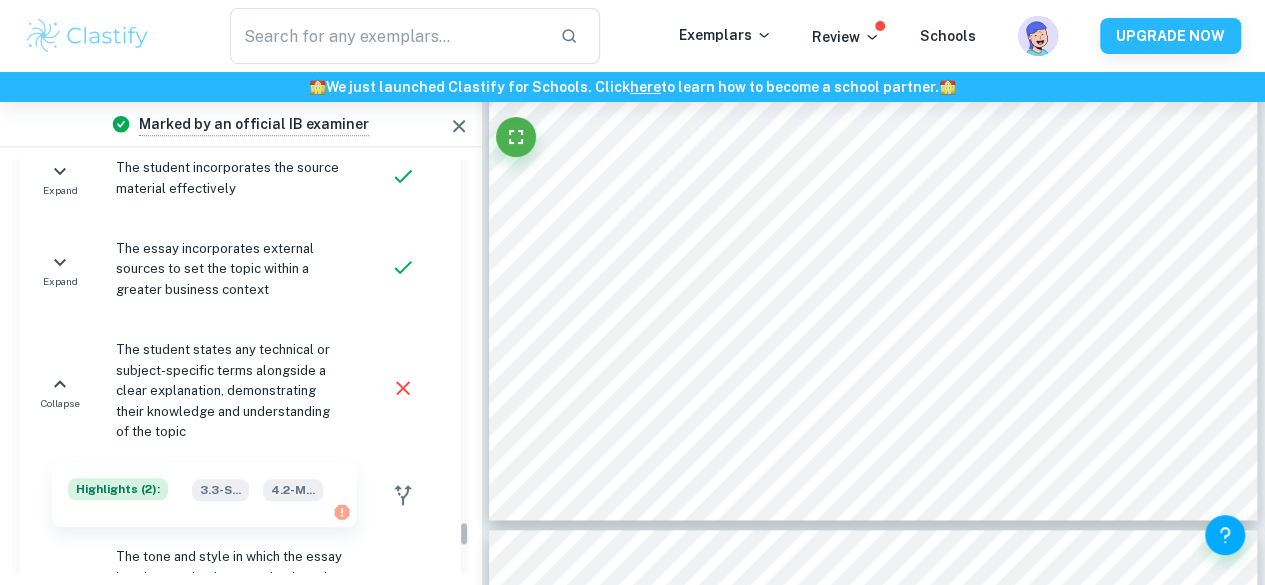click on "The essay incorporates external sources to set the topic within a greater business context" at bounding box center (230, 269) 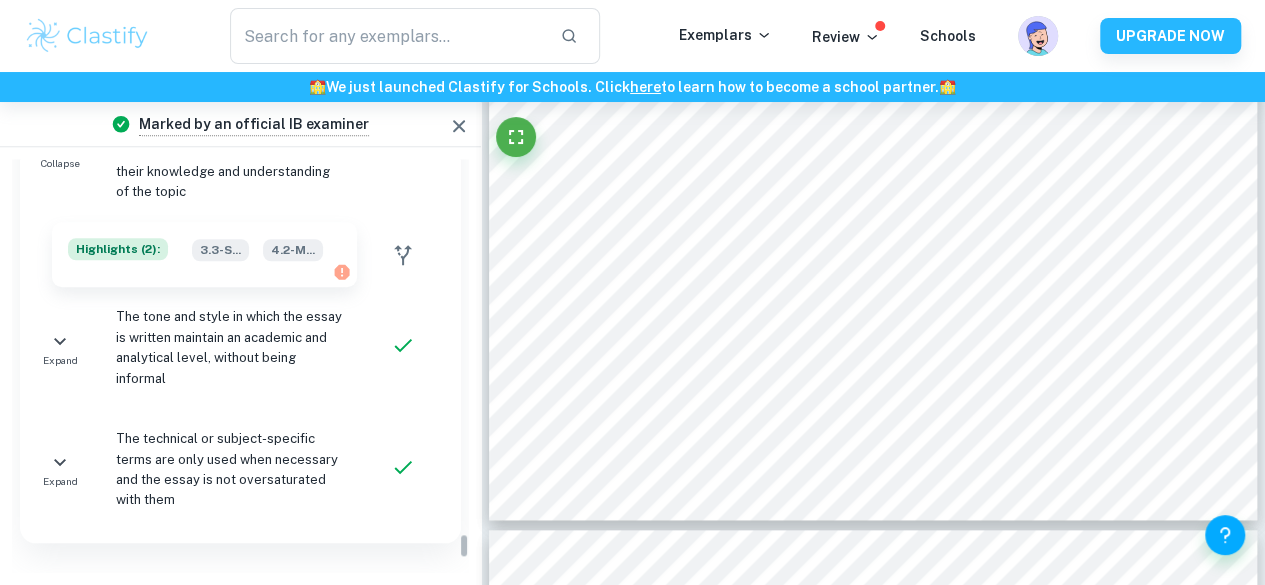 drag, startPoint x: 266, startPoint y: 291, endPoint x: 218, endPoint y: 281, distance: 49.0306 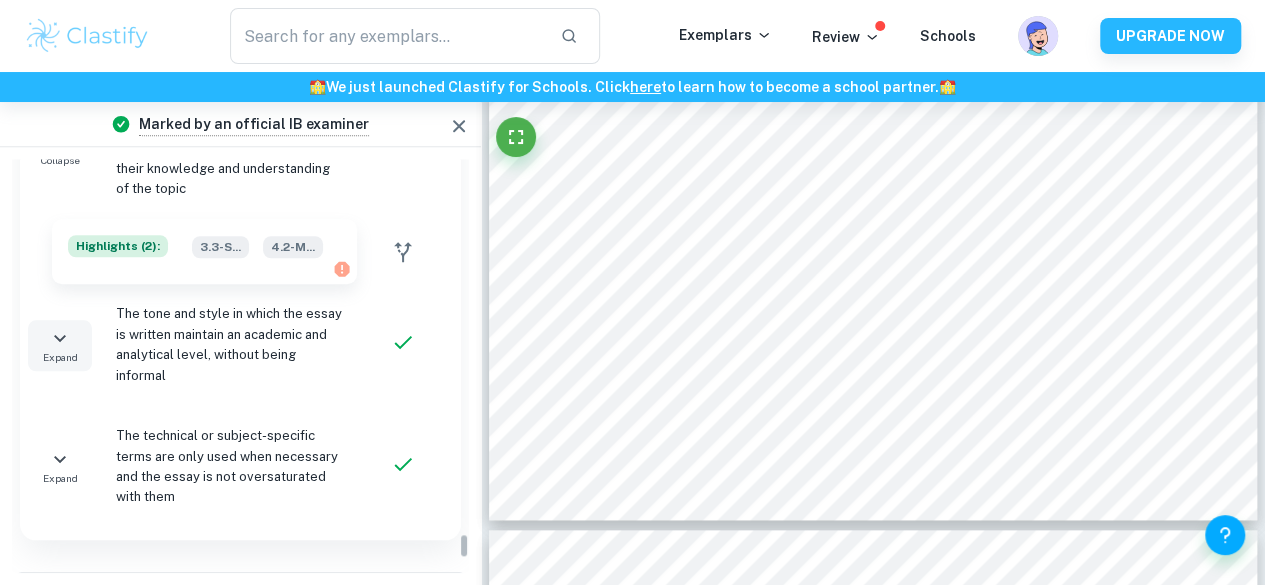 click on "Expand" at bounding box center [60, 357] 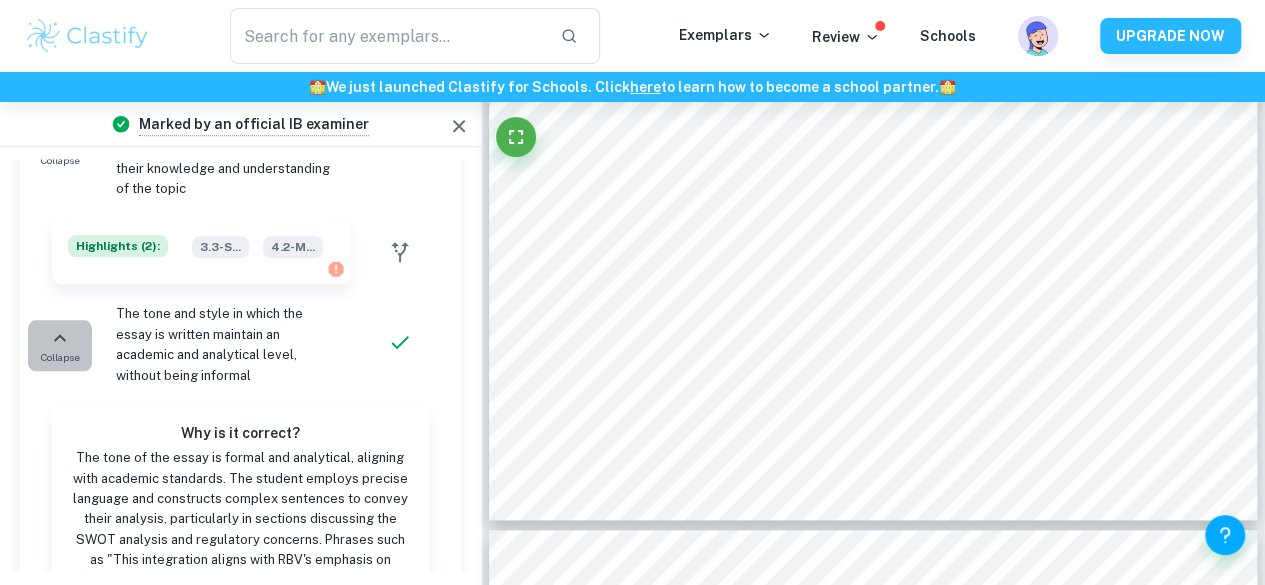 click on "Collapse" at bounding box center (60, 357) 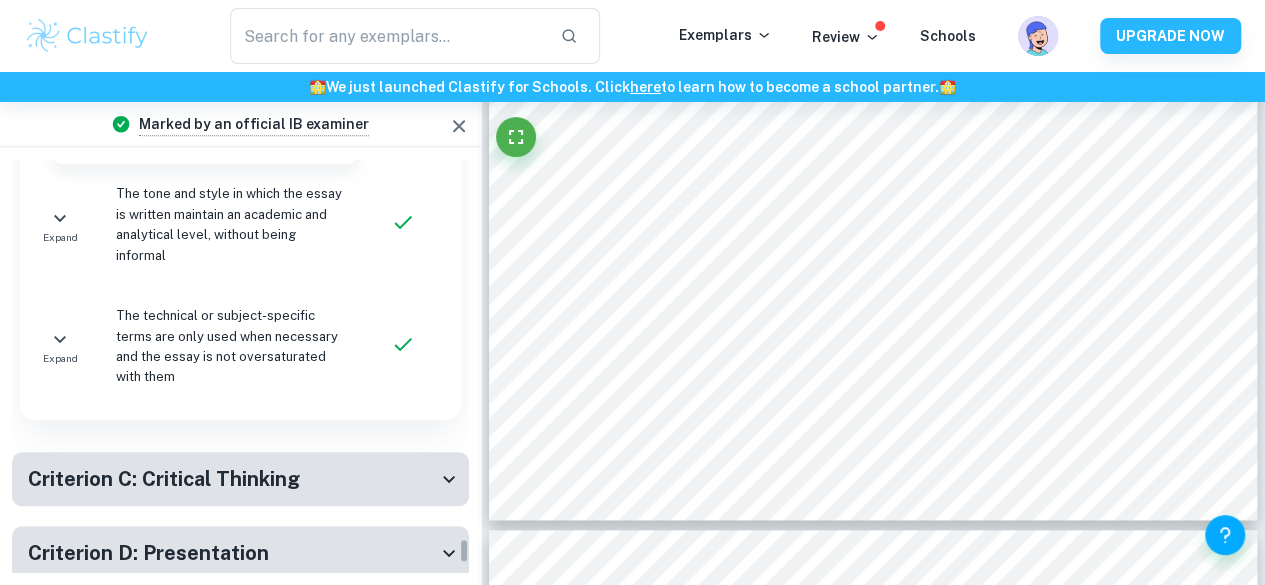 drag, startPoint x: 132, startPoint y: 319, endPoint x: 161, endPoint y: 365, distance: 54.378304 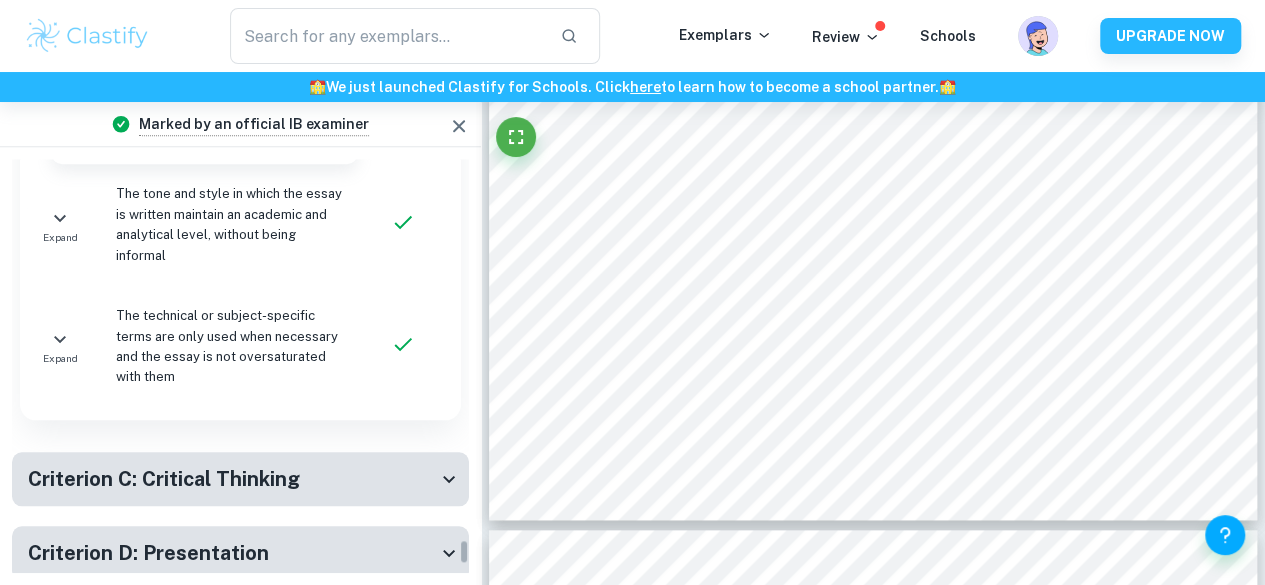 scroll, scrollTop: 7777, scrollLeft: 0, axis: vertical 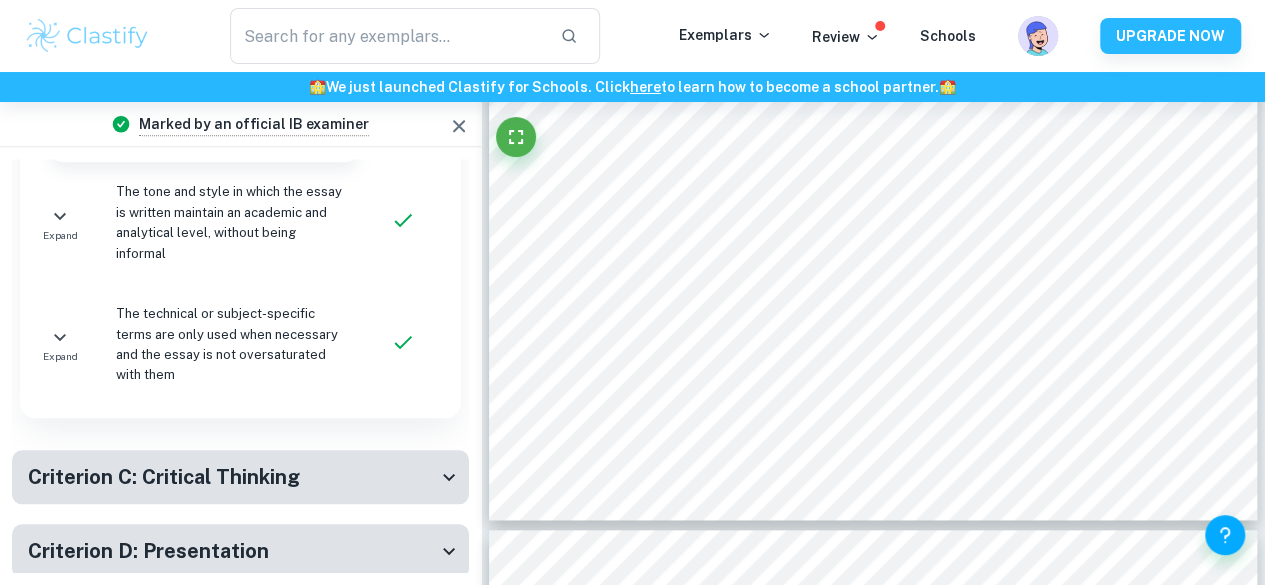 click on "Criterion C: Critical Thinking" at bounding box center [164, 477] 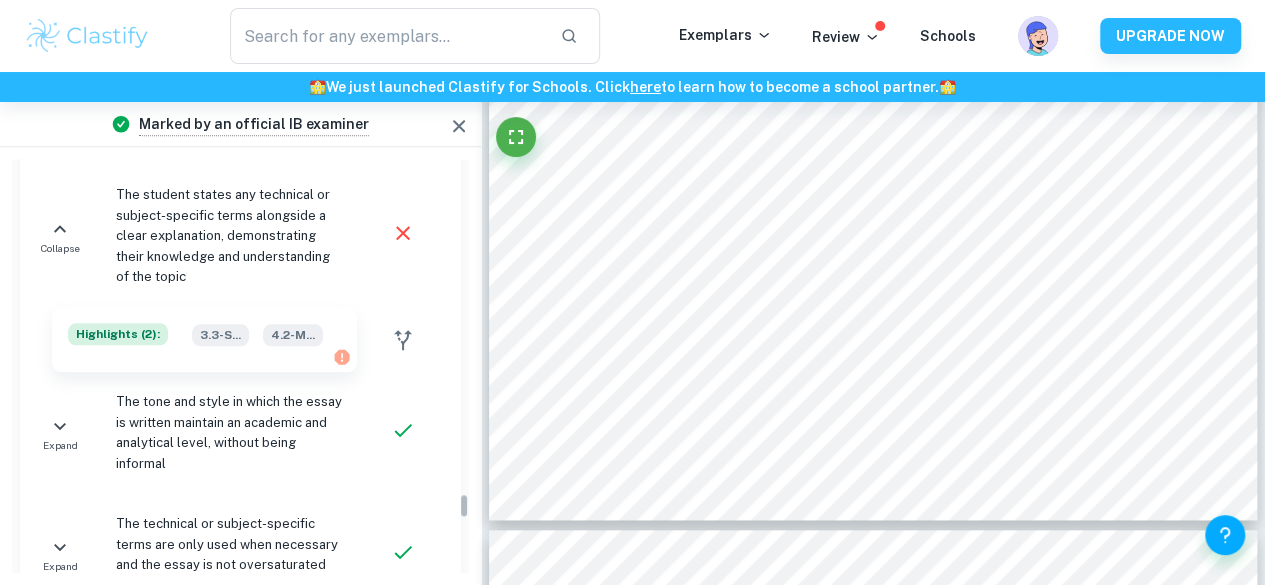 drag, startPoint x: 160, startPoint y: 305, endPoint x: 234, endPoint y: 237, distance: 100.49876 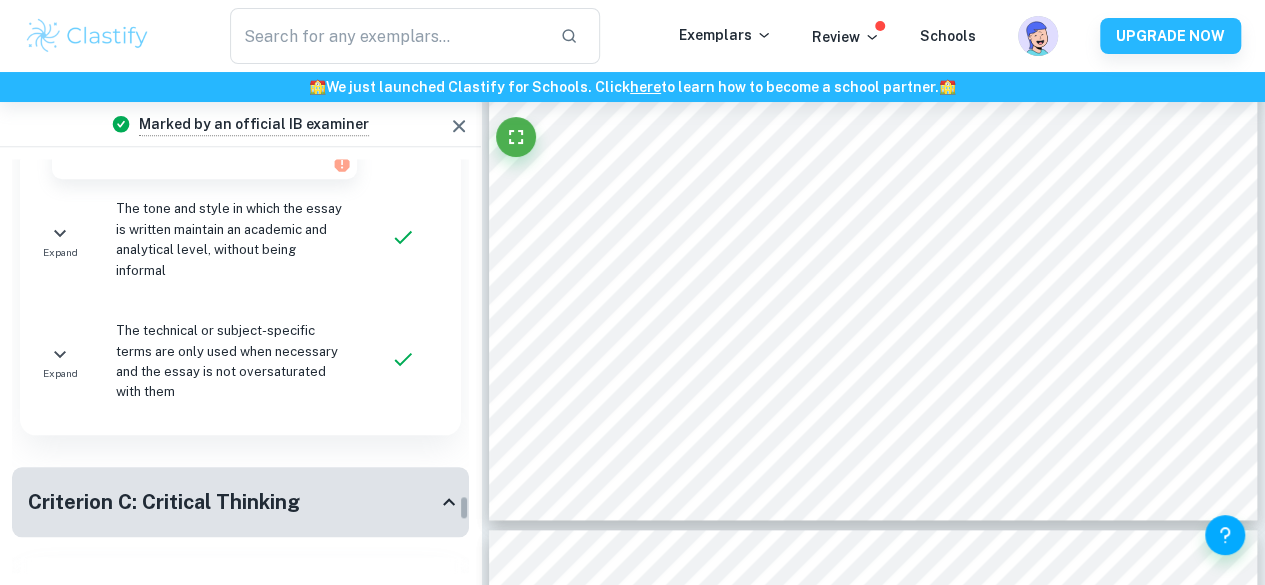 drag, startPoint x: 253, startPoint y: 405, endPoint x: 251, endPoint y: 429, distance: 24.083189 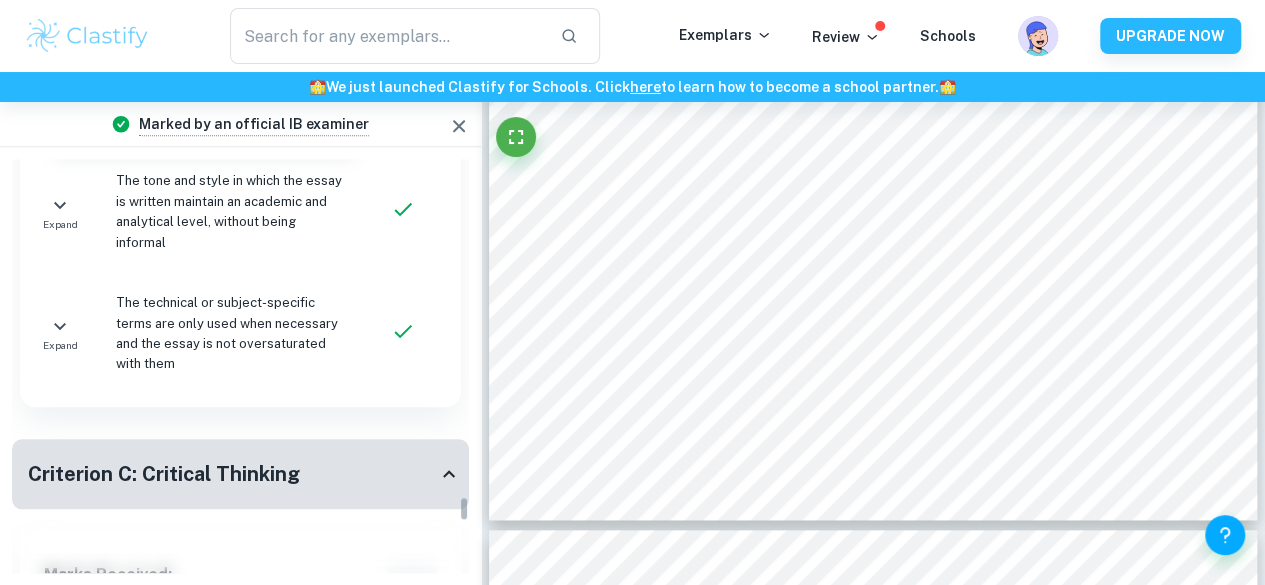 click on "Criterion C: Critical Thinking" at bounding box center [240, 474] 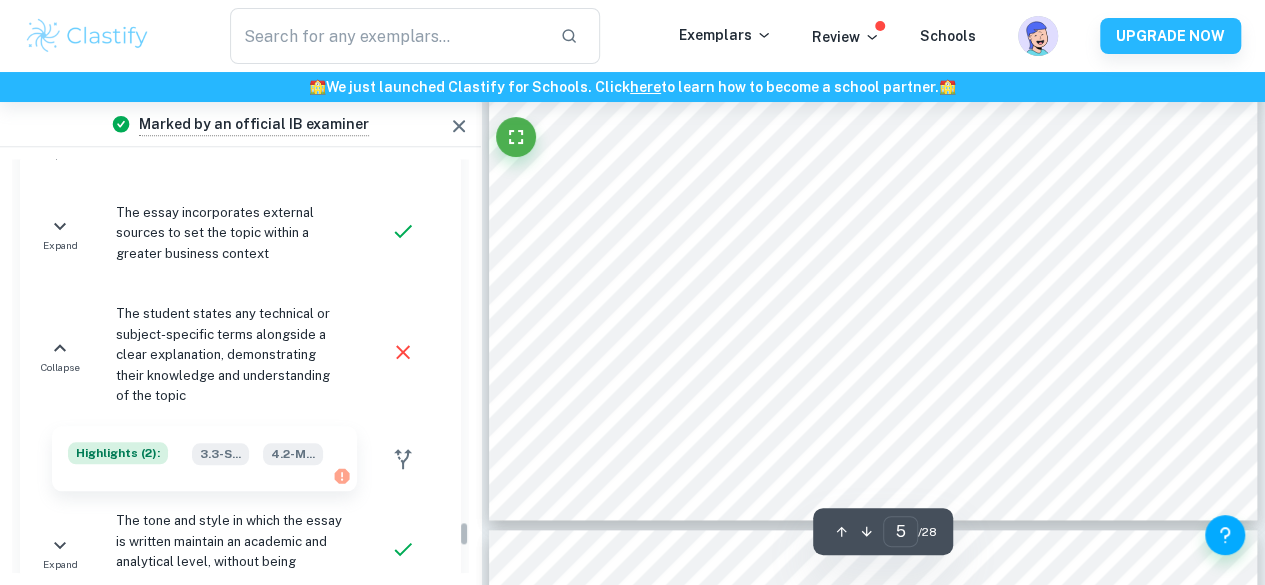 drag, startPoint x: 270, startPoint y: 355, endPoint x: 900, endPoint y: 94, distance: 681.9245 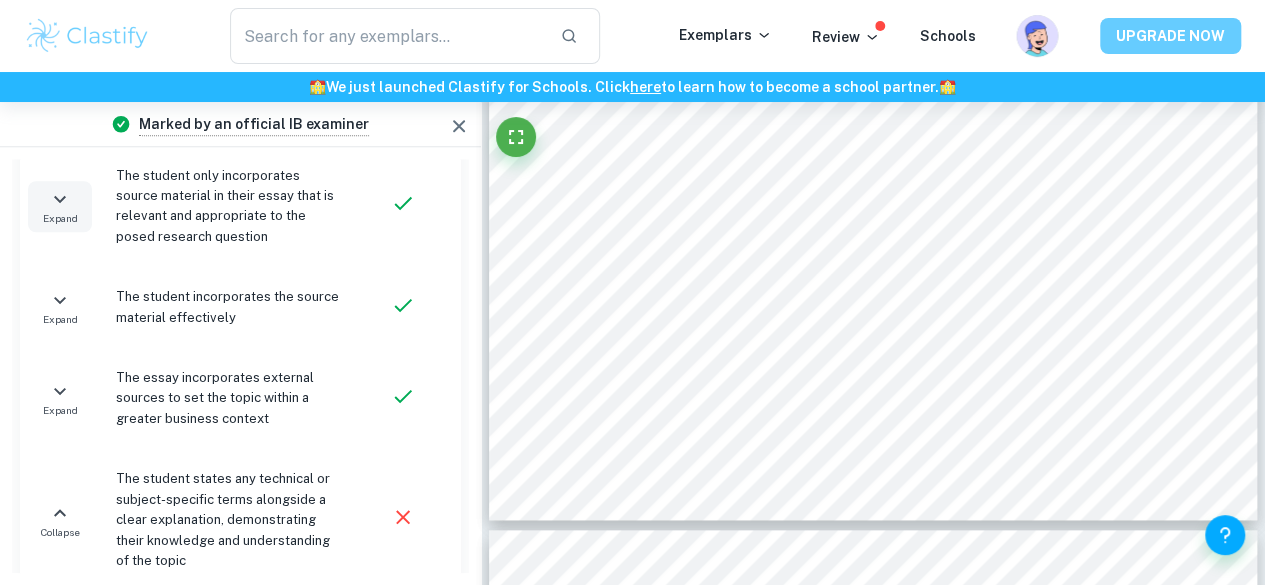 drag, startPoint x: 1213, startPoint y: 28, endPoint x: 1128, endPoint y: 35, distance: 85.28775 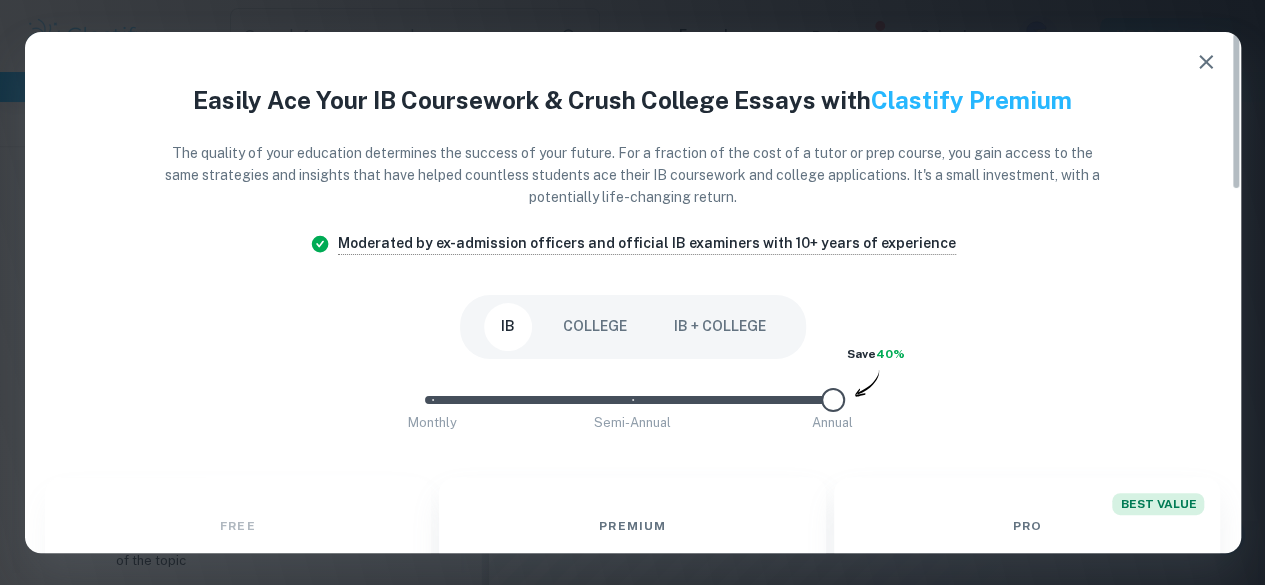 drag, startPoint x: 1128, startPoint y: 35, endPoint x: 246, endPoint y: 295, distance: 919.5238 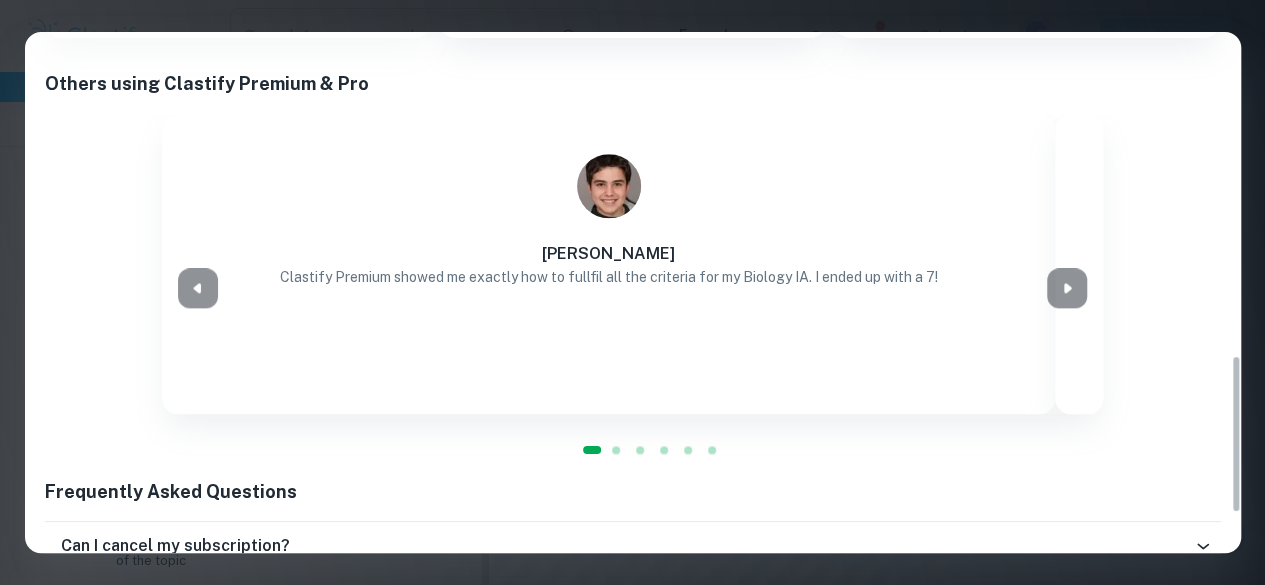 drag, startPoint x: 591, startPoint y: 223, endPoint x: 558, endPoint y: 177, distance: 56.61272 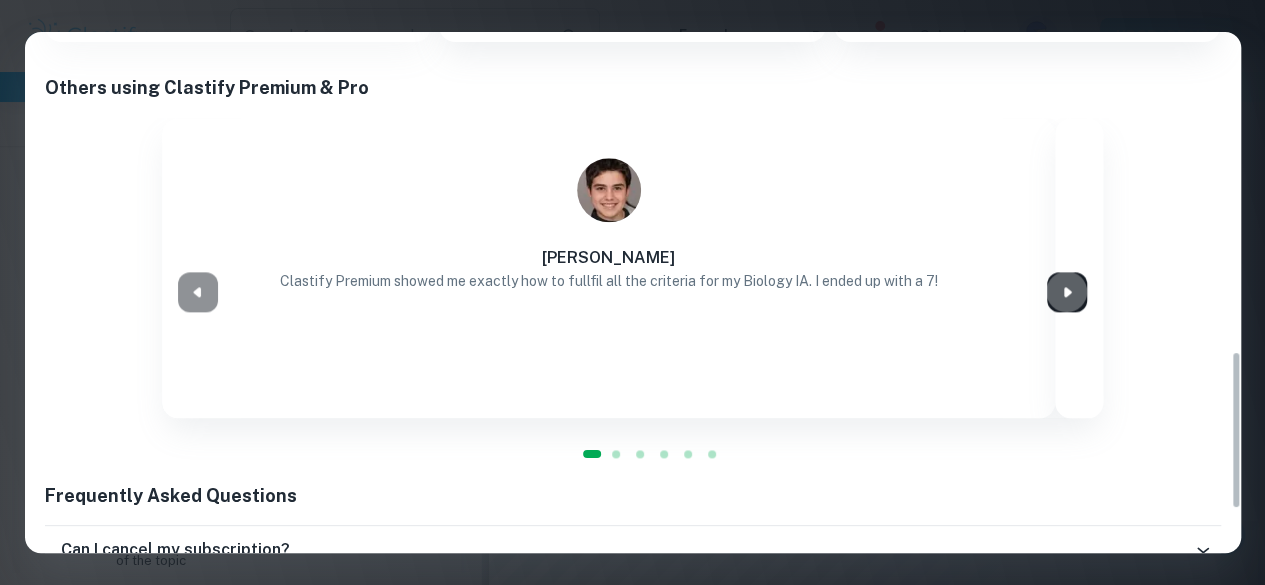 click 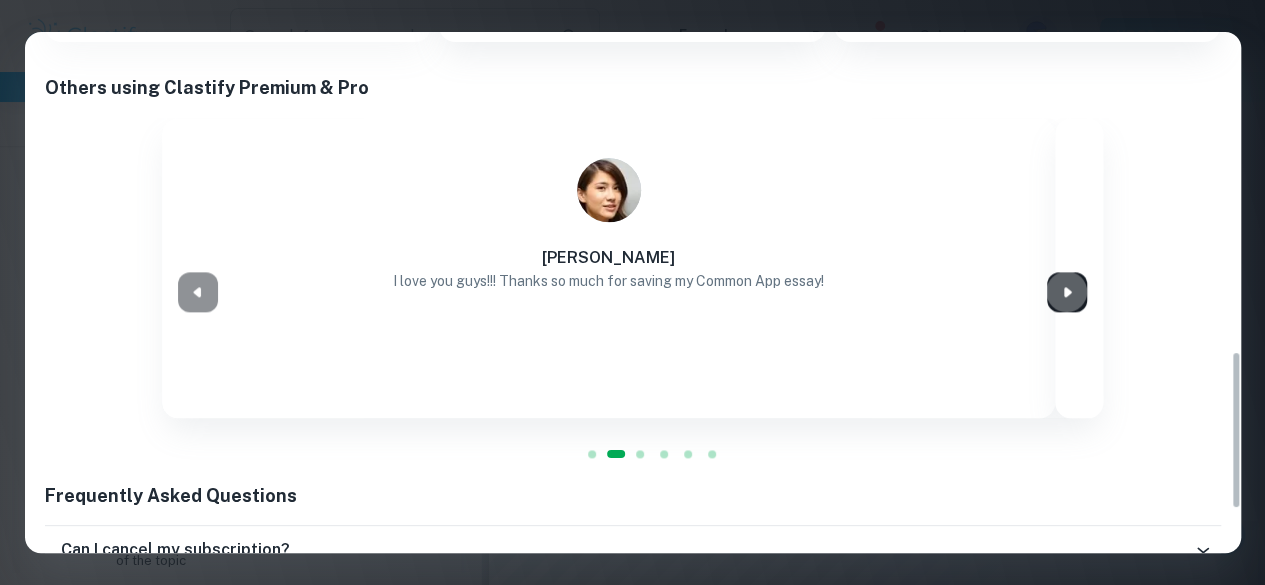 click 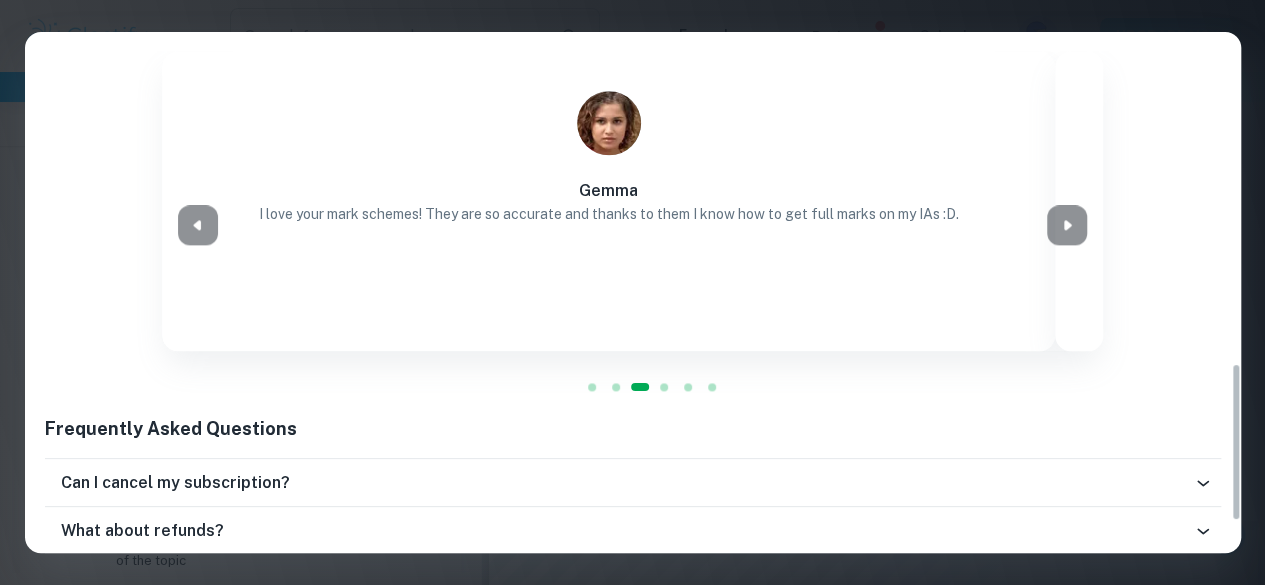 scroll, scrollTop: 1195, scrollLeft: 0, axis: vertical 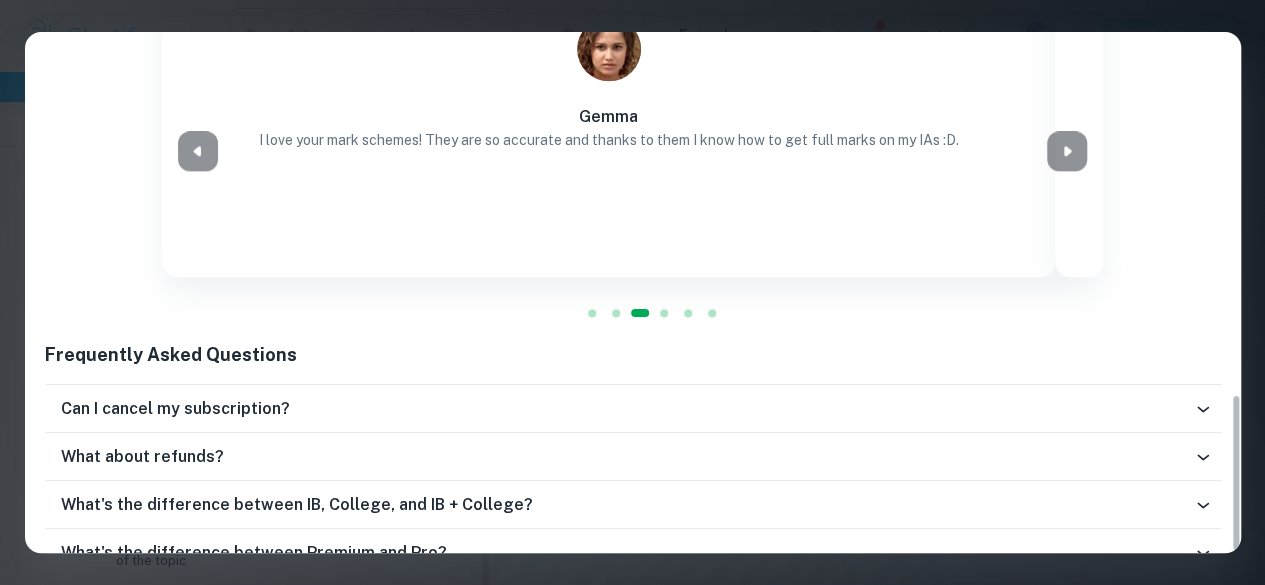 drag, startPoint x: 338, startPoint y: 334, endPoint x: 288, endPoint y: 393, distance: 77.33692 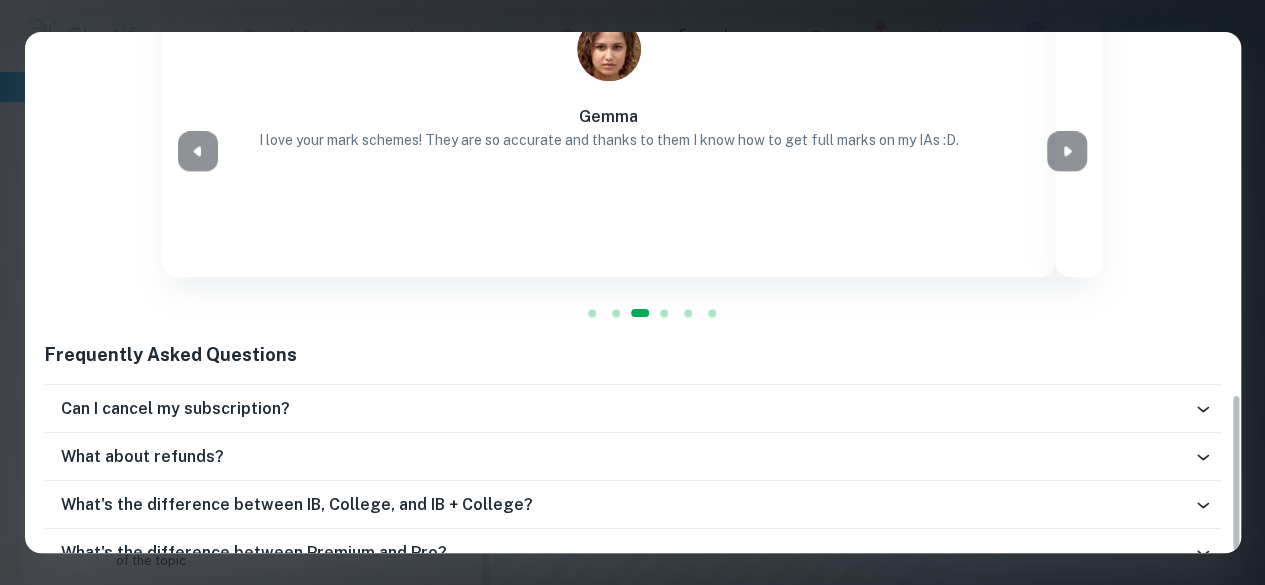 click on "What's the difference between Premium and Pro?" at bounding box center [633, 553] 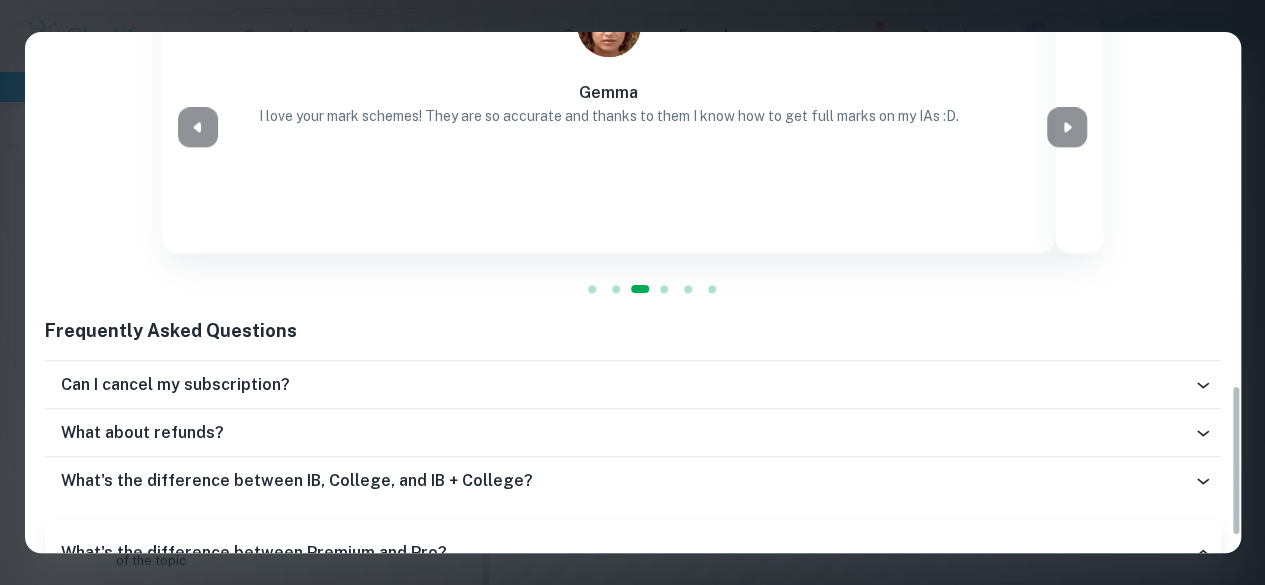 scroll, scrollTop: 1275, scrollLeft: 0, axis: vertical 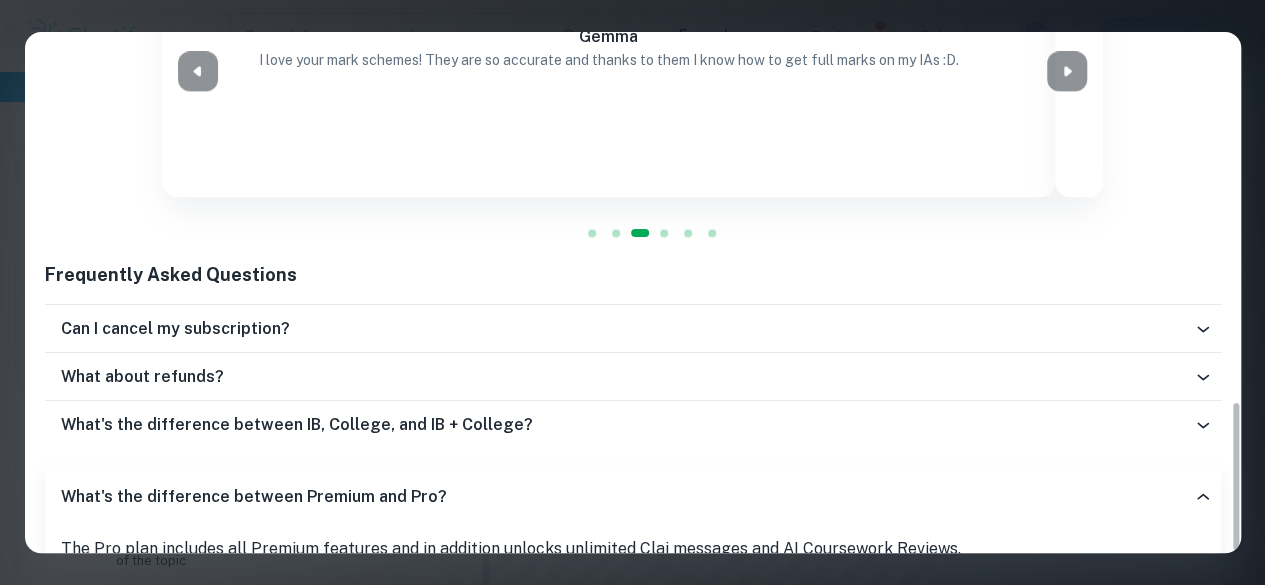 drag, startPoint x: 444, startPoint y: 325, endPoint x: 431, endPoint y: 509, distance: 184.45866 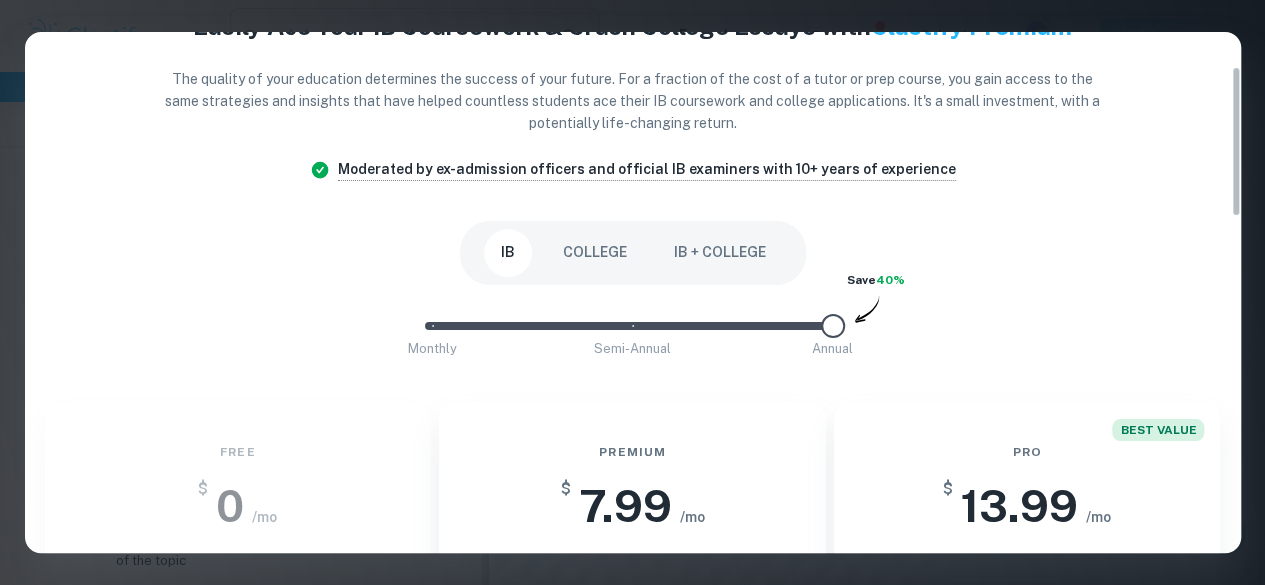 scroll, scrollTop: 0, scrollLeft: 0, axis: both 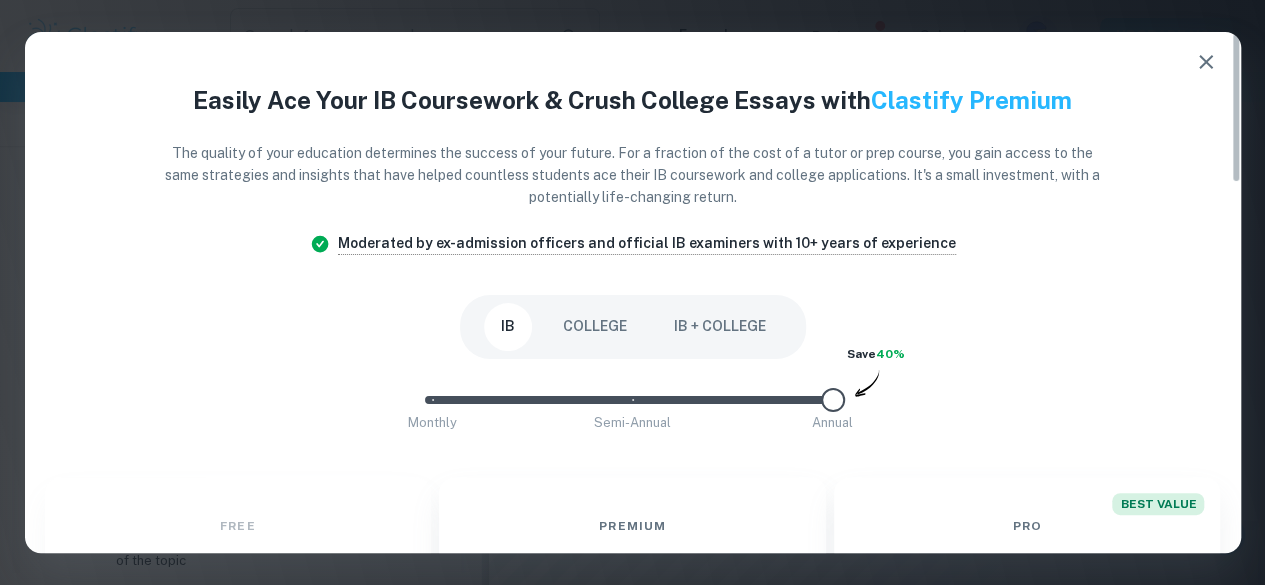 drag, startPoint x: 432, startPoint y: 496, endPoint x: 384, endPoint y: 311, distance: 191.12561 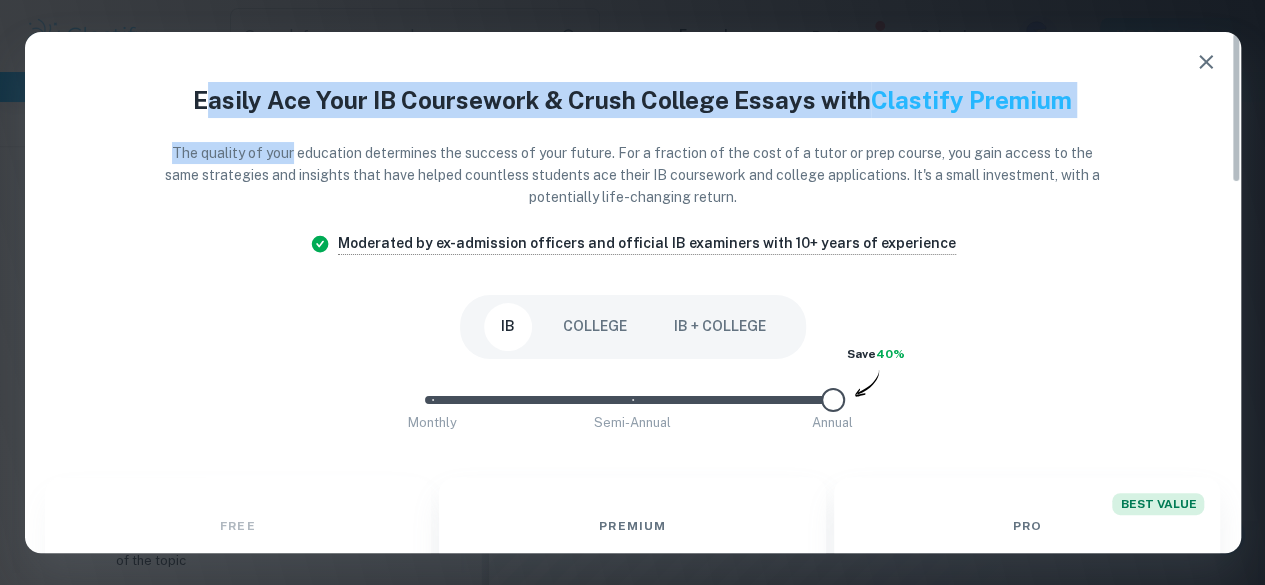 drag, startPoint x: 203, startPoint y: 105, endPoint x: 308, endPoint y: 146, distance: 112.720894 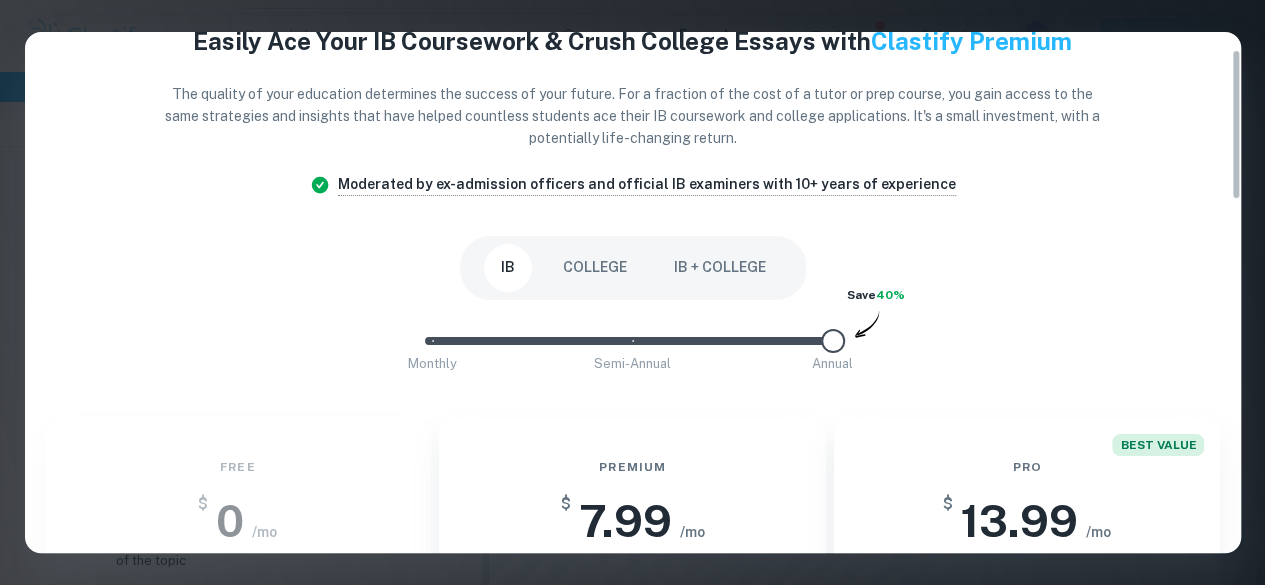drag, startPoint x: 354, startPoint y: 133, endPoint x: 363, endPoint y: 190, distance: 57.706154 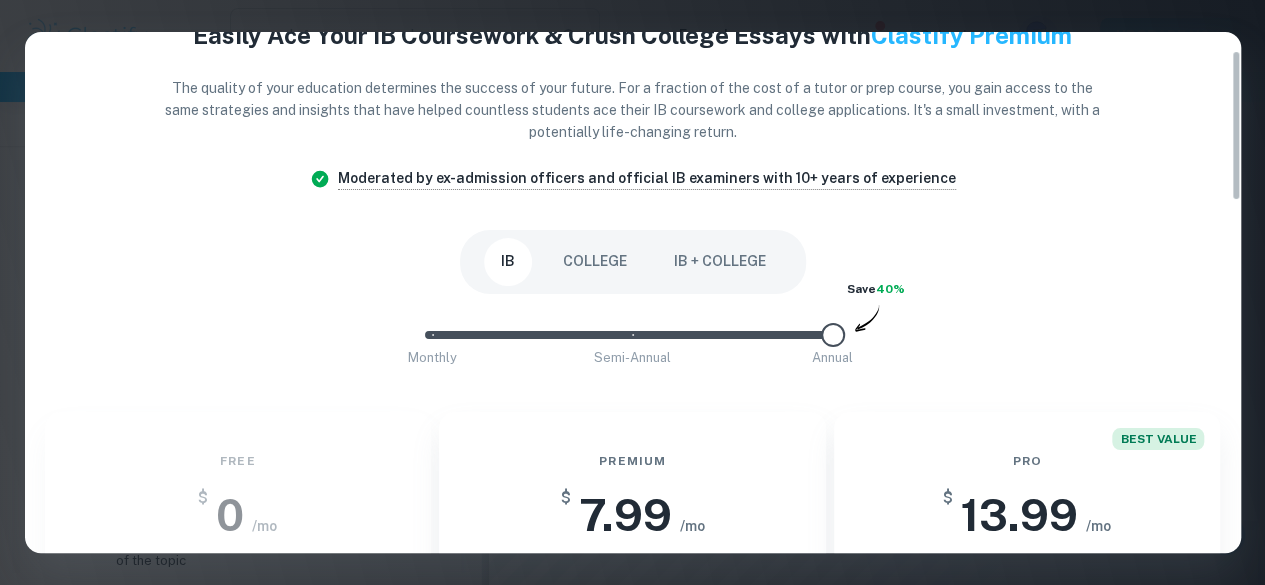 drag, startPoint x: 326, startPoint y: 320, endPoint x: 562, endPoint y: 383, distance: 244.2642 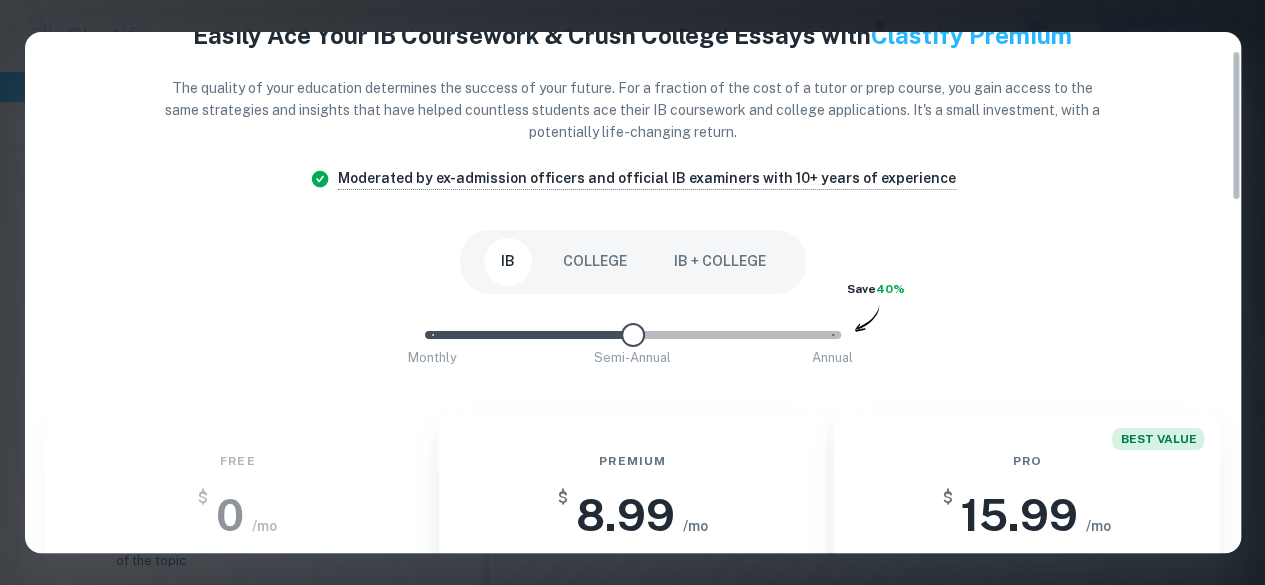 click on "Monthly Semi-Annual Annual" at bounding box center (633, 335) 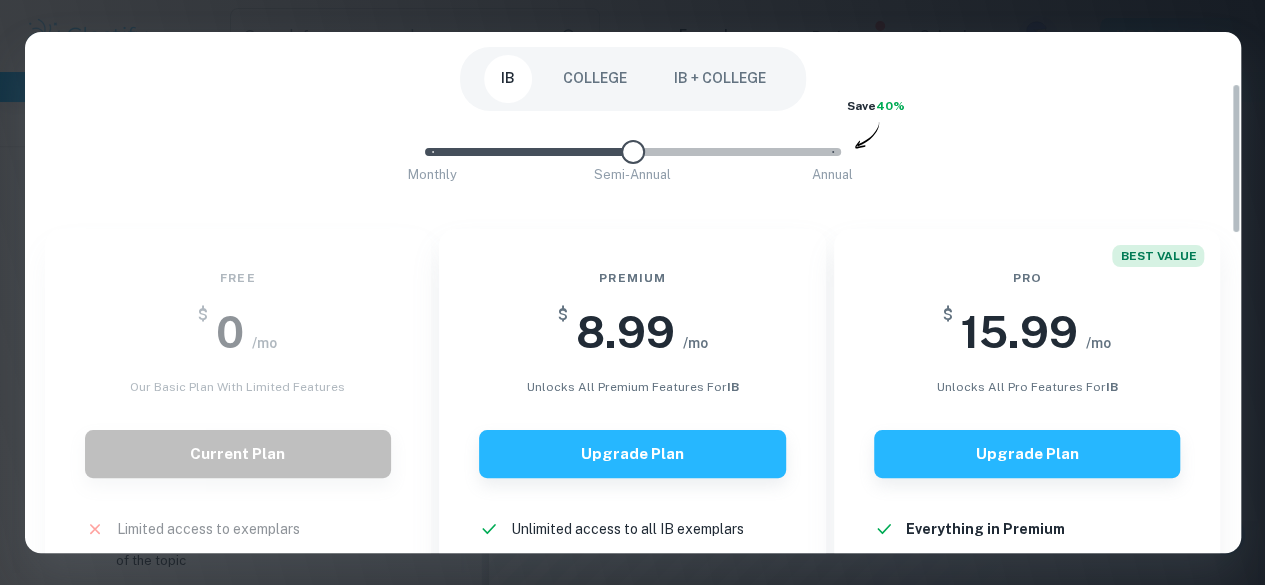 drag, startPoint x: 842, startPoint y: 187, endPoint x: 824, endPoint y: 266, distance: 81.02469 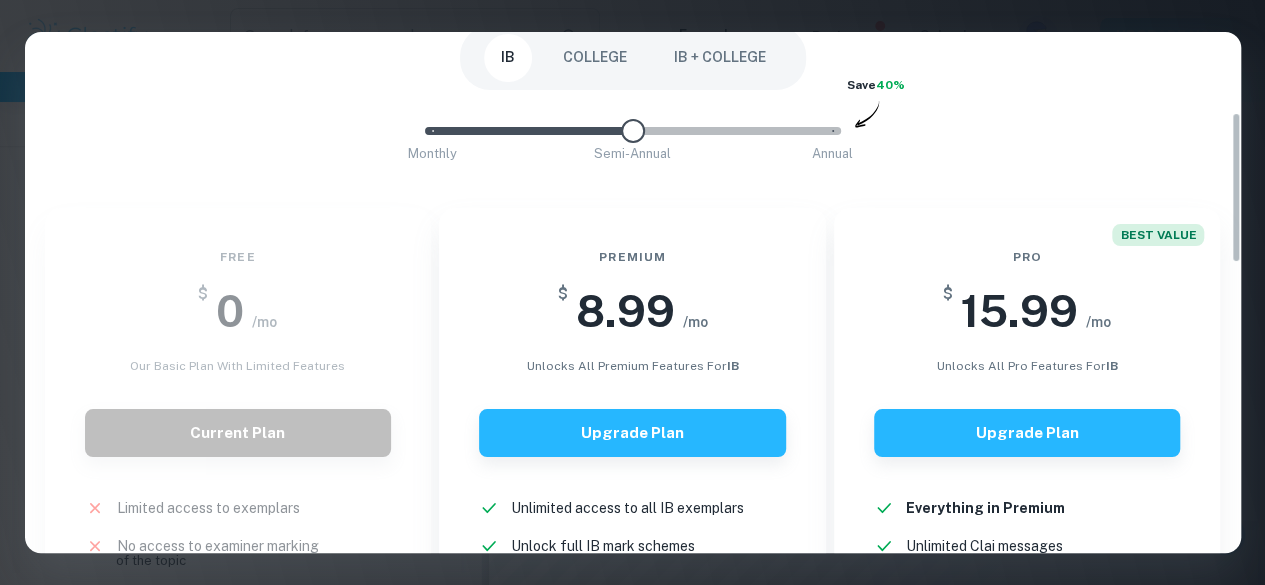 drag, startPoint x: 820, startPoint y: 267, endPoint x: 738, endPoint y: 160, distance: 134.80727 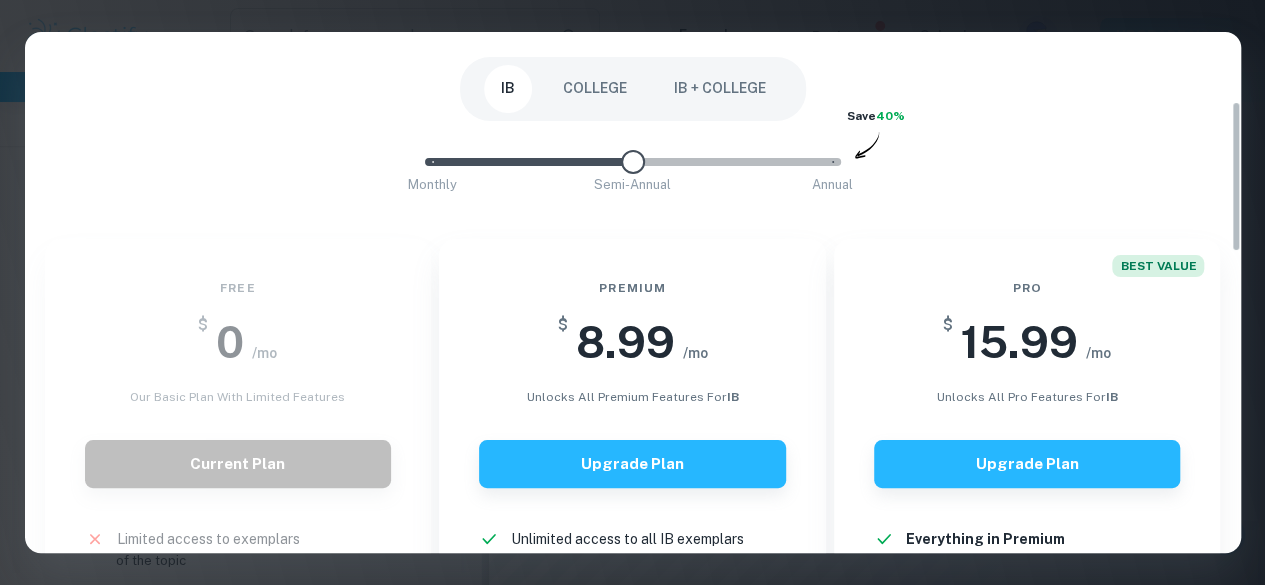 click on "Monthly Semi-Annual Annual" at bounding box center [633, 162] 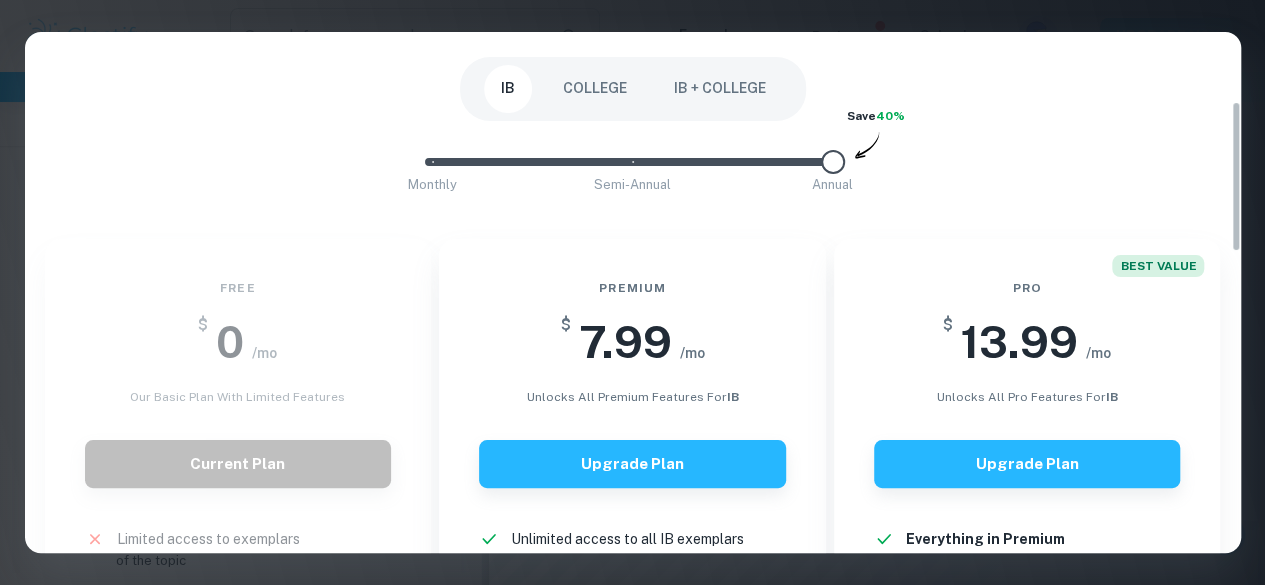 type on "1" 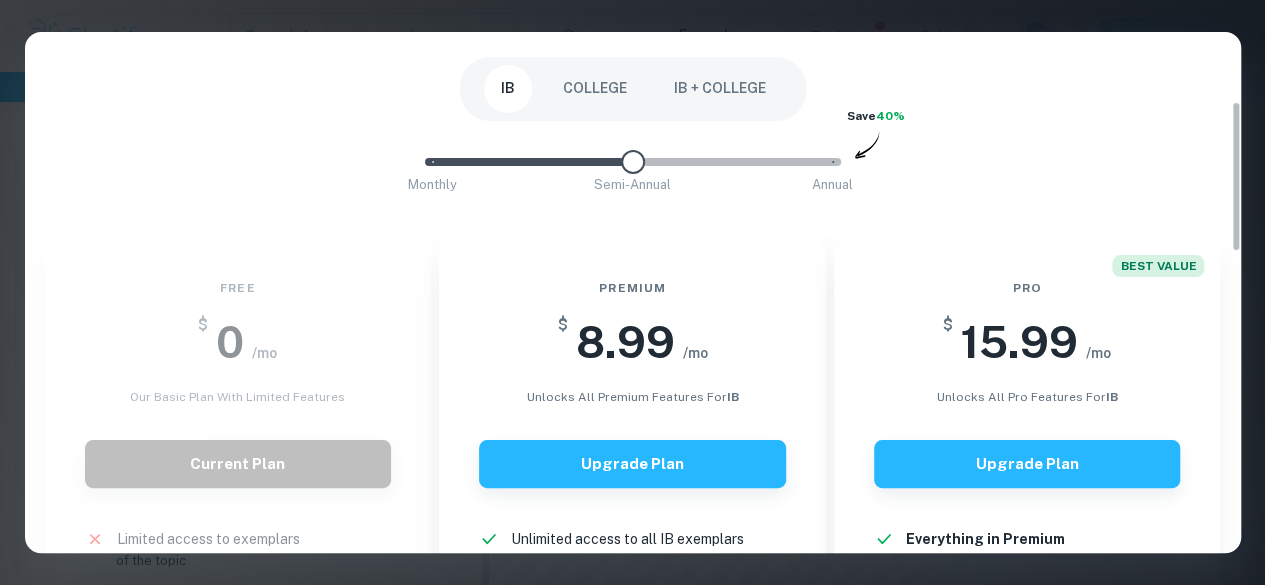 click on "IB + COLLEGE" at bounding box center (720, 89) 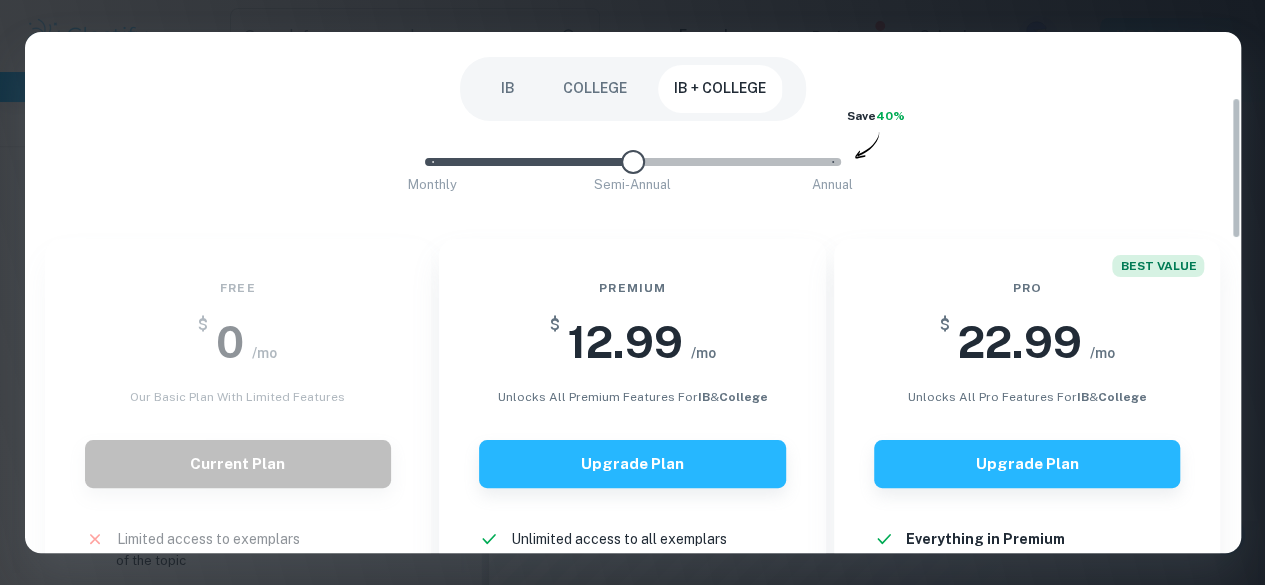 click on "COLLEGE" at bounding box center (595, 89) 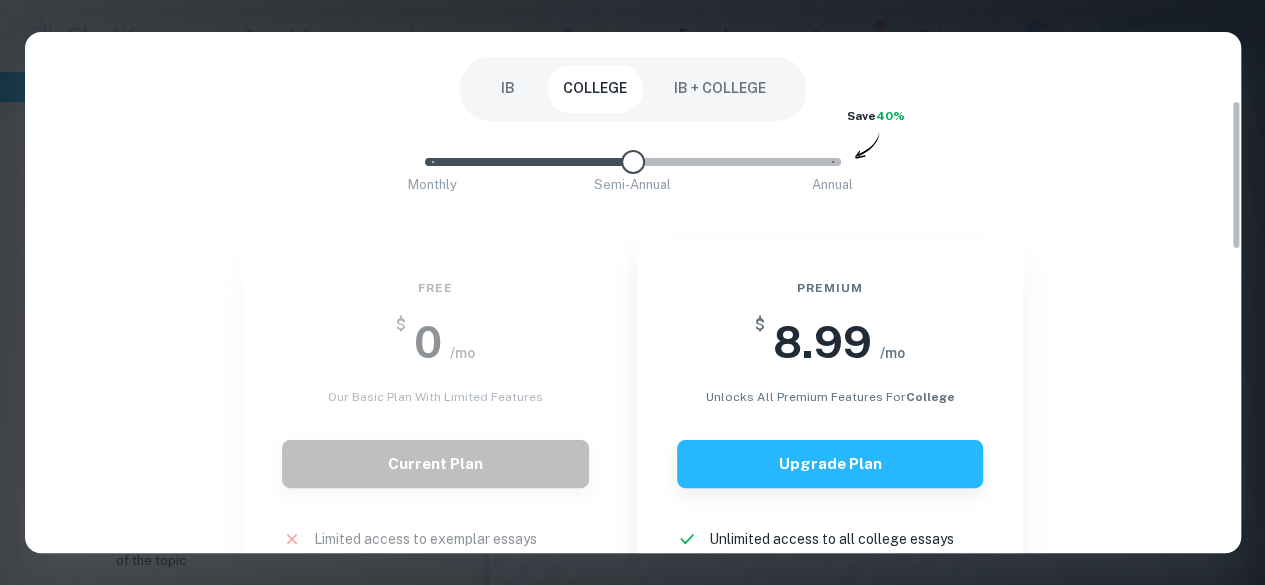 click on "IB" at bounding box center (508, 89) 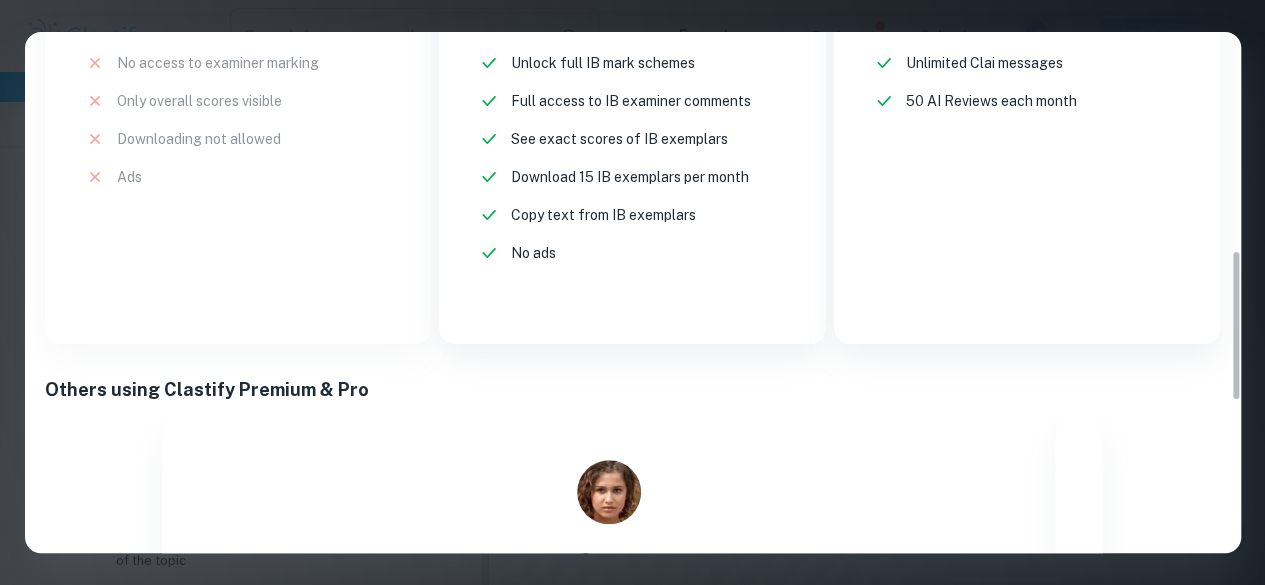 scroll, scrollTop: 752, scrollLeft: 0, axis: vertical 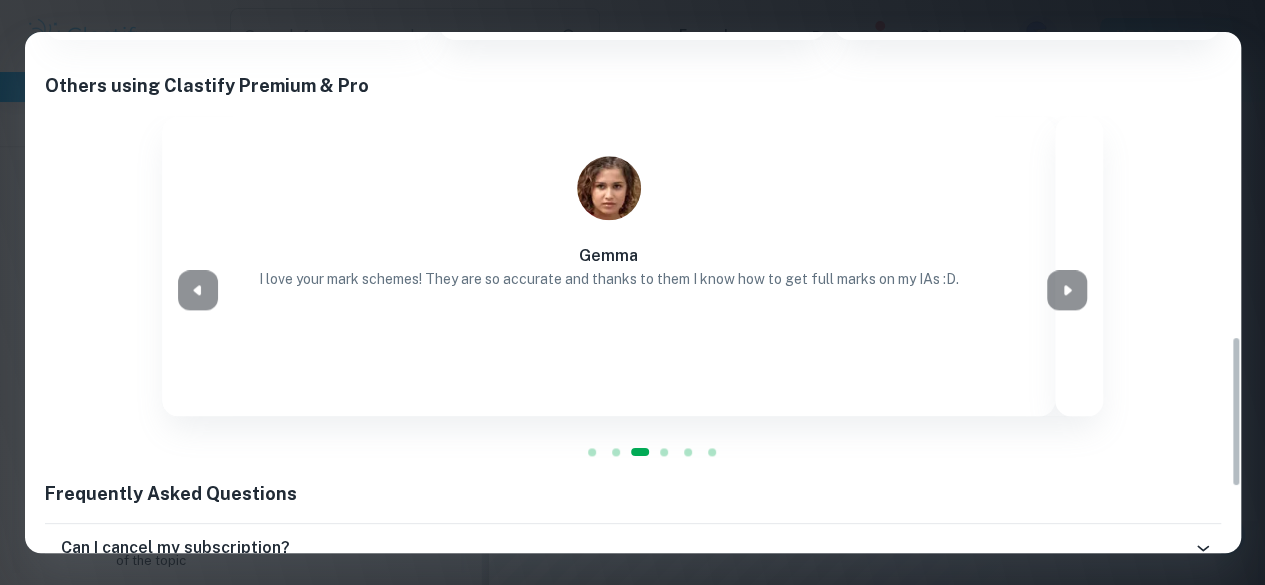 drag, startPoint x: 586, startPoint y: 248, endPoint x: 815, endPoint y: 303, distance: 235.5122 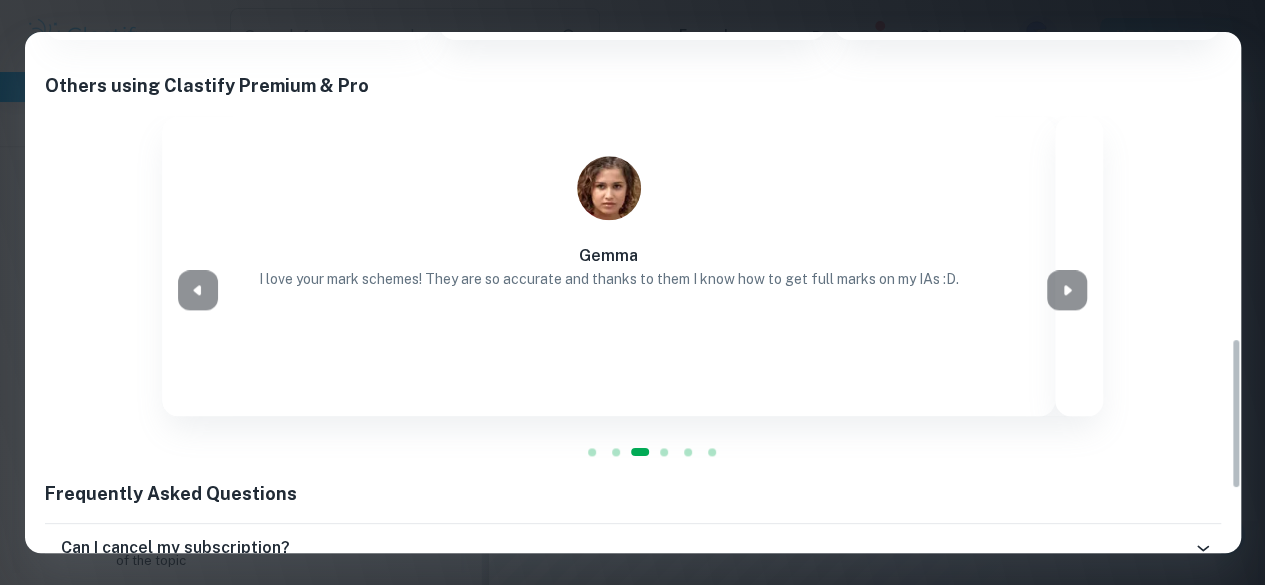 scroll, scrollTop: 1057, scrollLeft: 0, axis: vertical 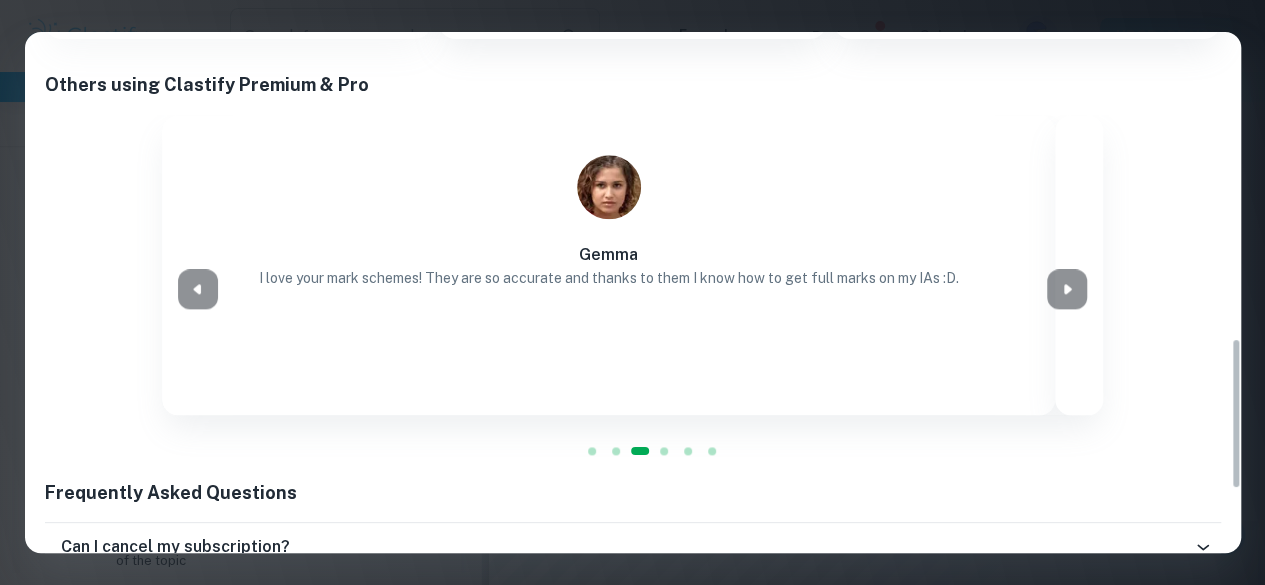 click on "Gemma I love your mark schemes! They are so accurate and thanks to them I know how to get full marks on my IAs :D." at bounding box center [608, 265] 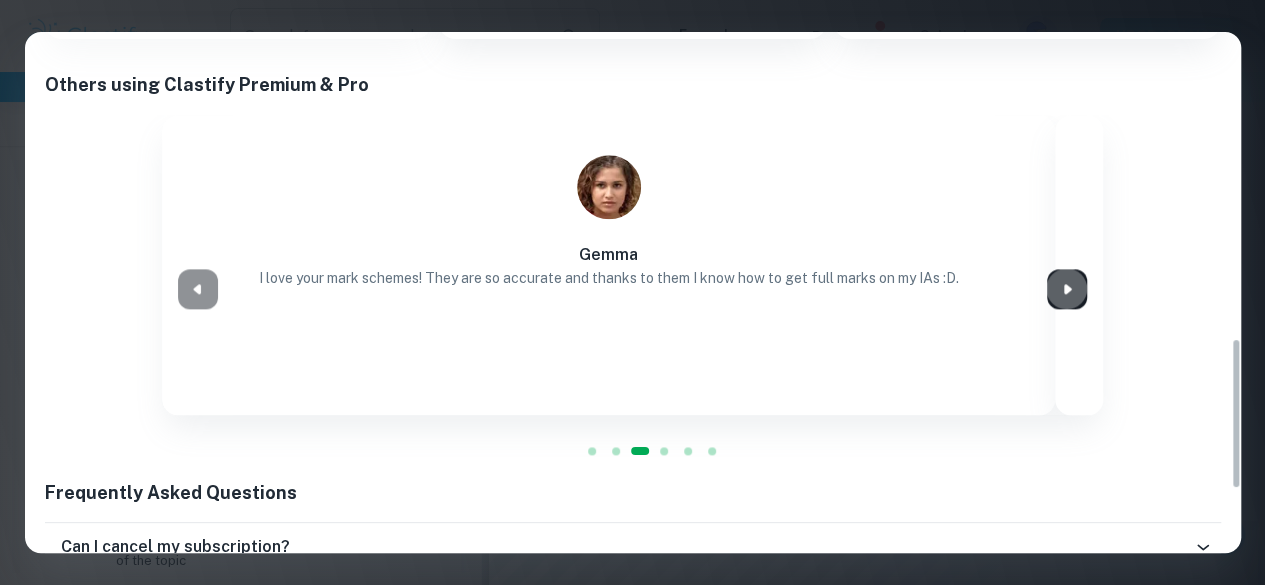 click at bounding box center (1067, 289) 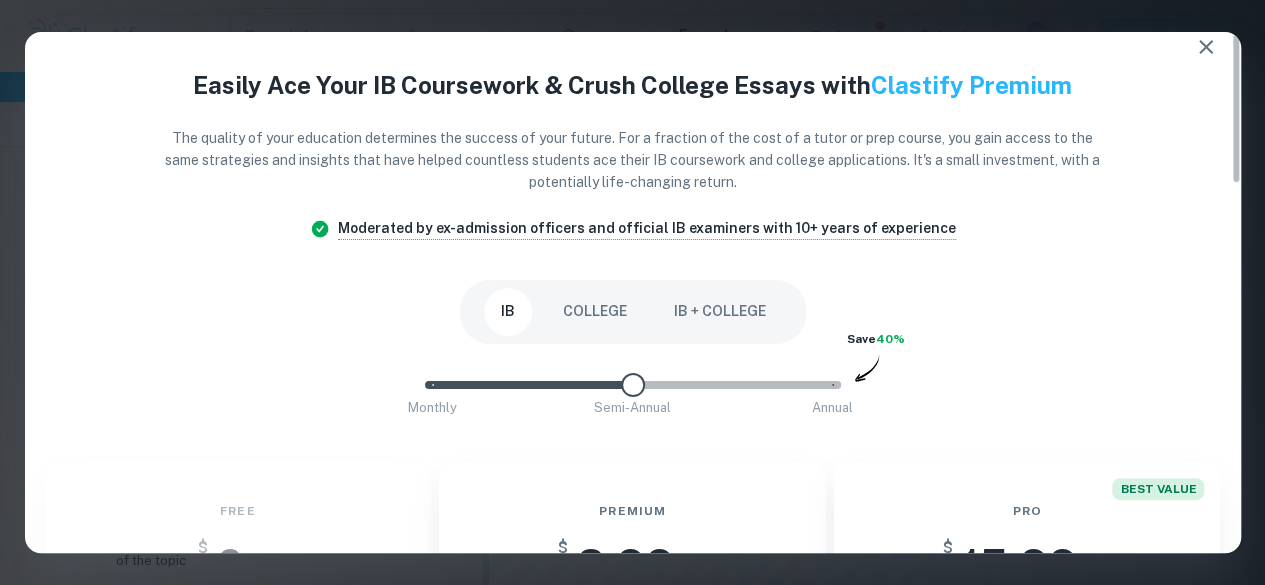 scroll, scrollTop: 0, scrollLeft: 0, axis: both 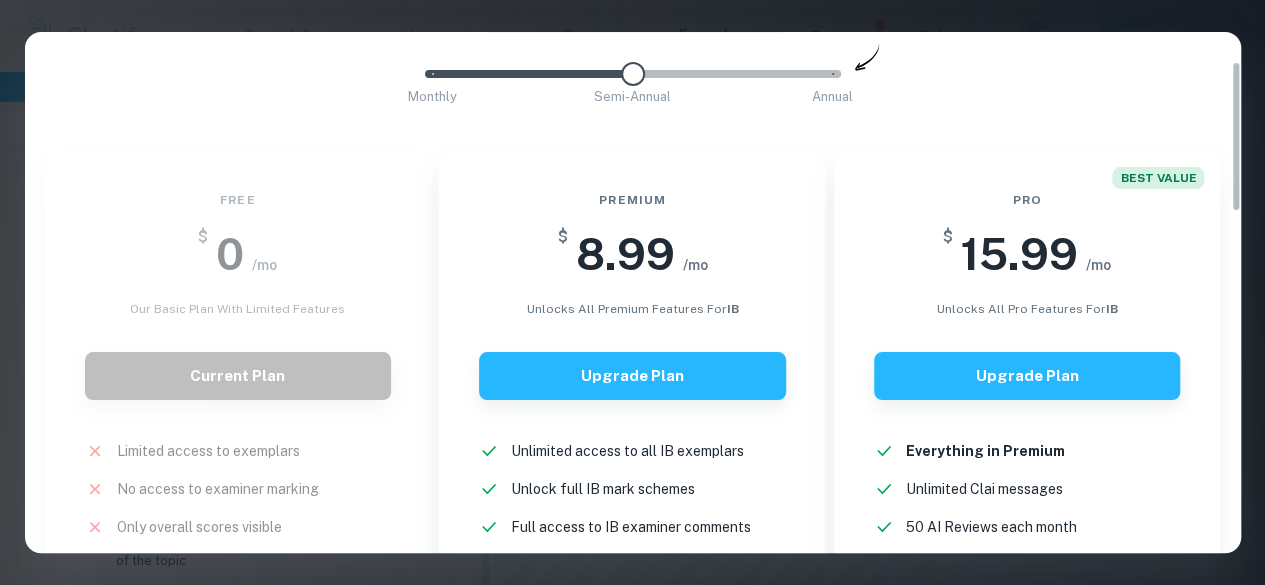 drag, startPoint x: 1092, startPoint y: 369, endPoint x: 821, endPoint y: 481, distance: 293.232 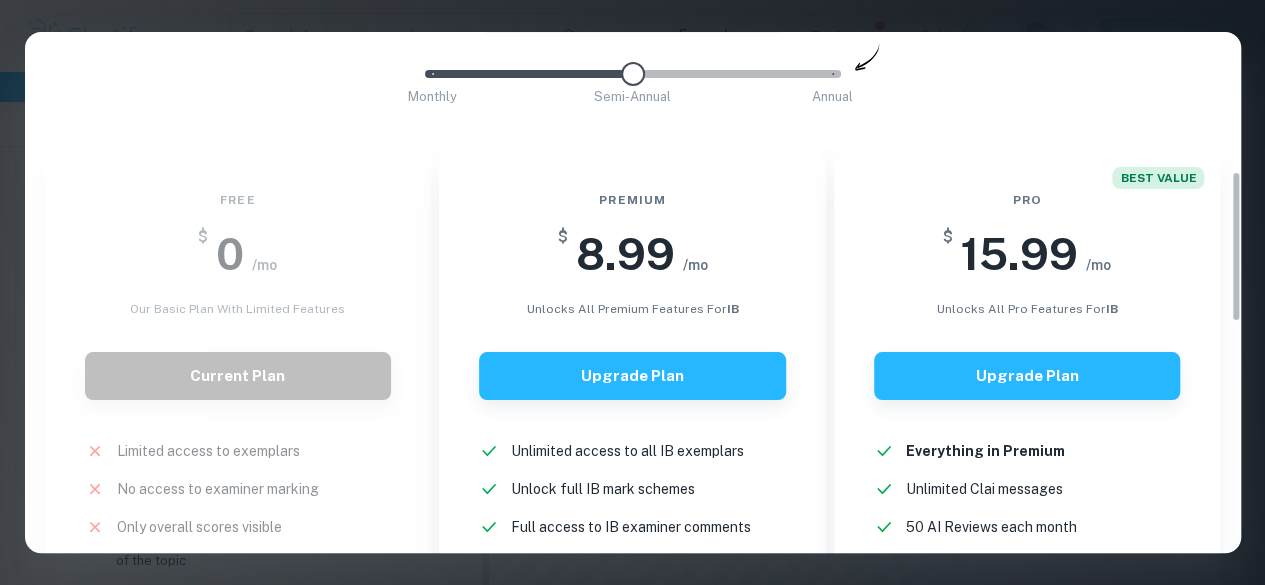 scroll, scrollTop: 480, scrollLeft: 0, axis: vertical 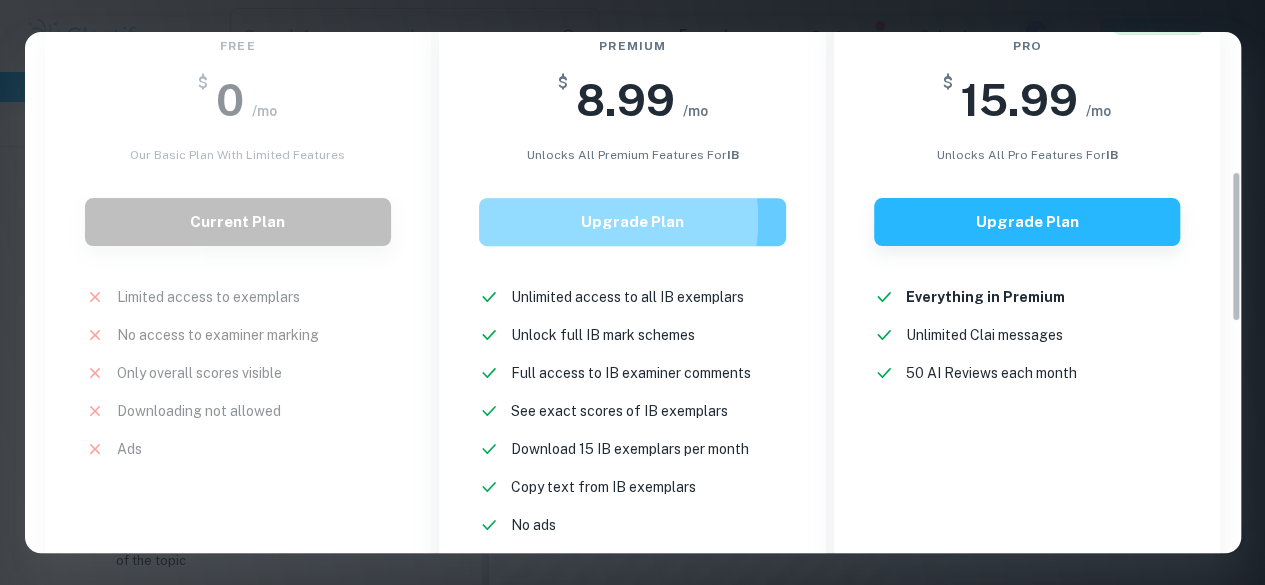 click on "Upgrade Plan" at bounding box center [632, 222] 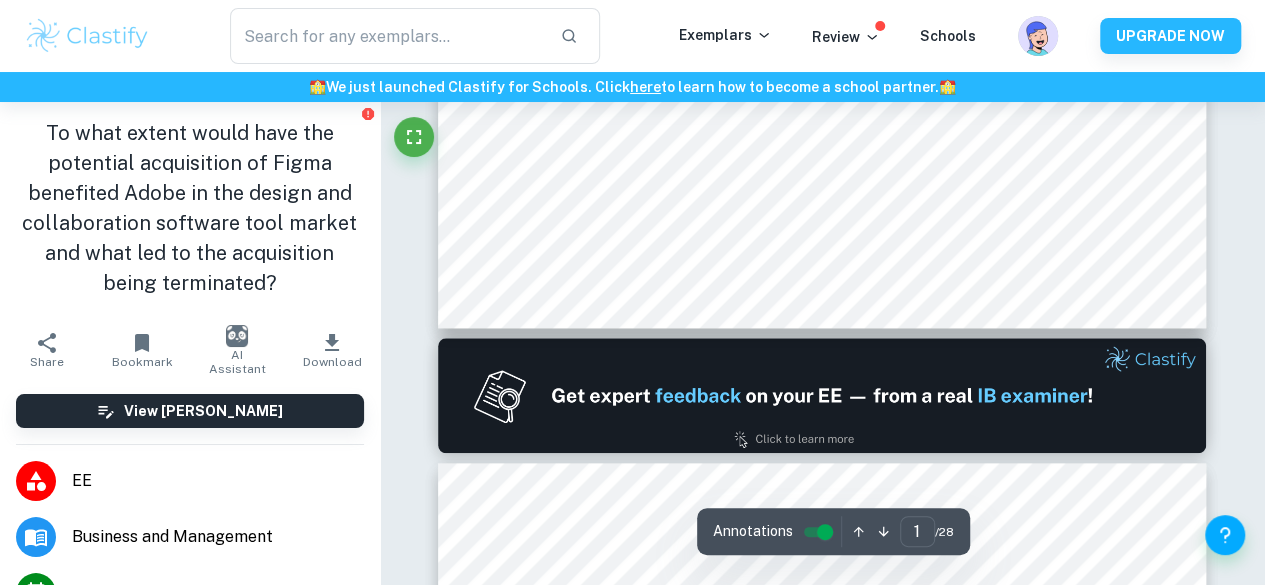 scroll, scrollTop: 852, scrollLeft: 0, axis: vertical 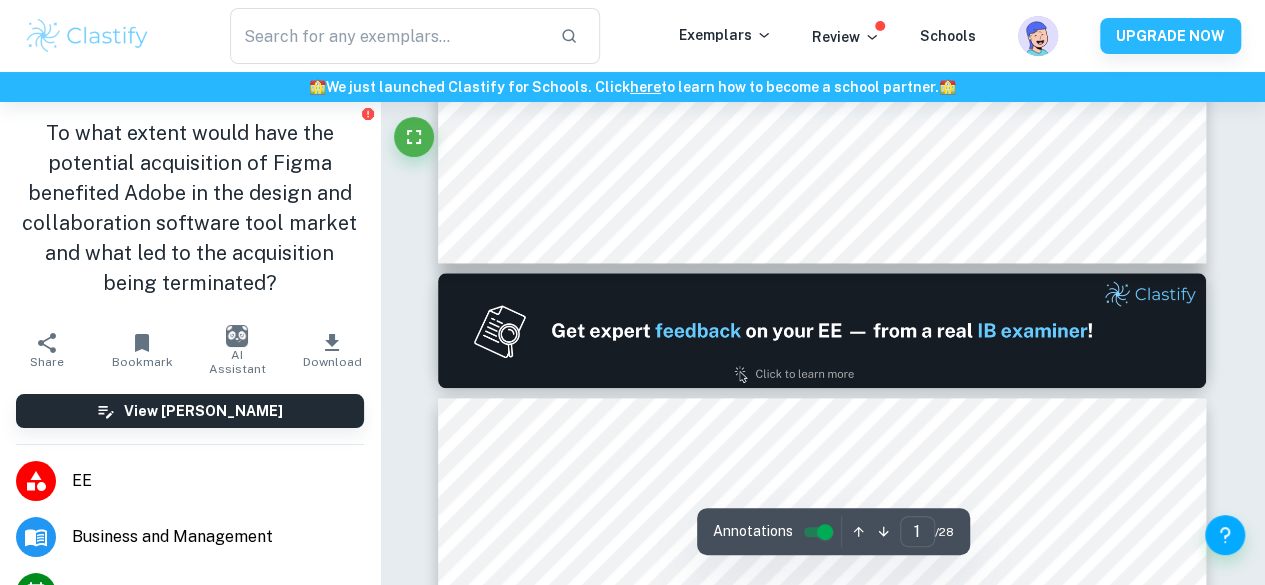 drag, startPoint x: 815, startPoint y: 22, endPoint x: 817, endPoint y: 32, distance: 10.198039 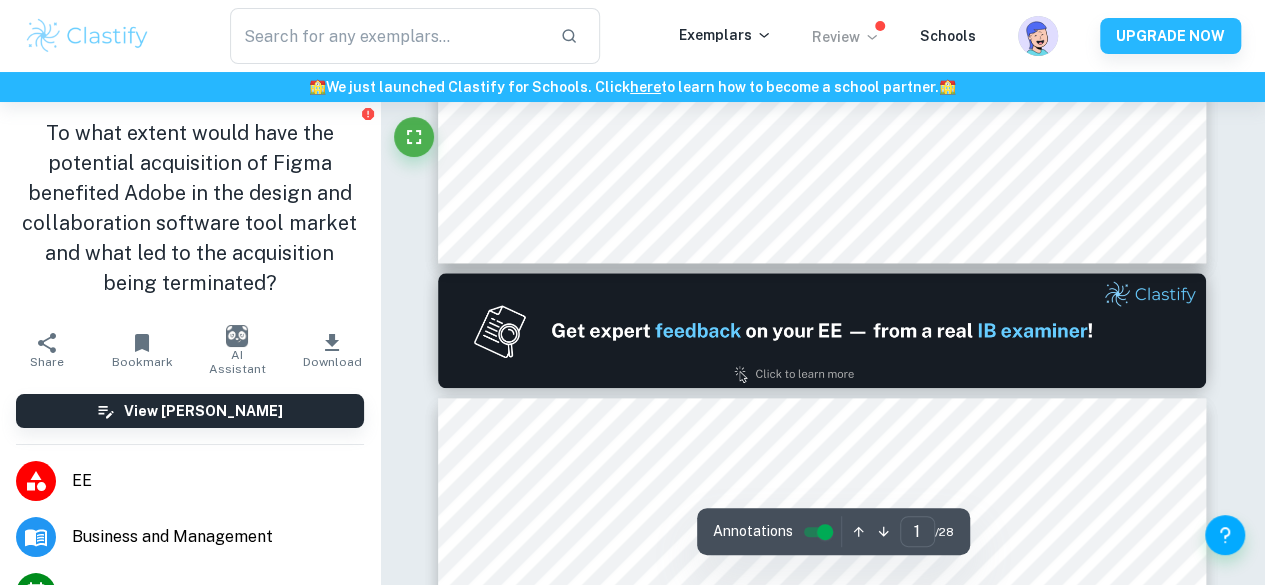 click on "Review" at bounding box center (846, 37) 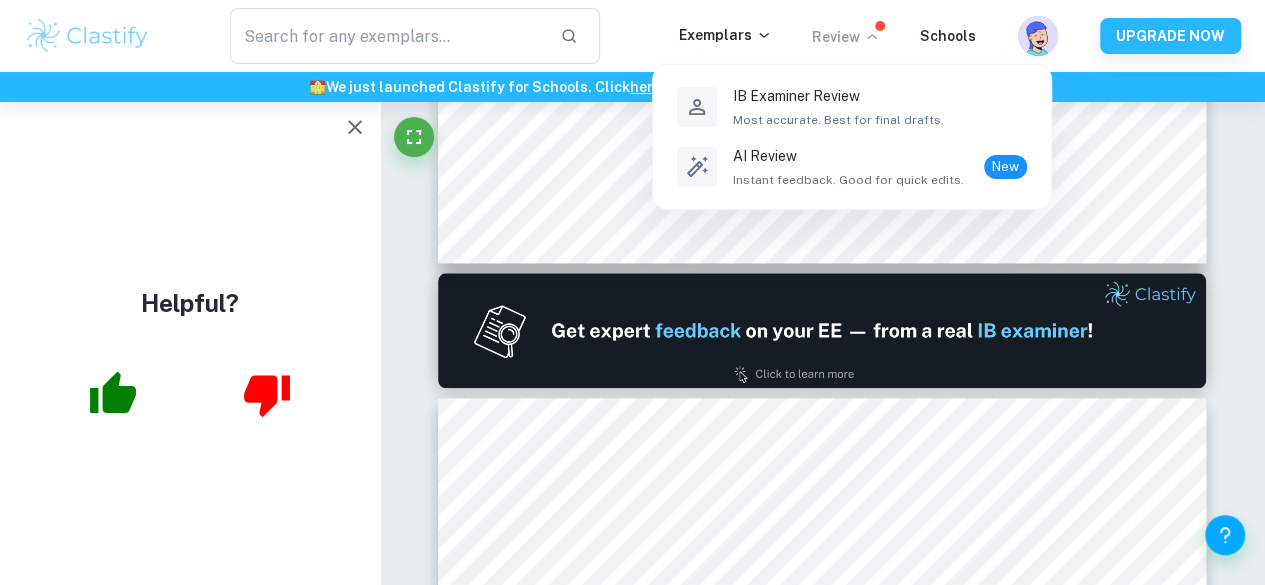 click at bounding box center (632, 292) 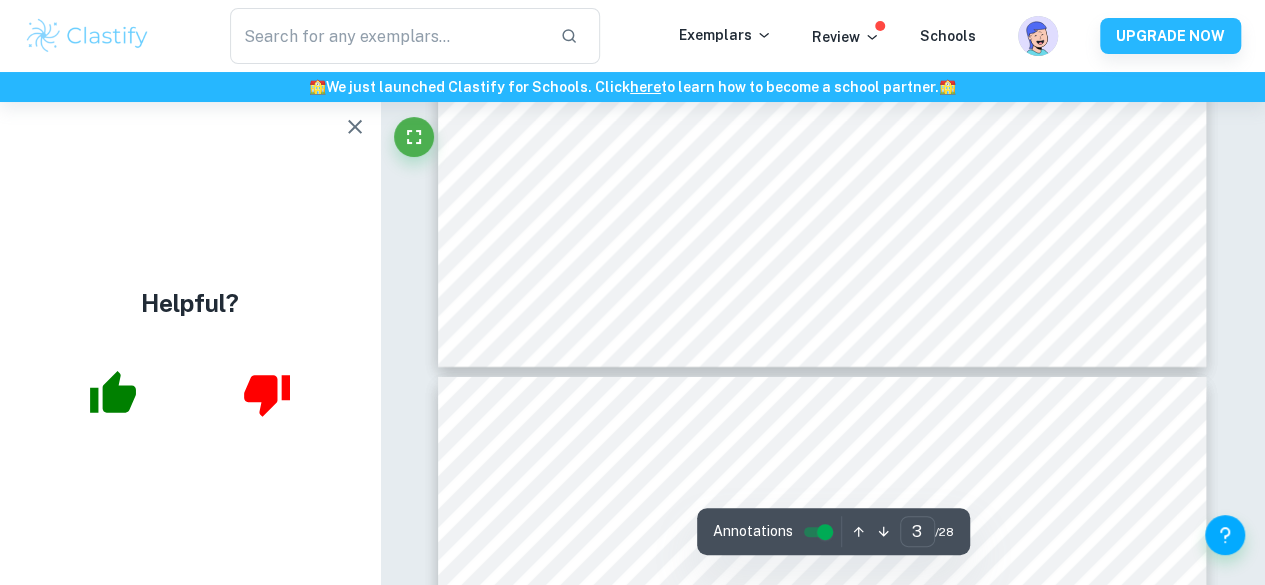 type on "4" 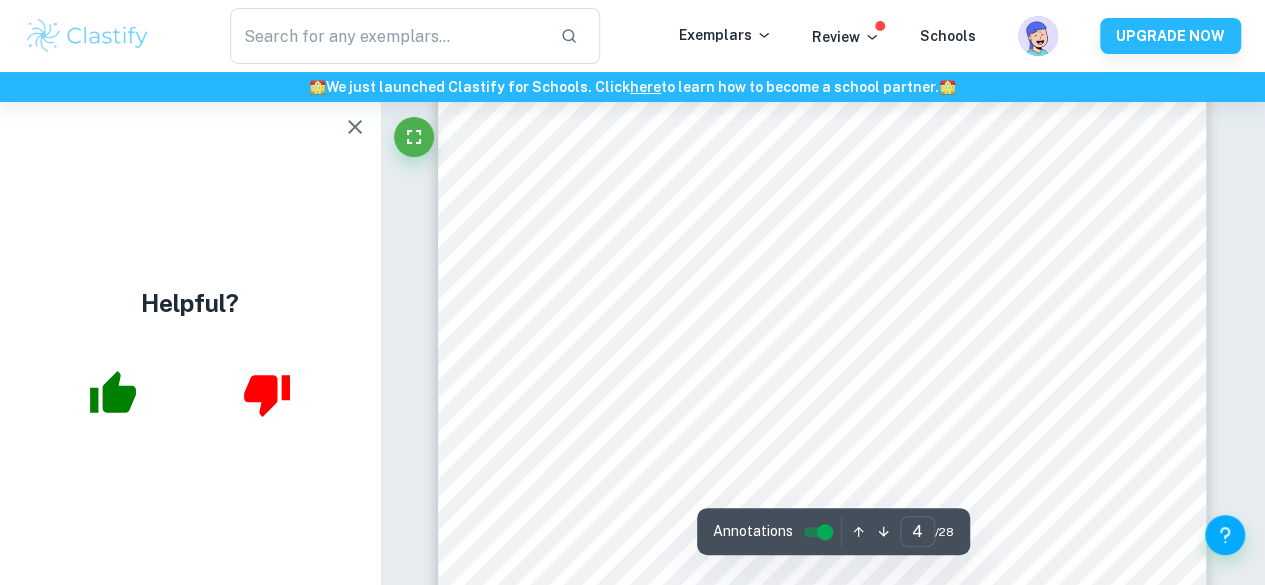 scroll, scrollTop: 3387, scrollLeft: 0, axis: vertical 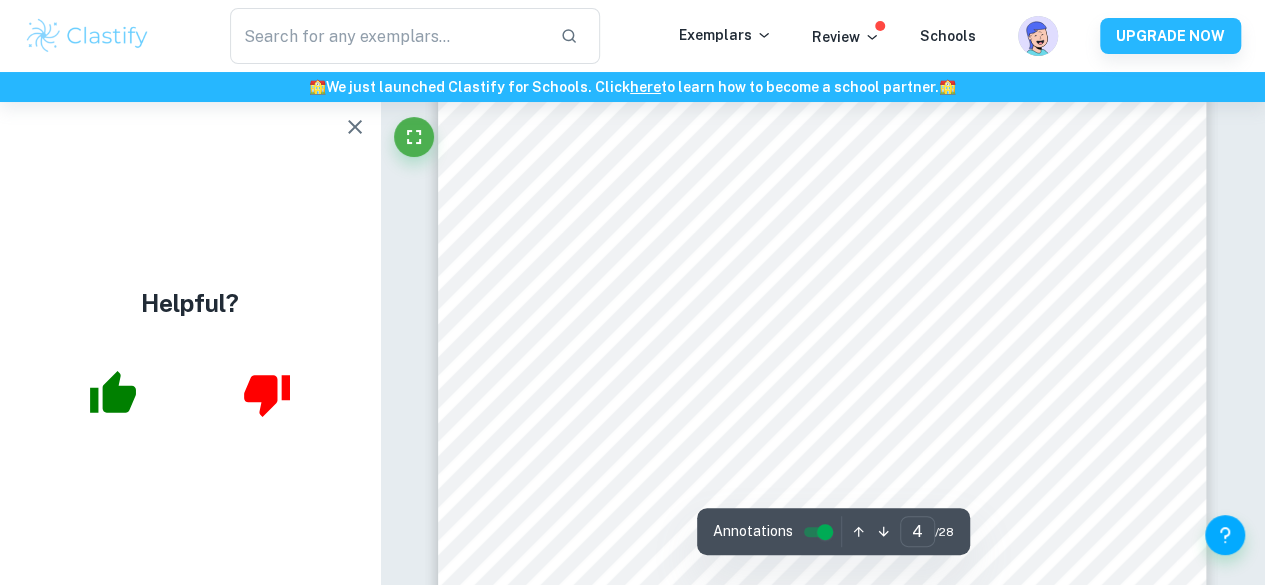click 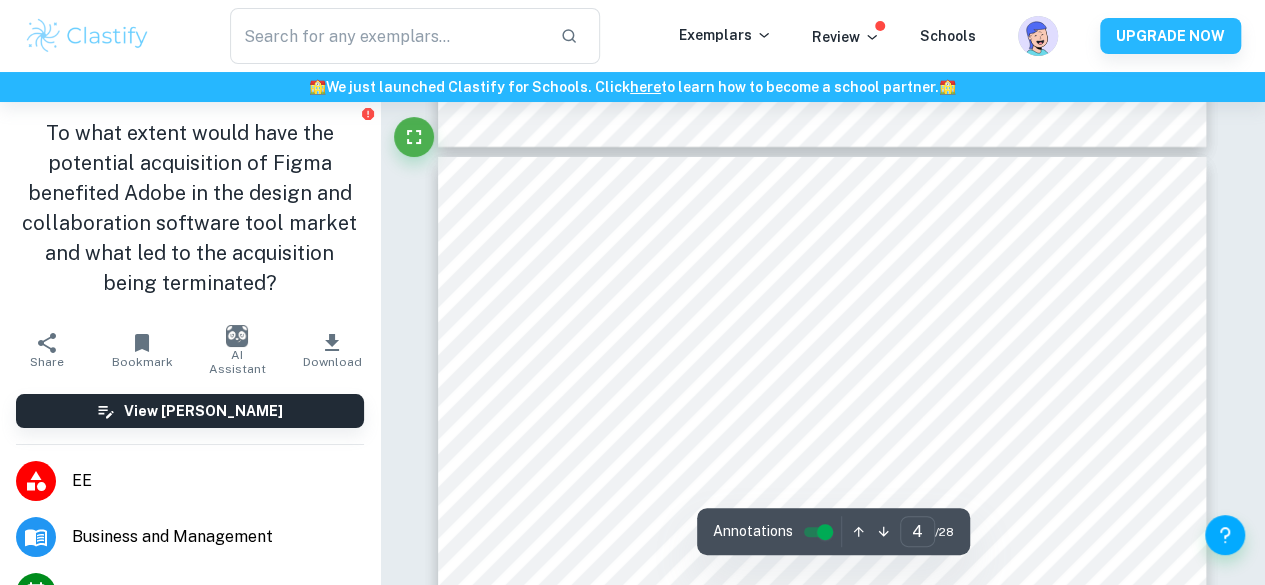 scroll, scrollTop: 3206, scrollLeft: 0, axis: vertical 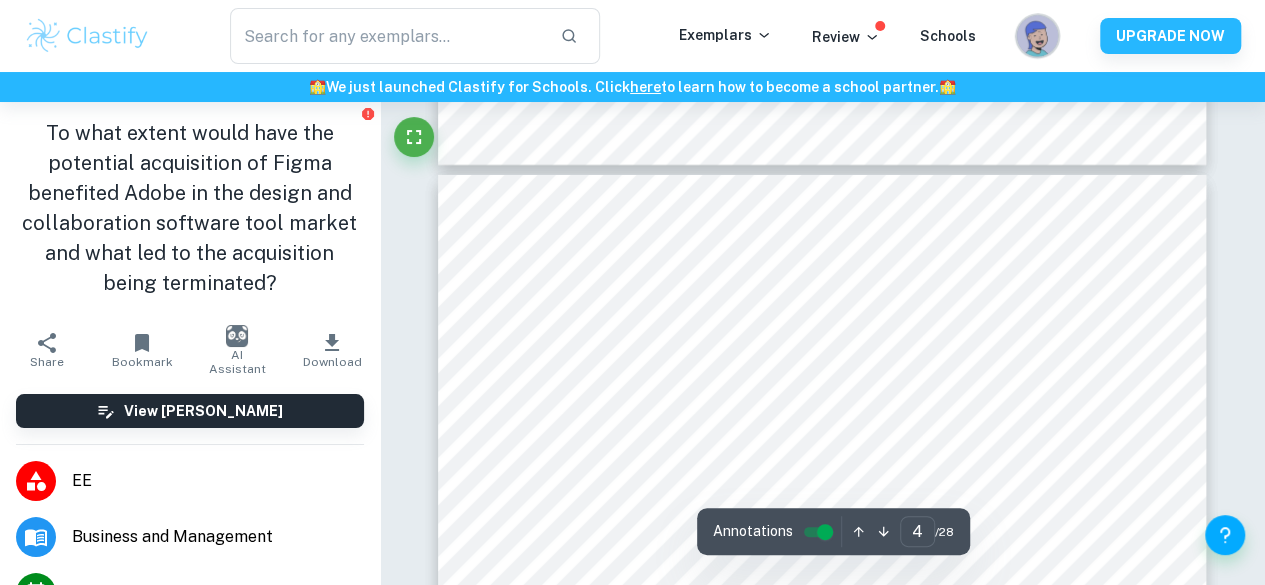 click at bounding box center [1038, 49] 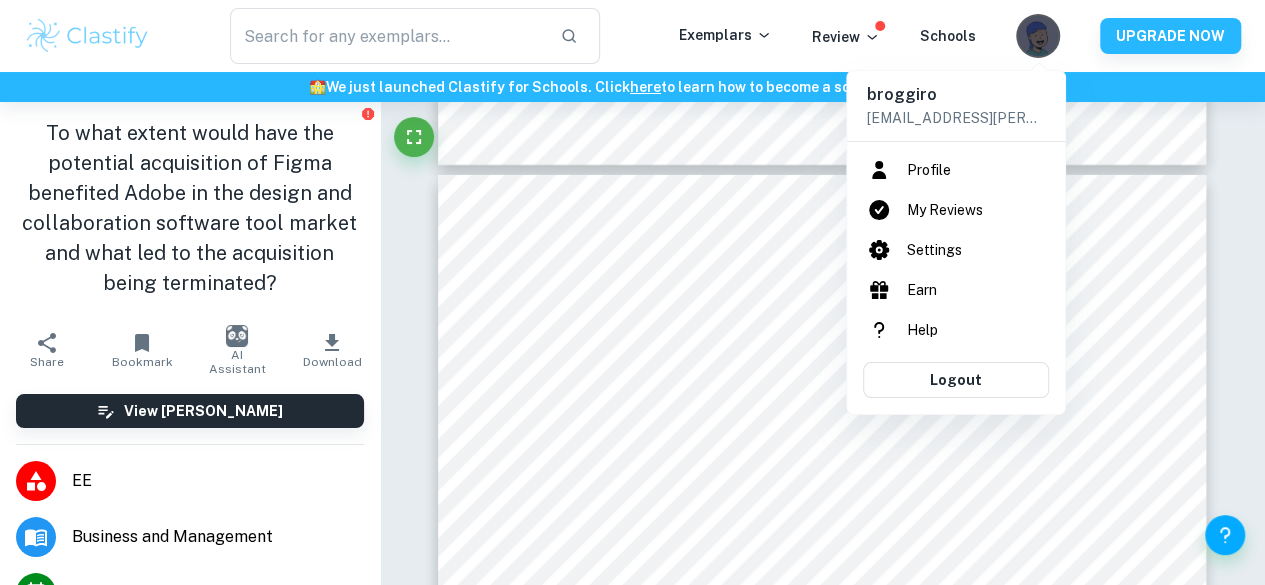 click at bounding box center [632, 292] 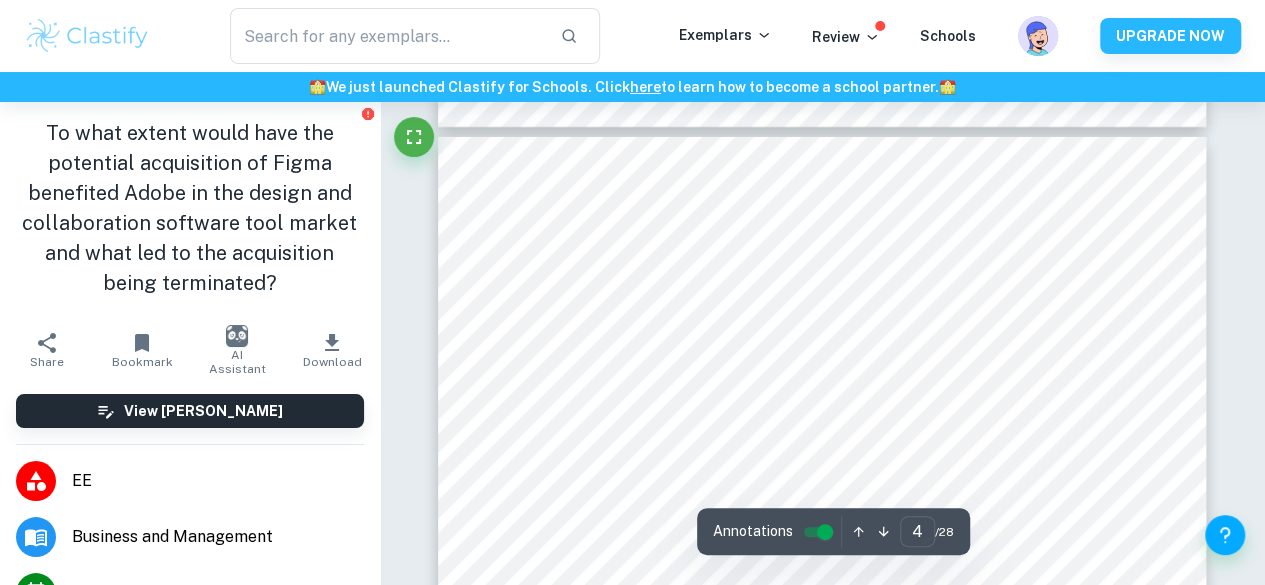 scroll, scrollTop: 3248, scrollLeft: 0, axis: vertical 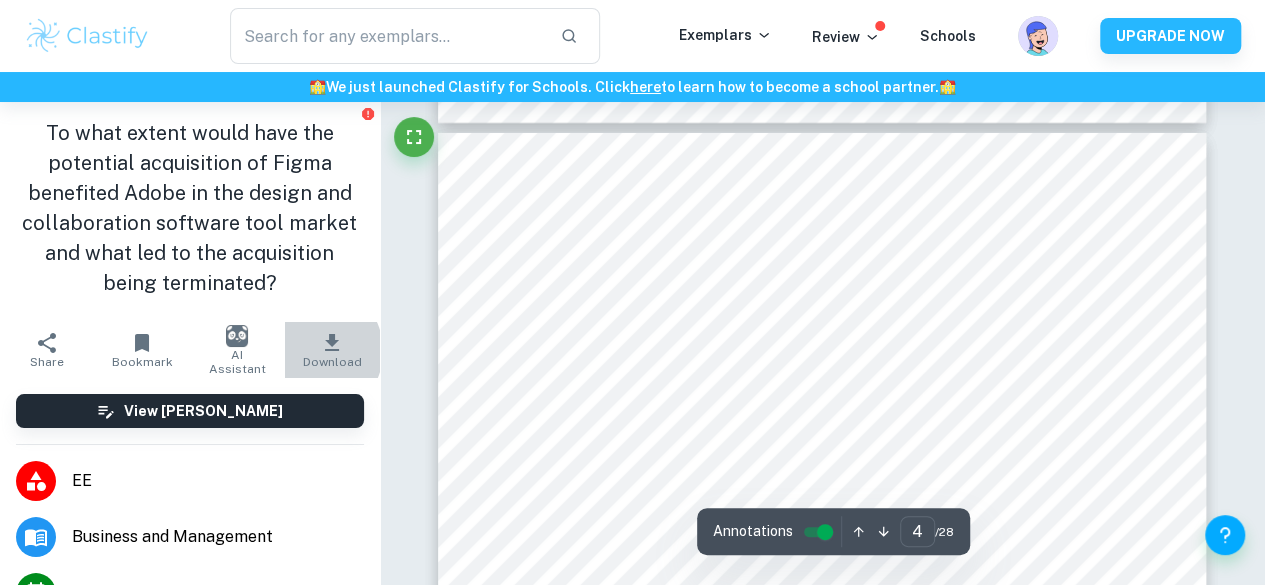 click on "Download" at bounding box center (332, 350) 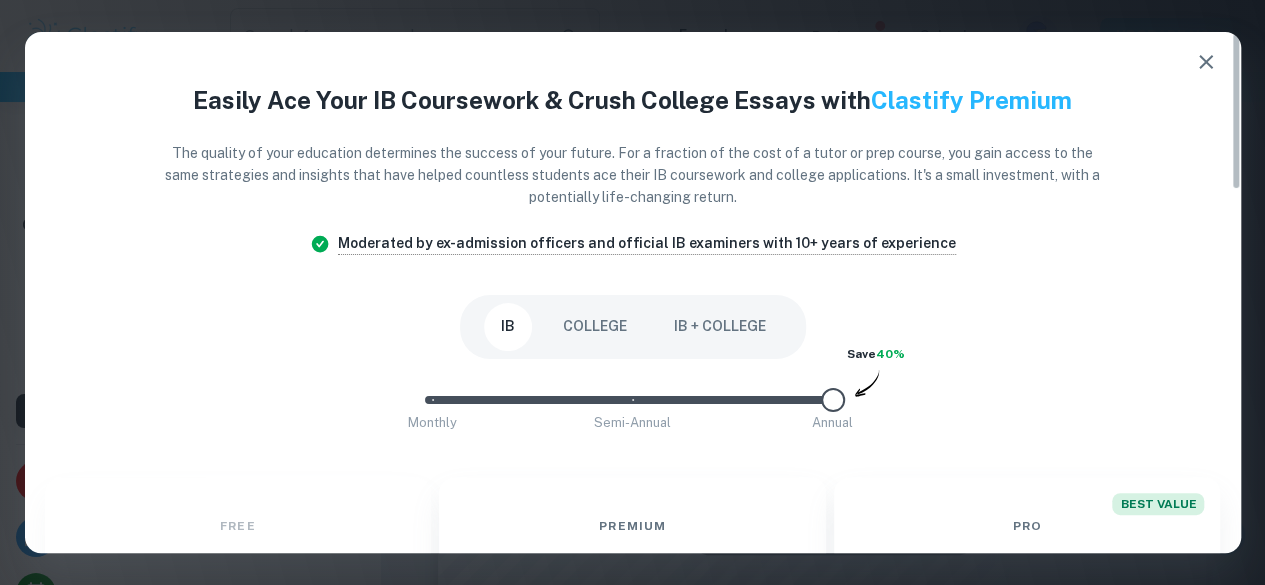 scroll, scrollTop: 3384, scrollLeft: 0, axis: vertical 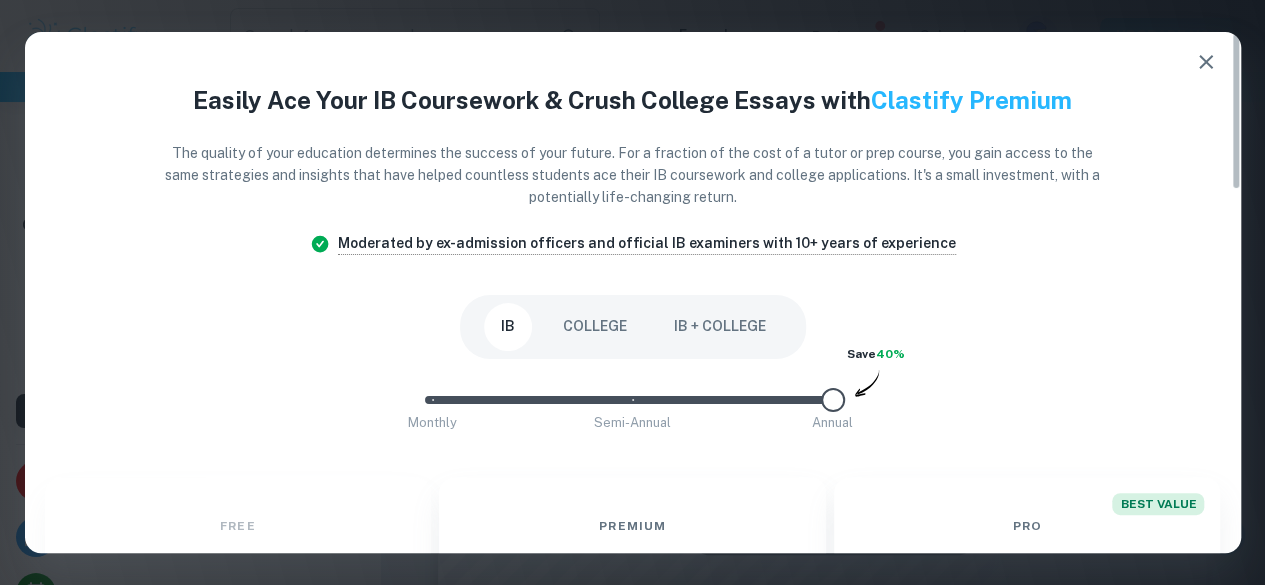 drag, startPoint x: 728, startPoint y: 287, endPoint x: 766, endPoint y: 404, distance: 123.01626 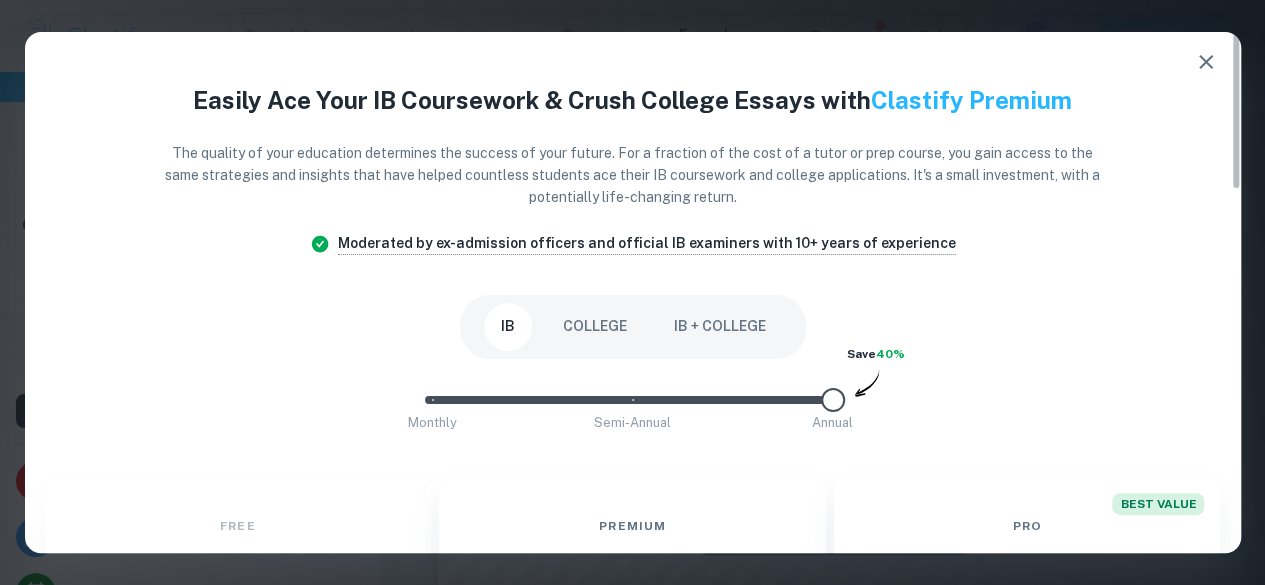 drag, startPoint x: 766, startPoint y: 404, endPoint x: 930, endPoint y: 277, distance: 207.42468 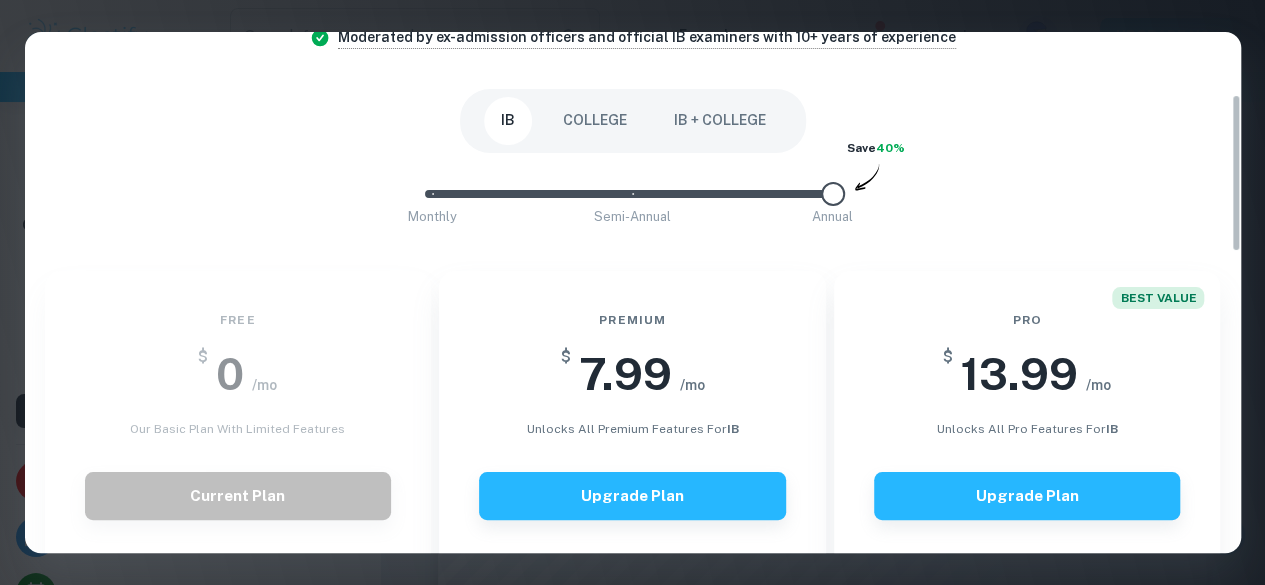 scroll, scrollTop: 220, scrollLeft: 0, axis: vertical 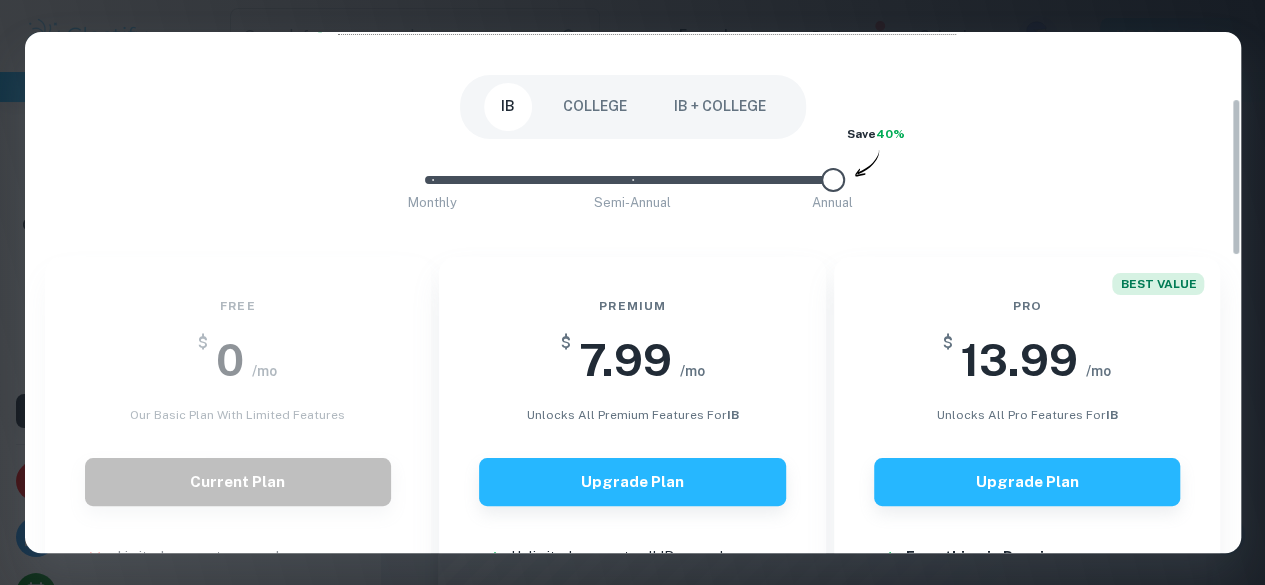drag, startPoint x: 1010, startPoint y: 215, endPoint x: 701, endPoint y: 213, distance: 309.00647 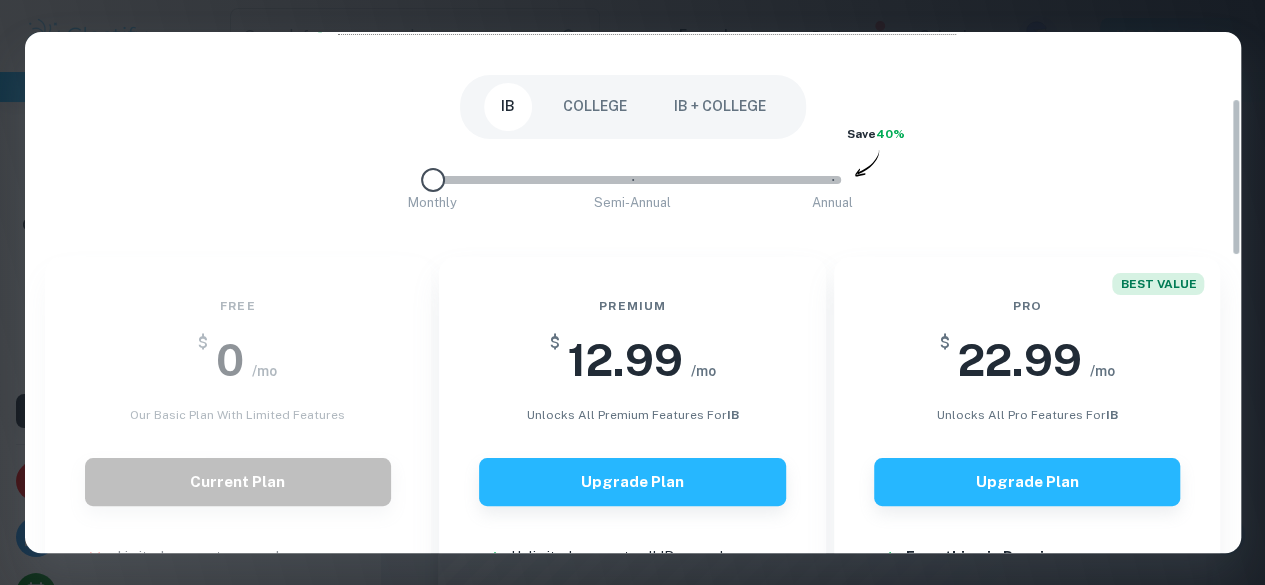 drag, startPoint x: 512, startPoint y: 192, endPoint x: 439, endPoint y: 190, distance: 73.02739 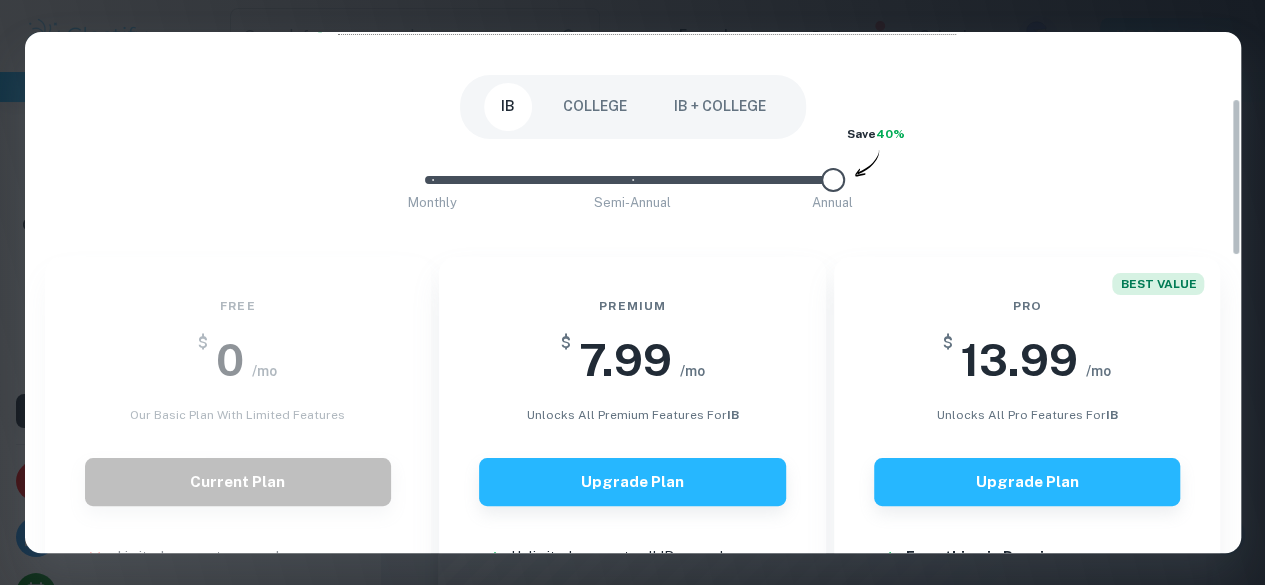 click on "Monthly Semi-Annual Annual" at bounding box center (633, 180) 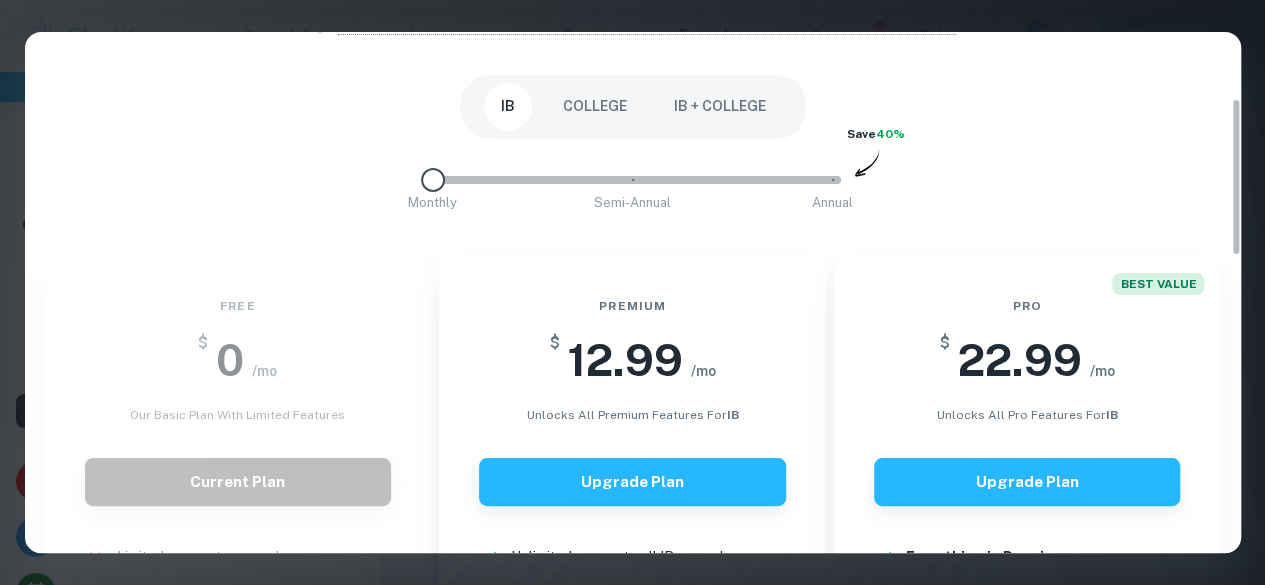 drag, startPoint x: 455, startPoint y: 181, endPoint x: 390, endPoint y: 209, distance: 70.77429 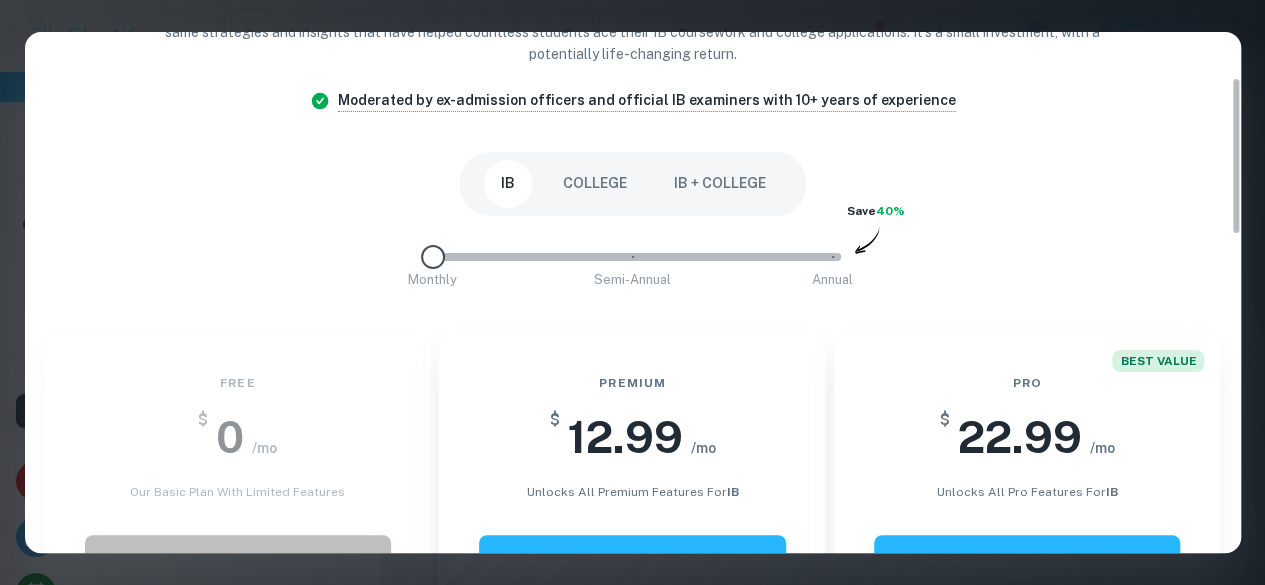 scroll, scrollTop: 142, scrollLeft: 0, axis: vertical 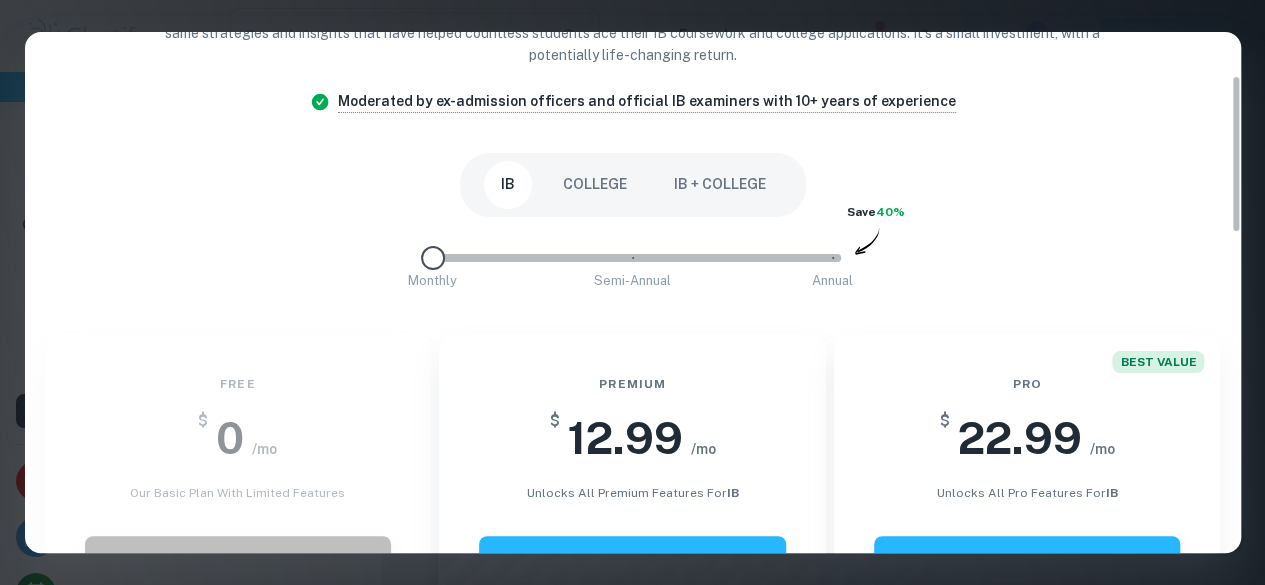 drag, startPoint x: 390, startPoint y: 209, endPoint x: 606, endPoint y: 239, distance: 218.07338 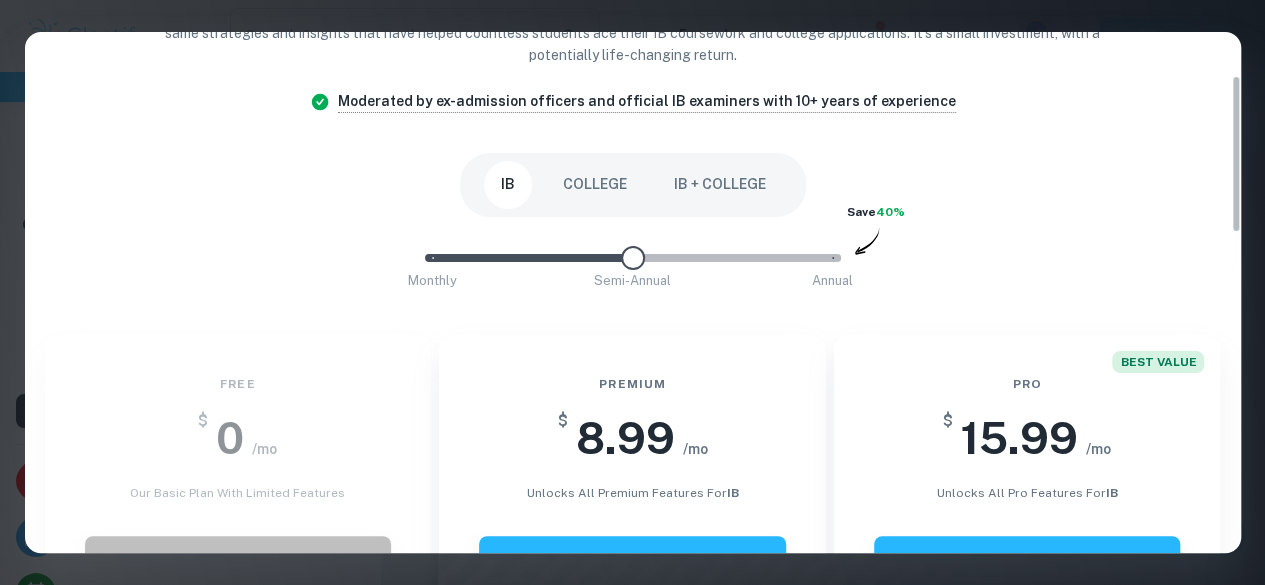 type on "0" 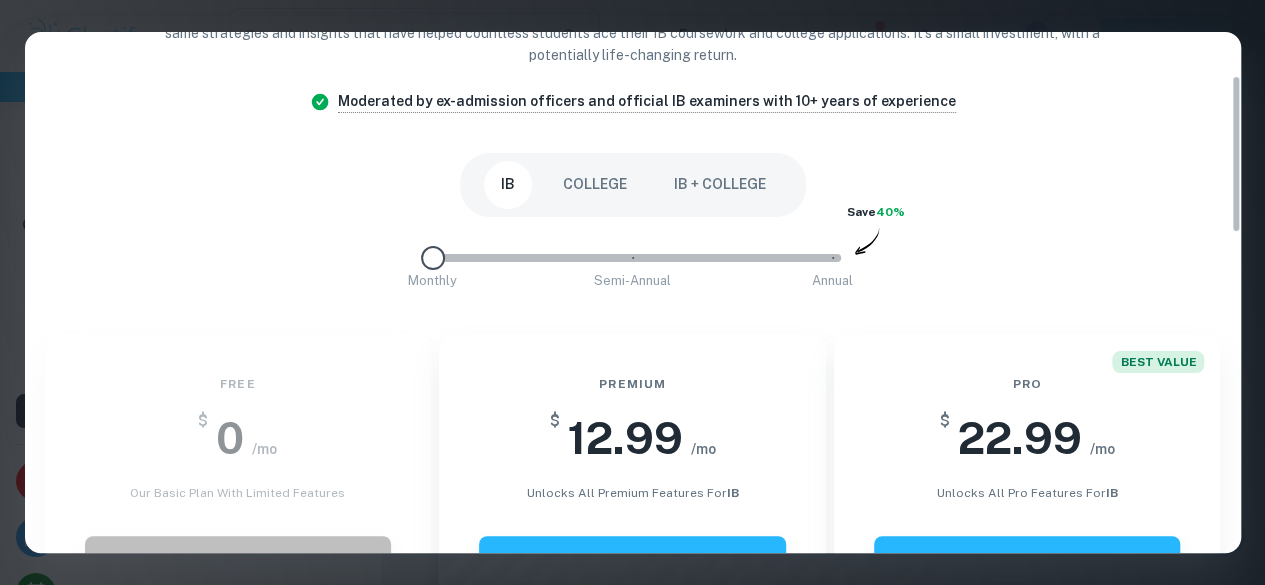 drag, startPoint x: 629, startPoint y: 251, endPoint x: 466, endPoint y: 267, distance: 163.78339 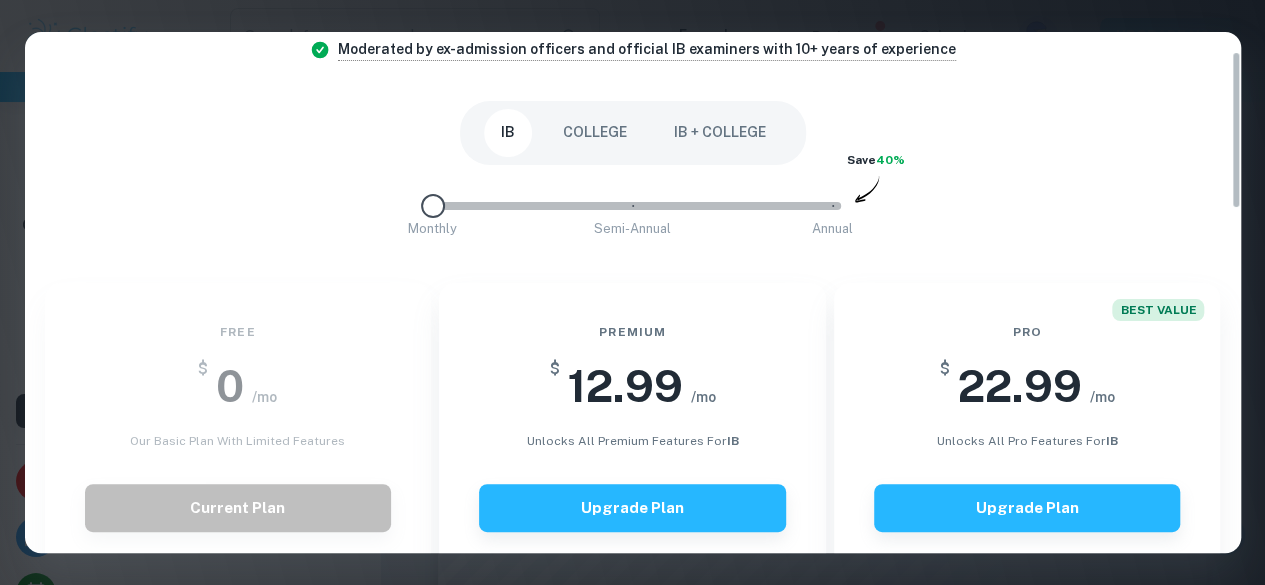 scroll, scrollTop: 0, scrollLeft: 0, axis: both 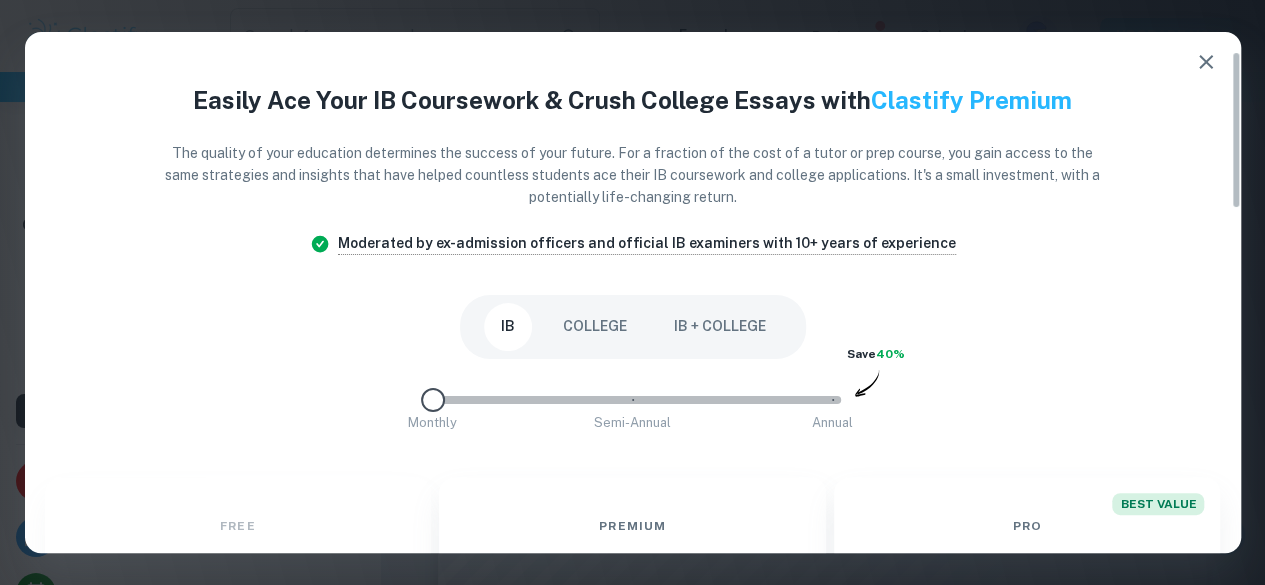 drag, startPoint x: 709, startPoint y: 323, endPoint x: 967, endPoint y: 37, distance: 385.1753 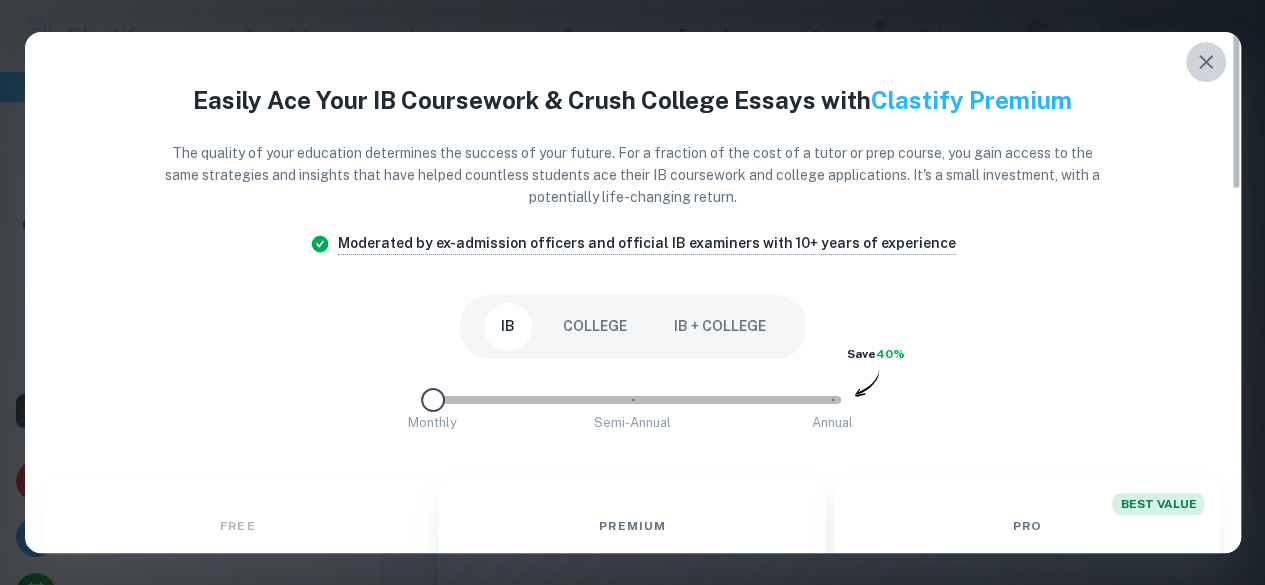 click 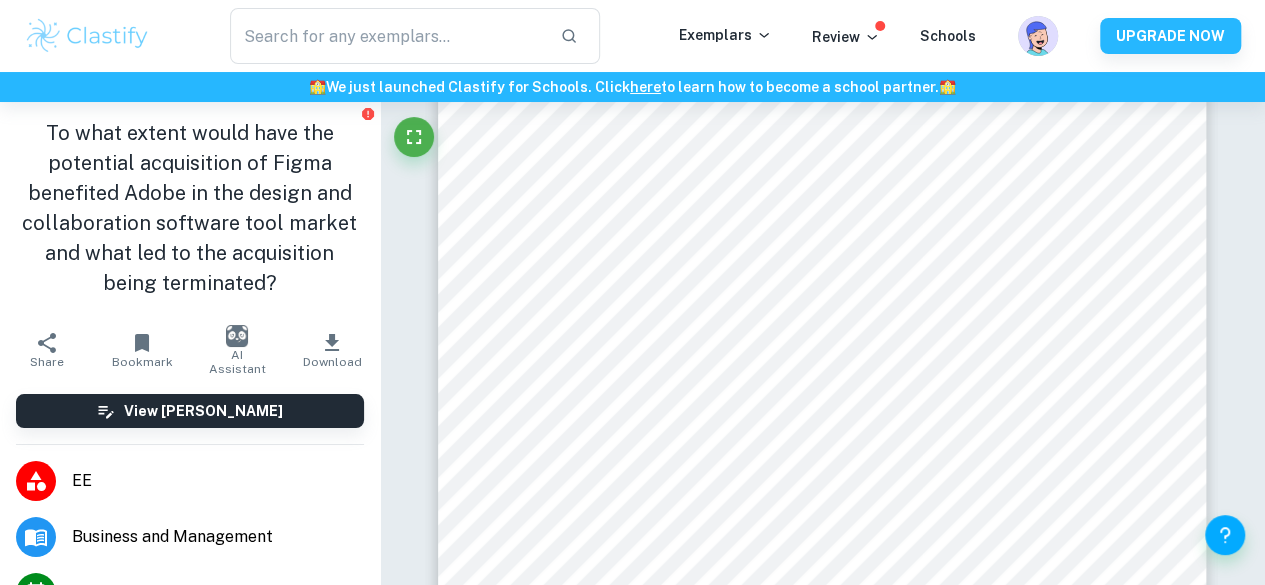 click on "​ Exemplars Review Schools UPGRADE NOW" at bounding box center (632, 36) 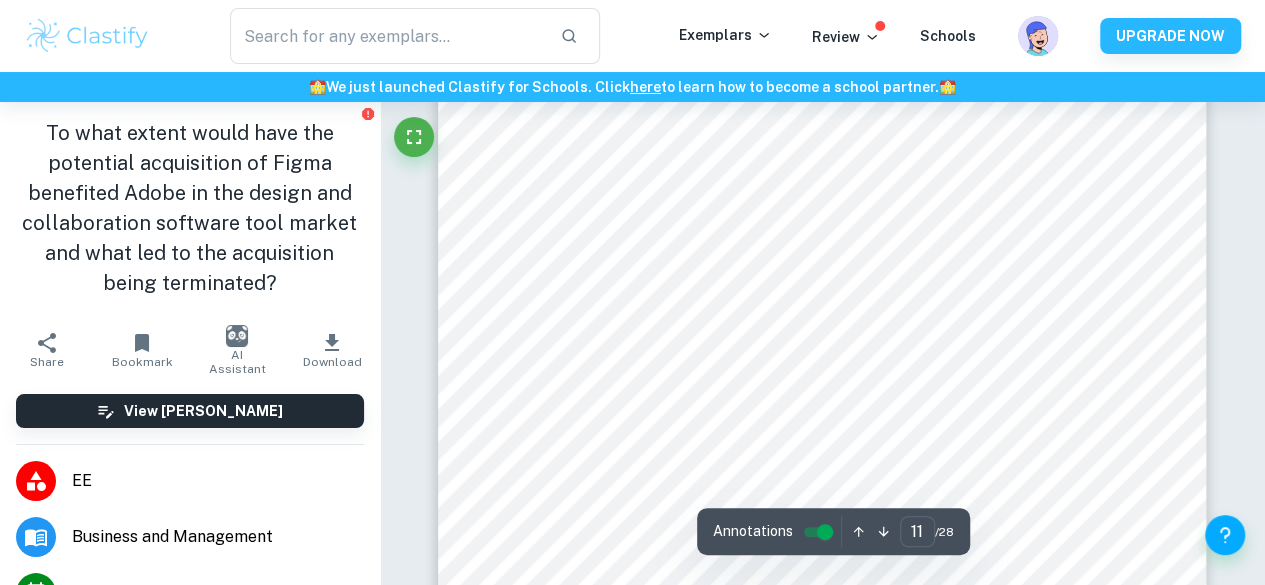scroll, scrollTop: 10772, scrollLeft: 0, axis: vertical 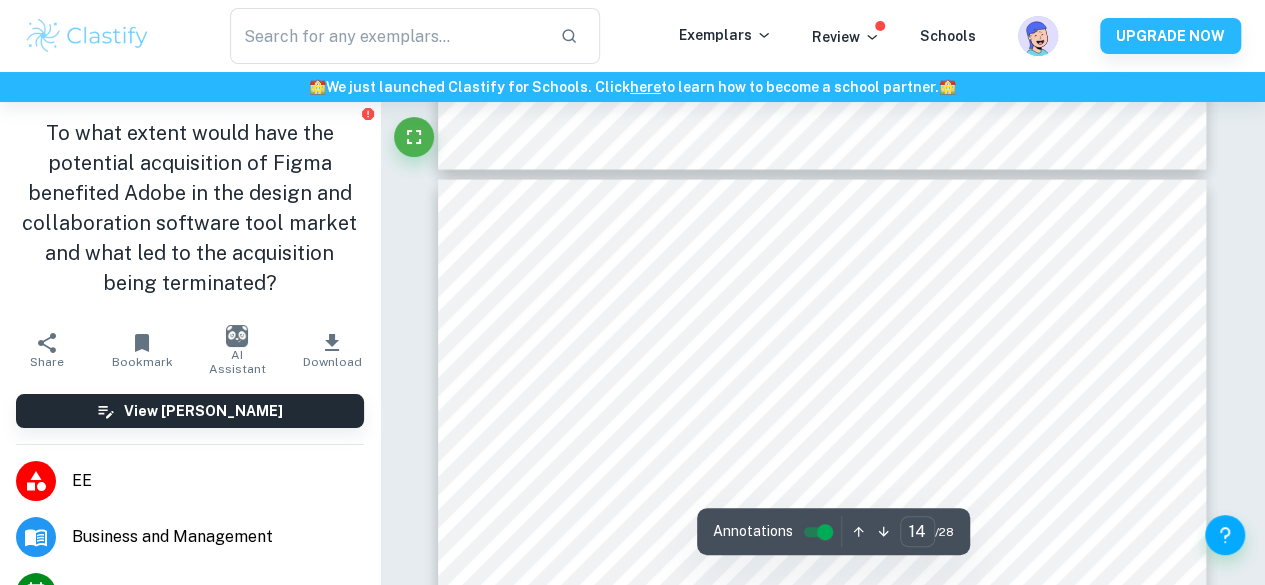 drag, startPoint x: 616, startPoint y: 383, endPoint x: 686, endPoint y: 592, distance: 220.41098 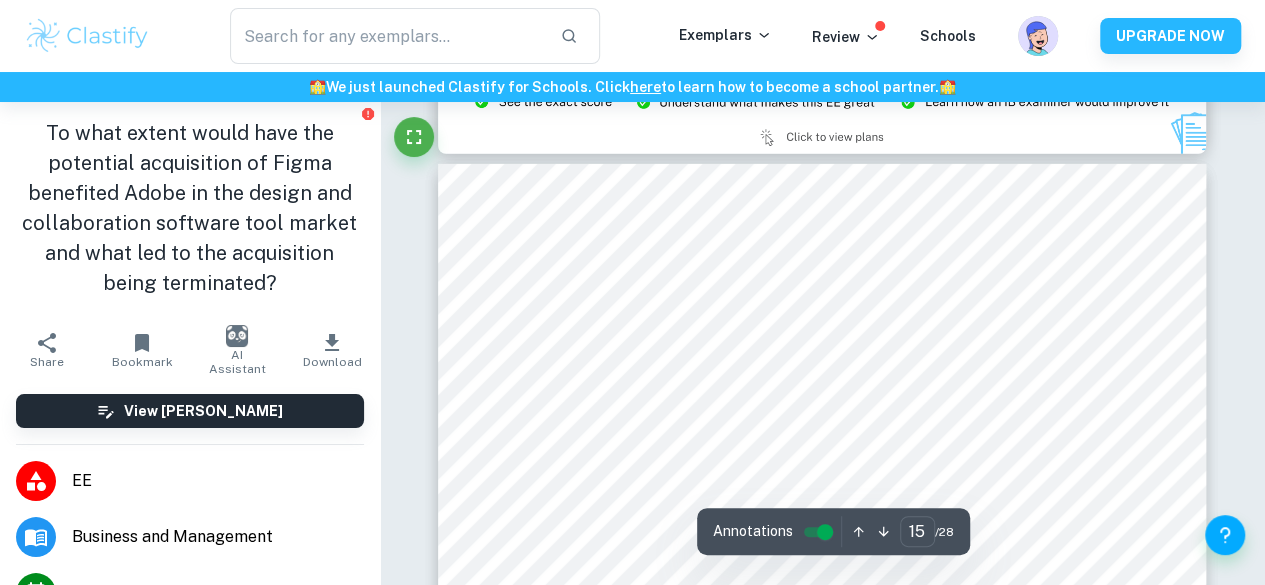 scroll, scrollTop: 14530, scrollLeft: 0, axis: vertical 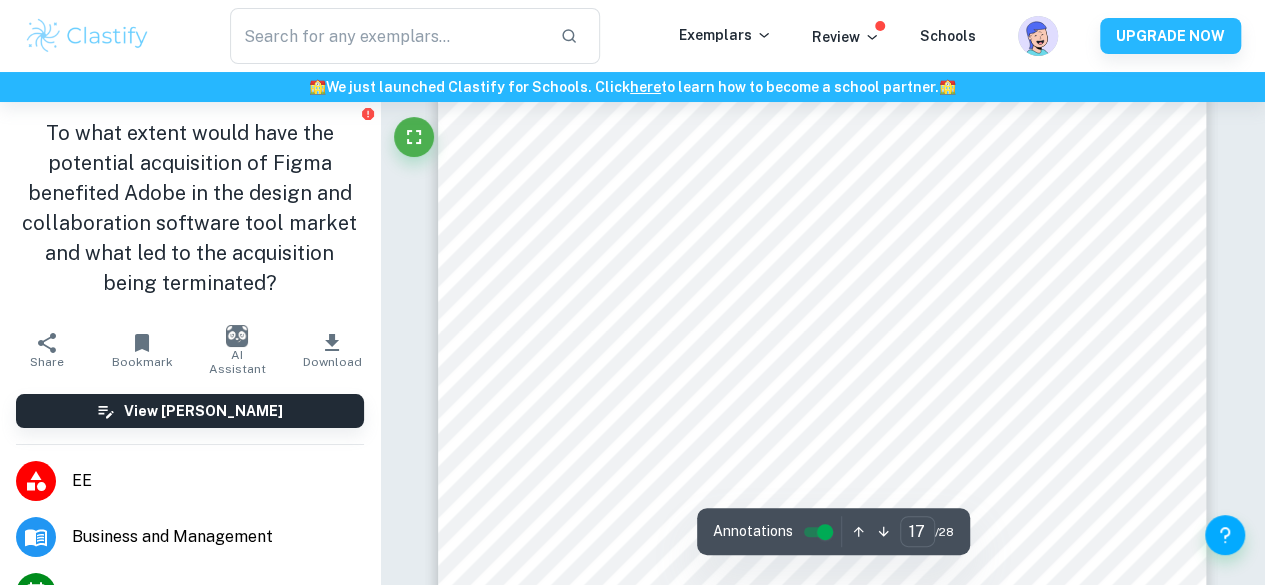 drag, startPoint x: 652, startPoint y: 278, endPoint x: 577, endPoint y: 3, distance: 285.04385 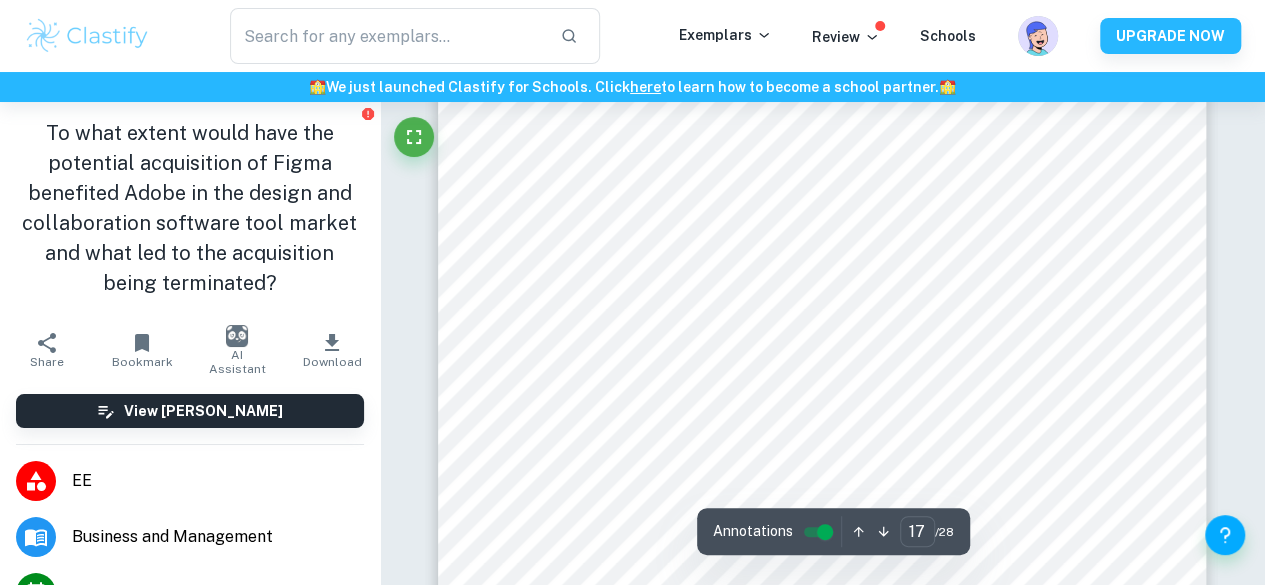 scroll, scrollTop: 16822, scrollLeft: 0, axis: vertical 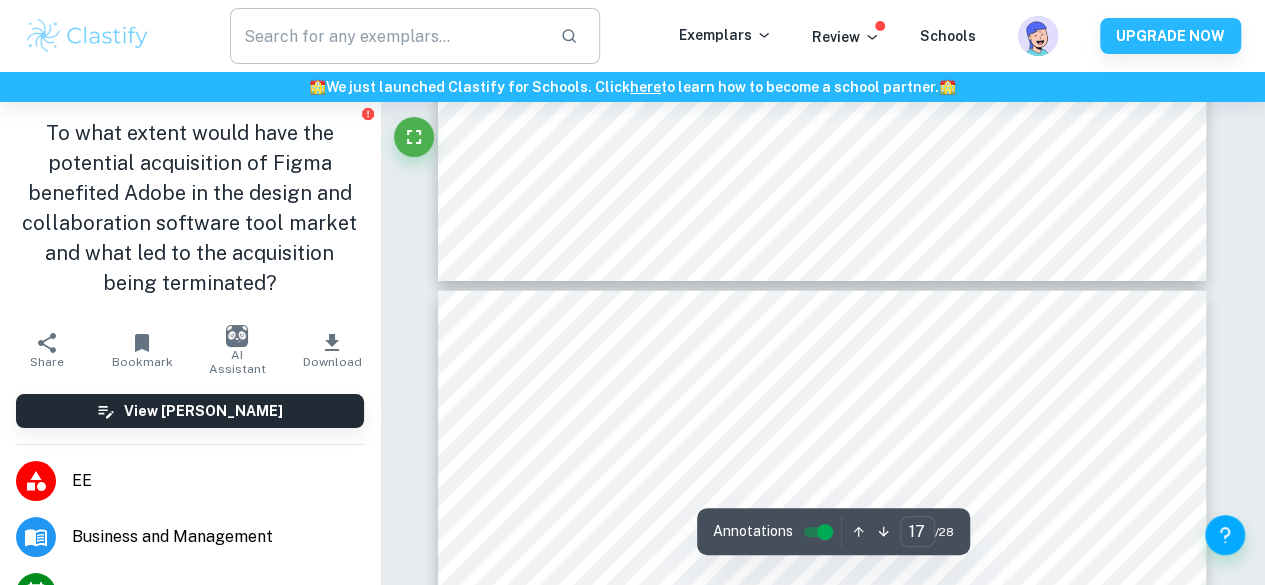 type on "18" 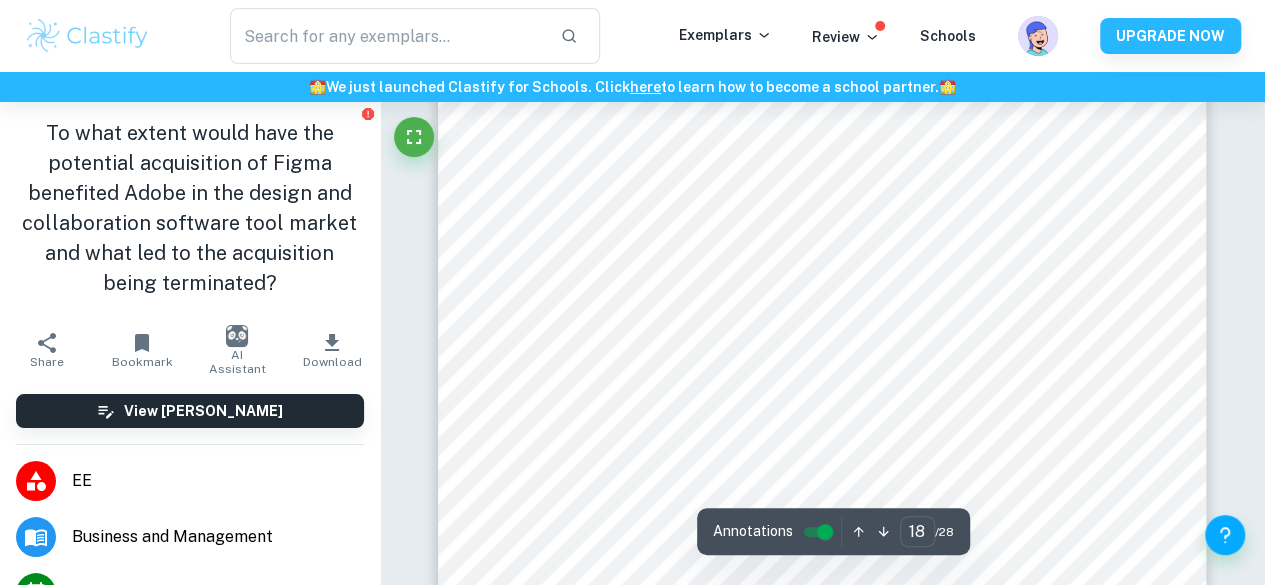 scroll, scrollTop: 18030, scrollLeft: 0, axis: vertical 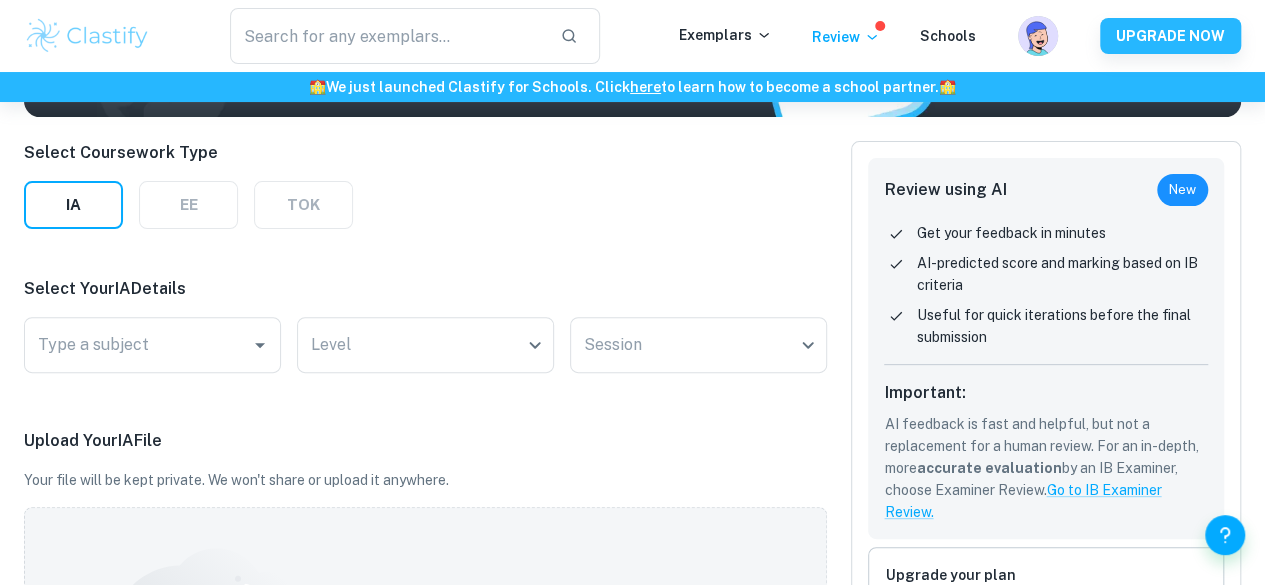 drag, startPoint x: 862, startPoint y: 399, endPoint x: 860, endPoint y: 358, distance: 41.04875 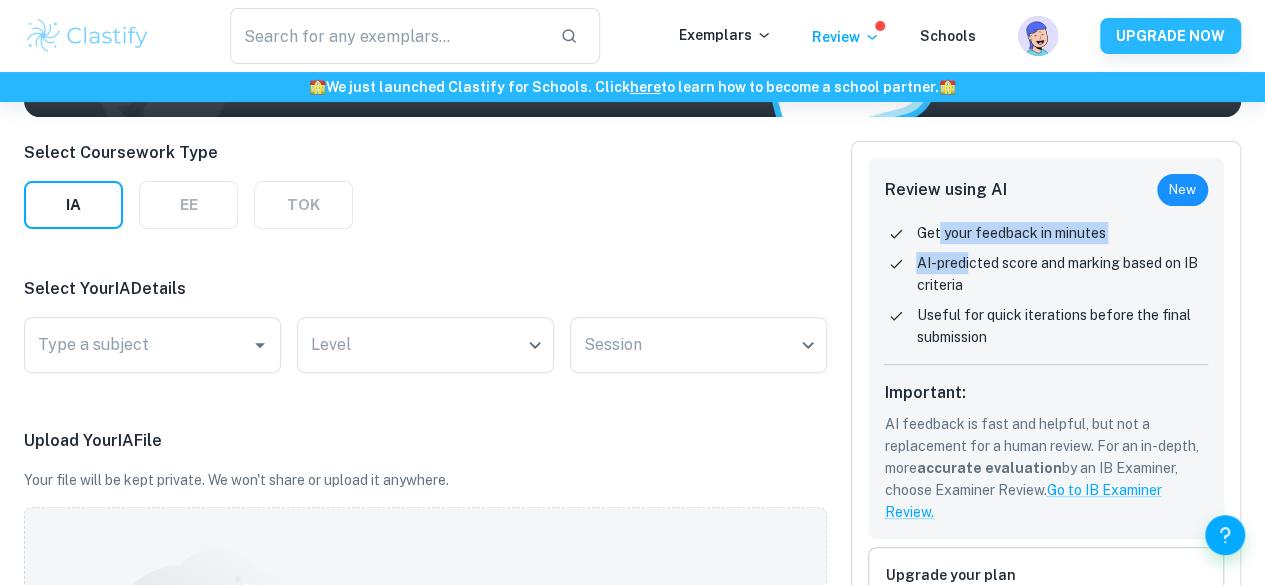 drag, startPoint x: 938, startPoint y: 229, endPoint x: 982, endPoint y: 263, distance: 55.605755 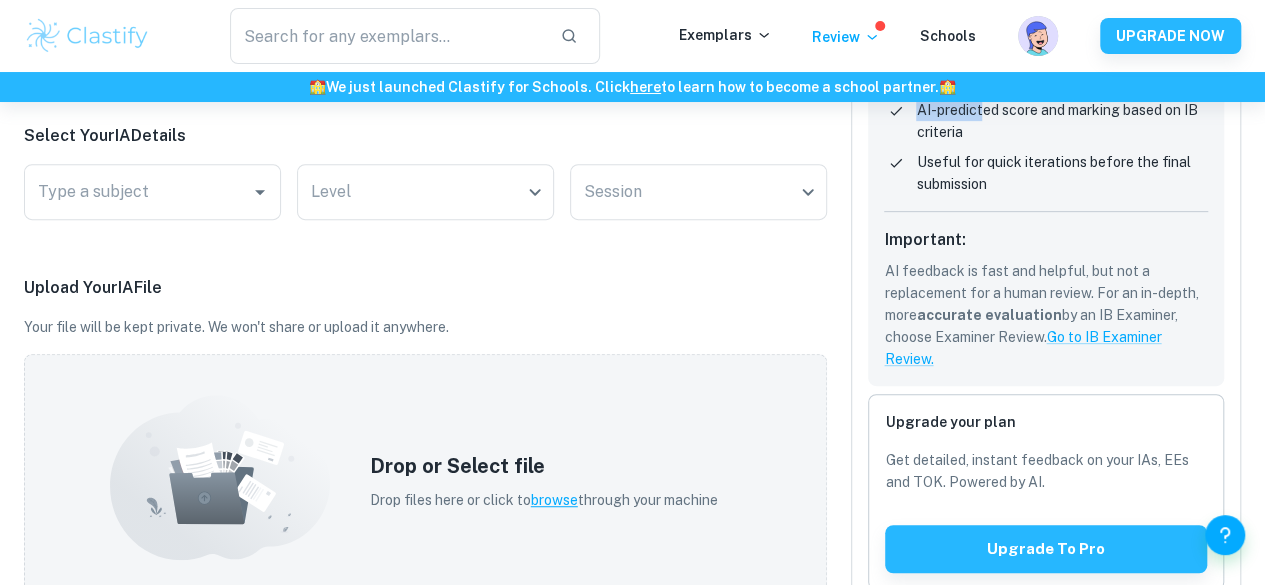 drag, startPoint x: 984, startPoint y: 273, endPoint x: 933, endPoint y: 295, distance: 55.542778 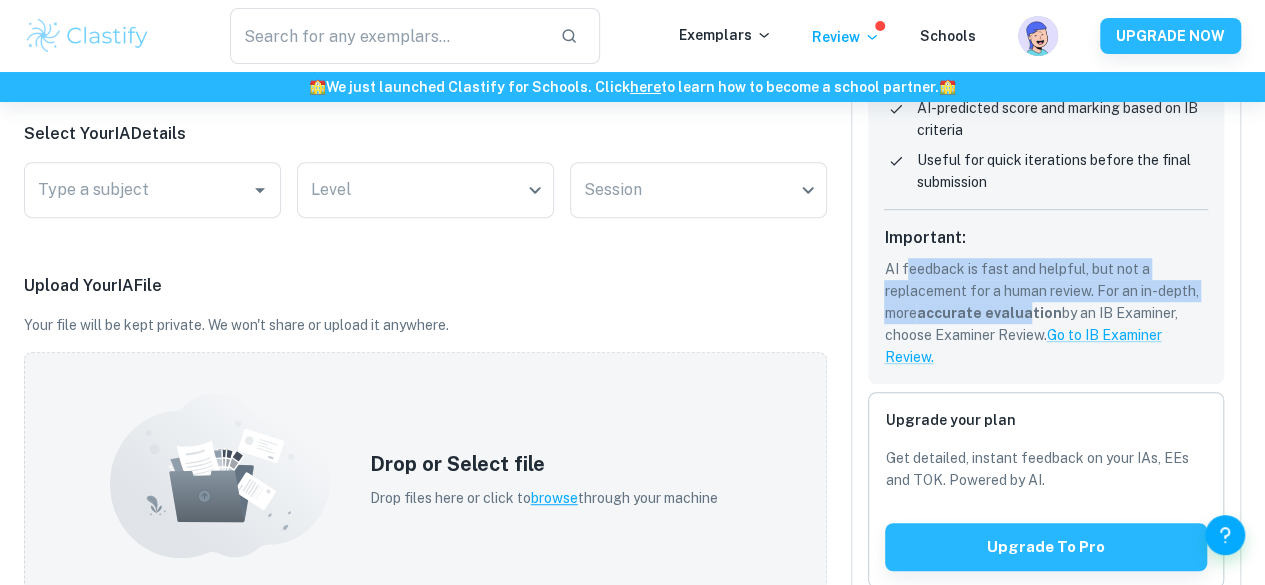 drag, startPoint x: 908, startPoint y: 276, endPoint x: 1030, endPoint y: 313, distance: 127.48725 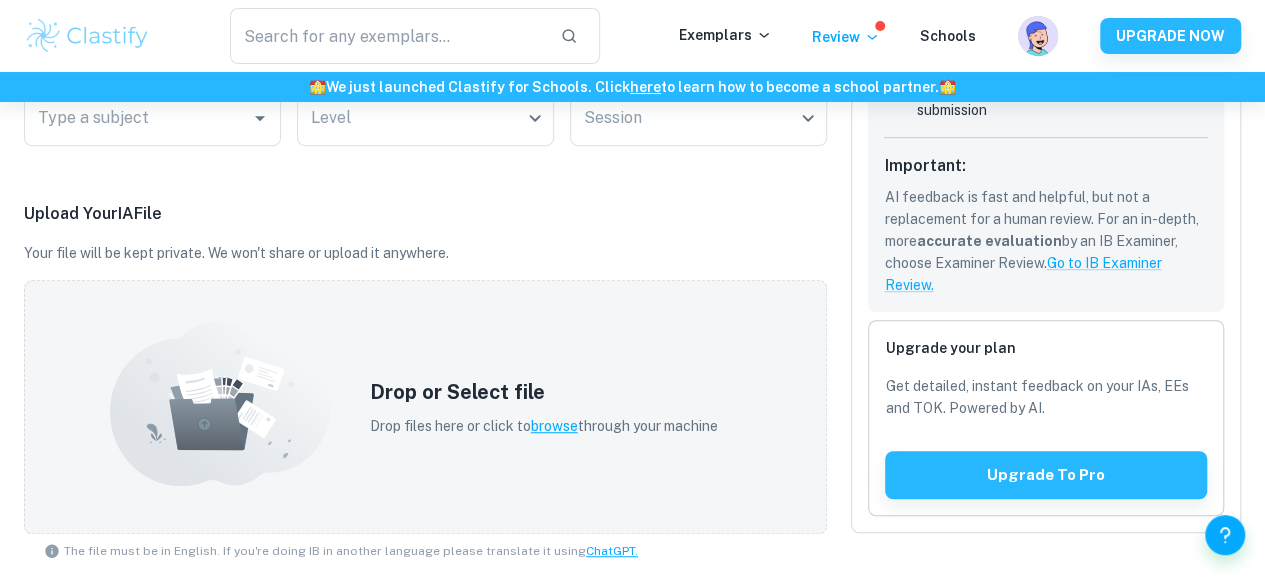 drag, startPoint x: 1005, startPoint y: 240, endPoint x: 958, endPoint y: 291, distance: 69.354164 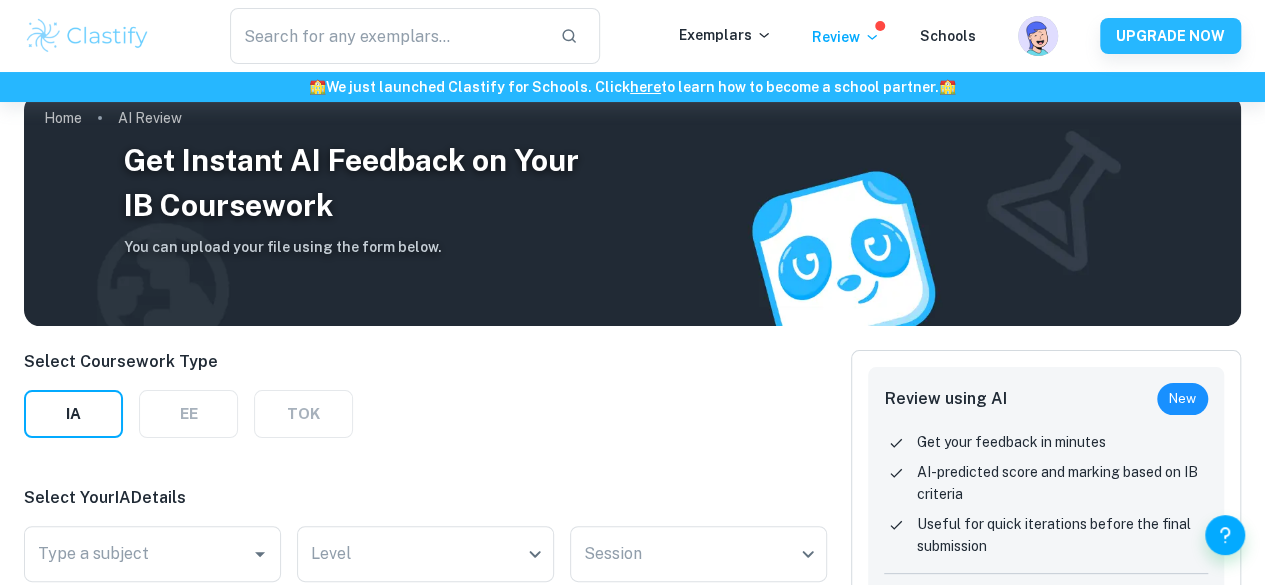 scroll, scrollTop: 0, scrollLeft: 0, axis: both 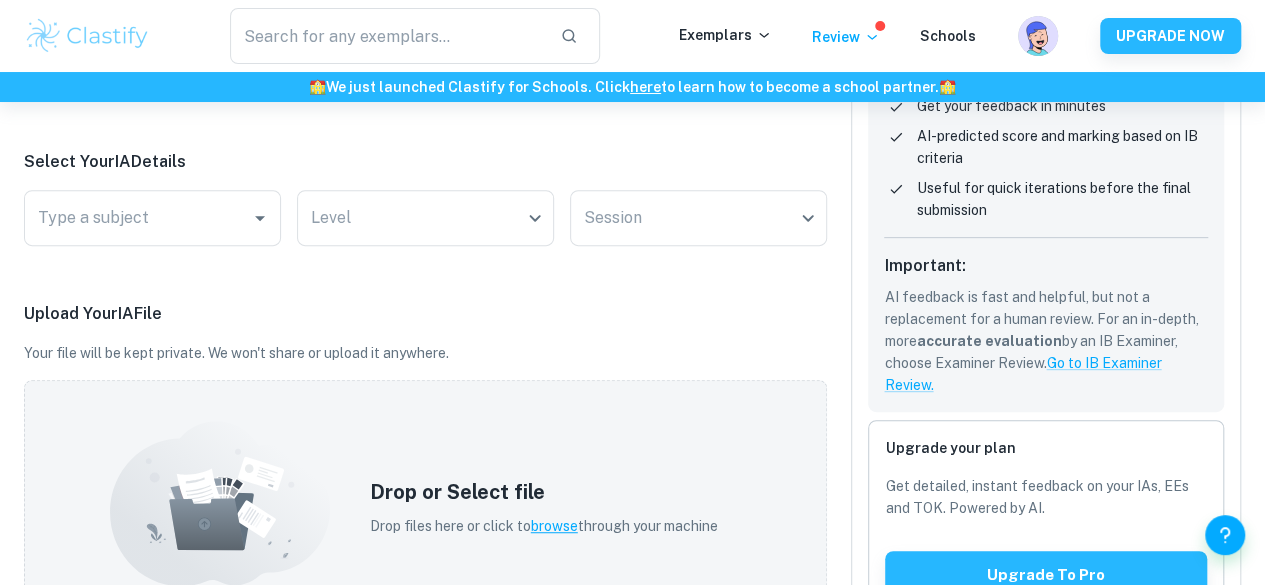 drag, startPoint x: 833, startPoint y: 337, endPoint x: 354, endPoint y: 349, distance: 479.1503 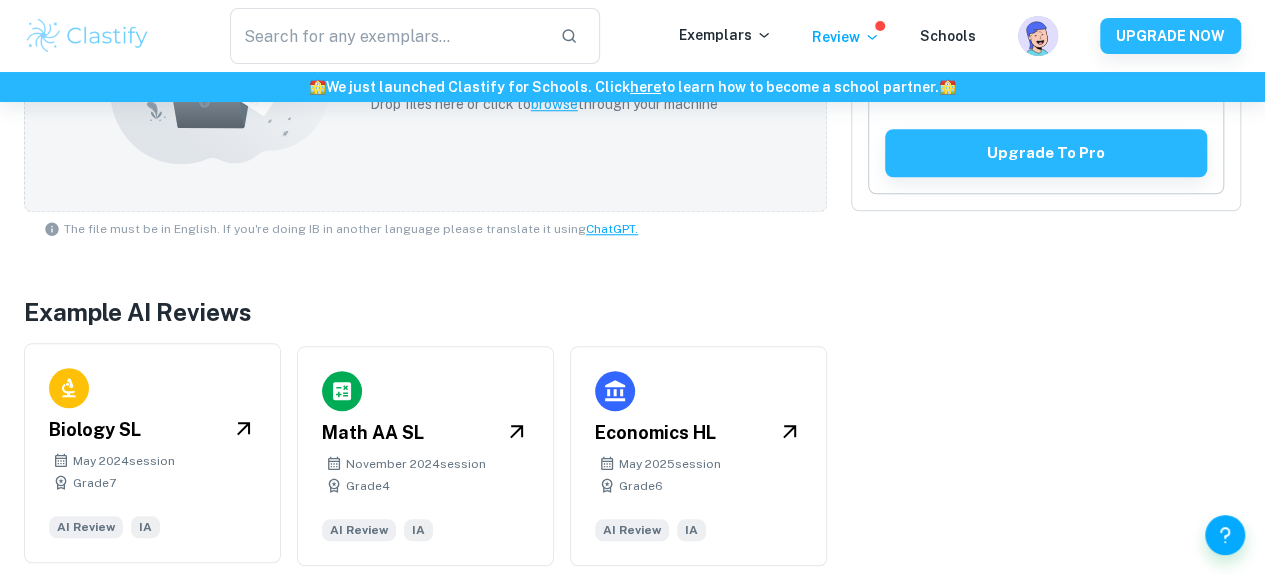scroll, scrollTop: 784, scrollLeft: 0, axis: vertical 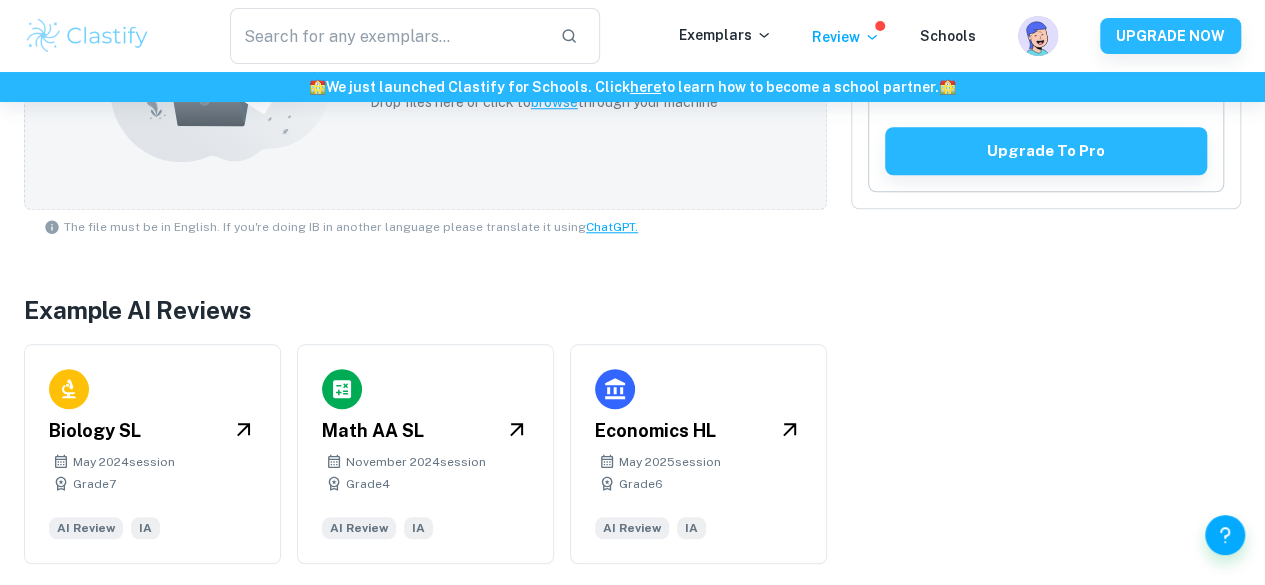 drag, startPoint x: 274, startPoint y: 291, endPoint x: 286, endPoint y: 344, distance: 54.34151 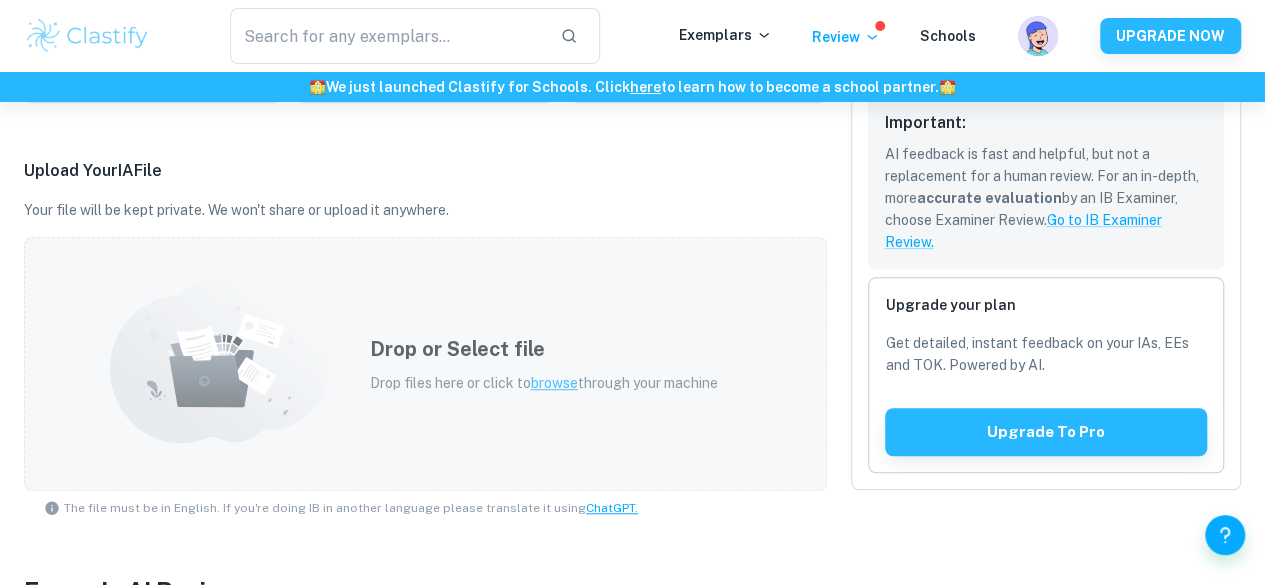 scroll, scrollTop: 473, scrollLeft: 0, axis: vertical 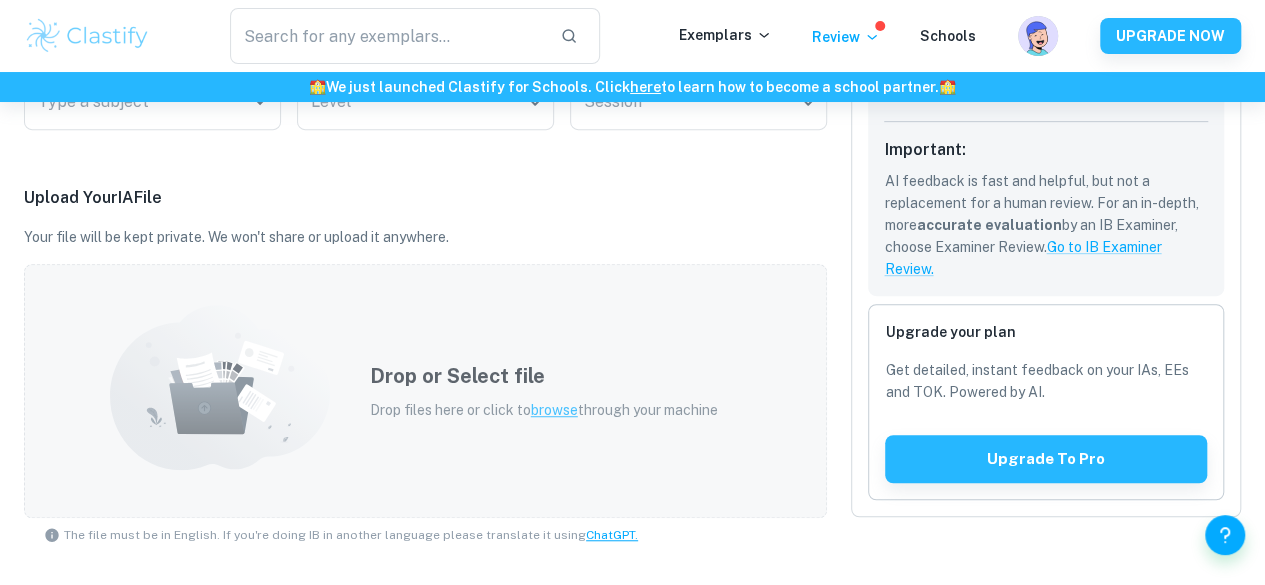 drag, startPoint x: 427, startPoint y: 301, endPoint x: 389, endPoint y: 225, distance: 84.97058 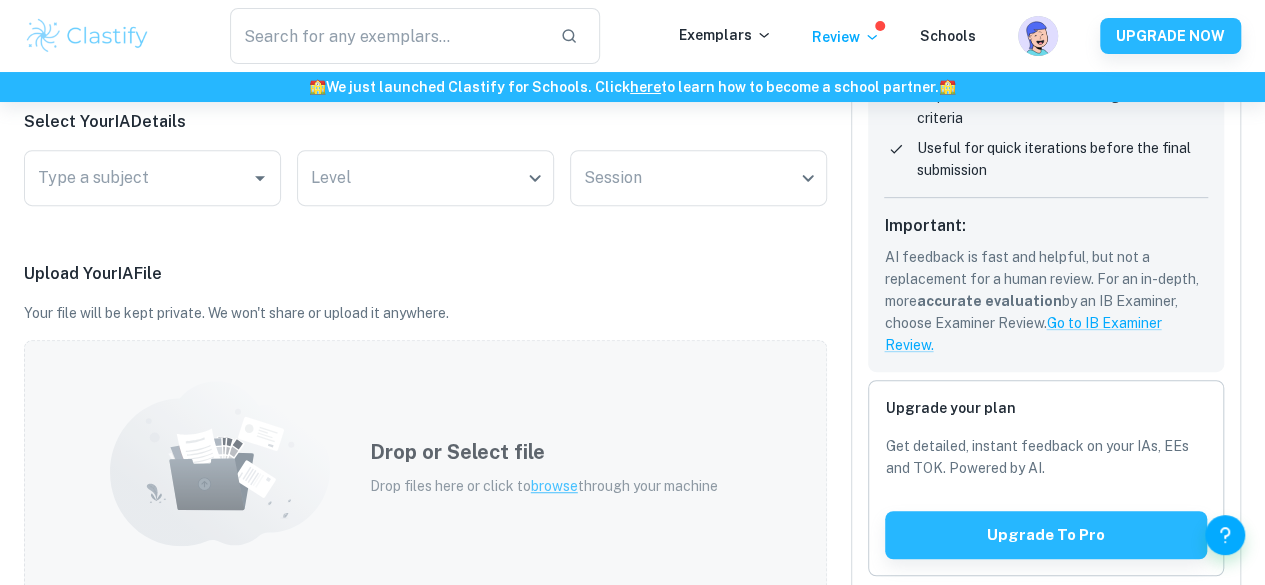 scroll, scrollTop: 396, scrollLeft: 0, axis: vertical 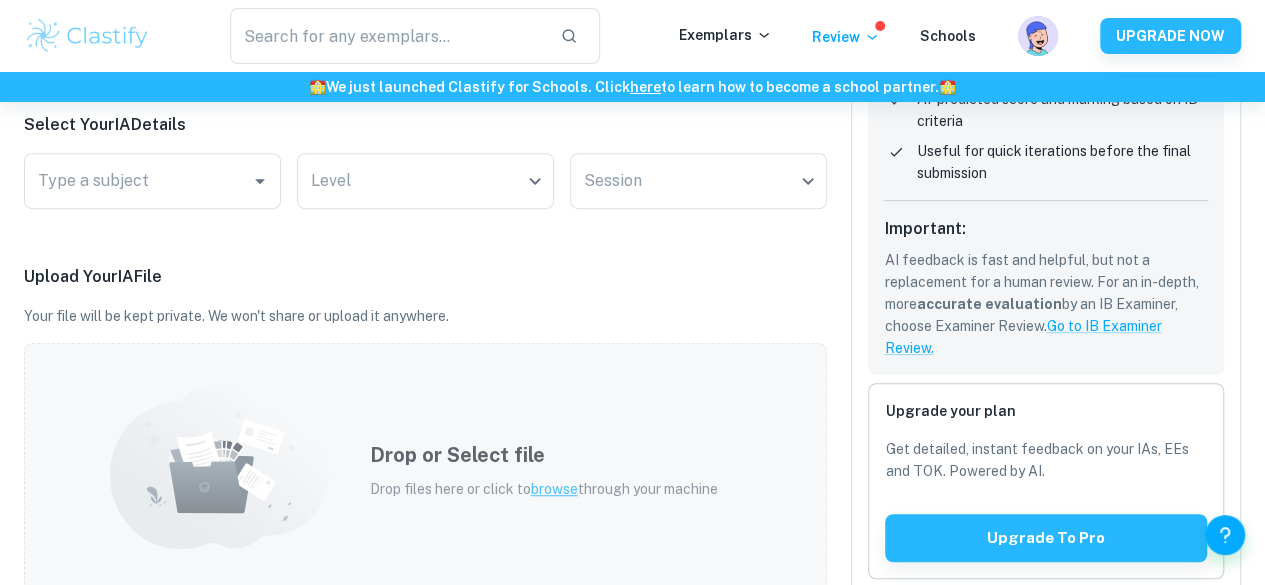drag, startPoint x: 423, startPoint y: 227, endPoint x: 397, endPoint y: 357, distance: 132.57451 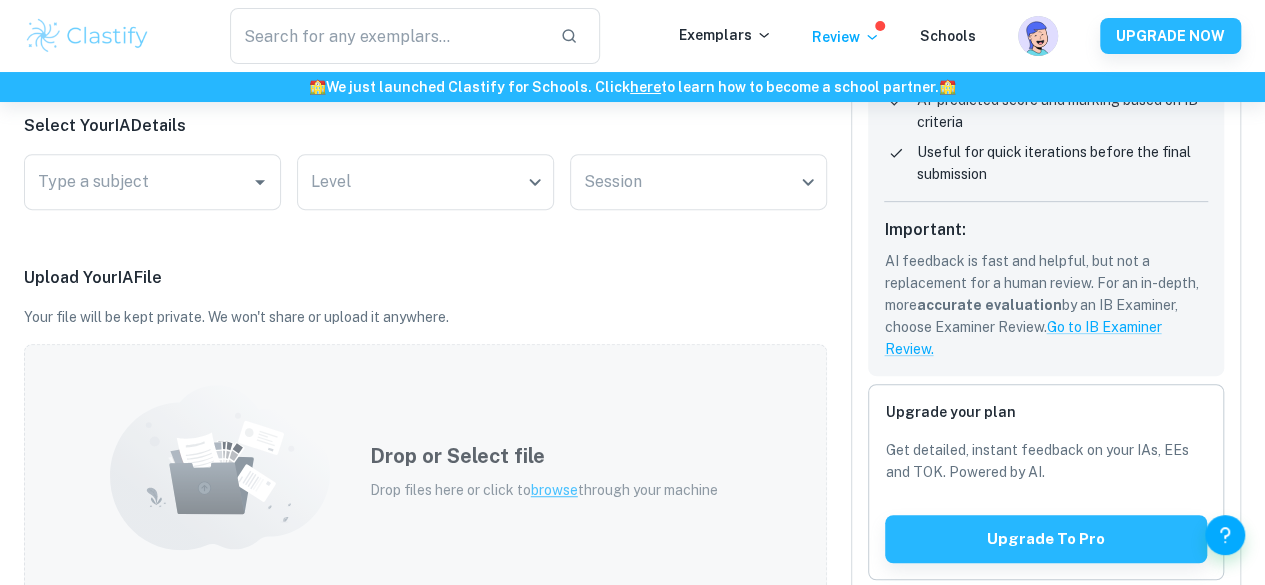 click on "Drop or Select file Drop files here or click to  browse  through your machine" at bounding box center (425, 471) 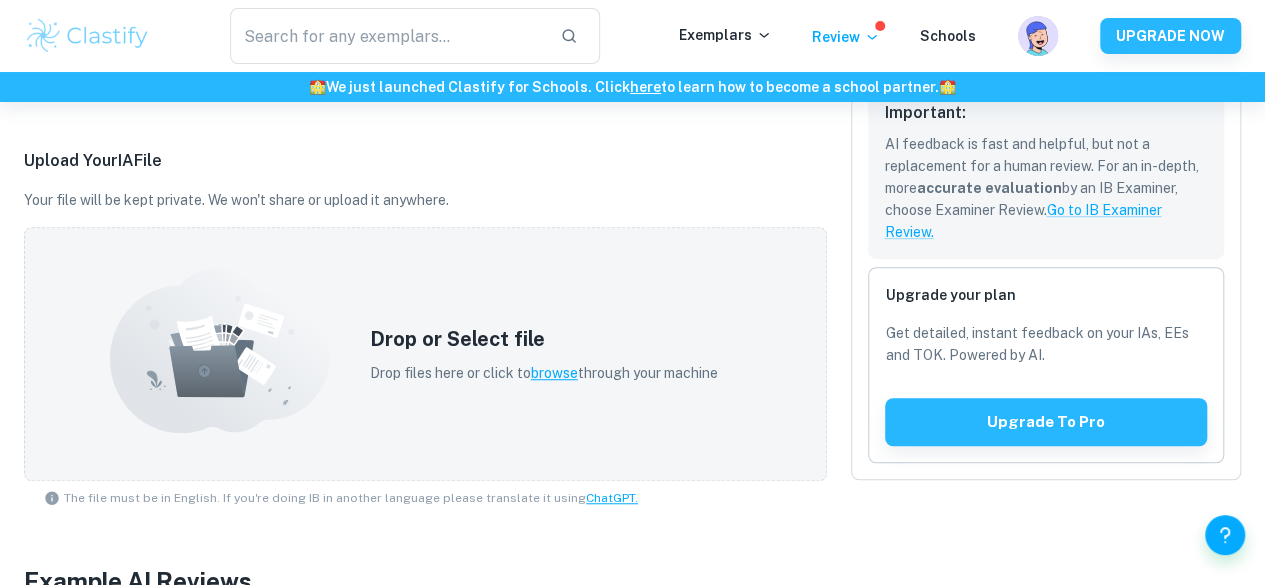 drag, startPoint x: 805, startPoint y: 247, endPoint x: 1008, endPoint y: 296, distance: 208.83008 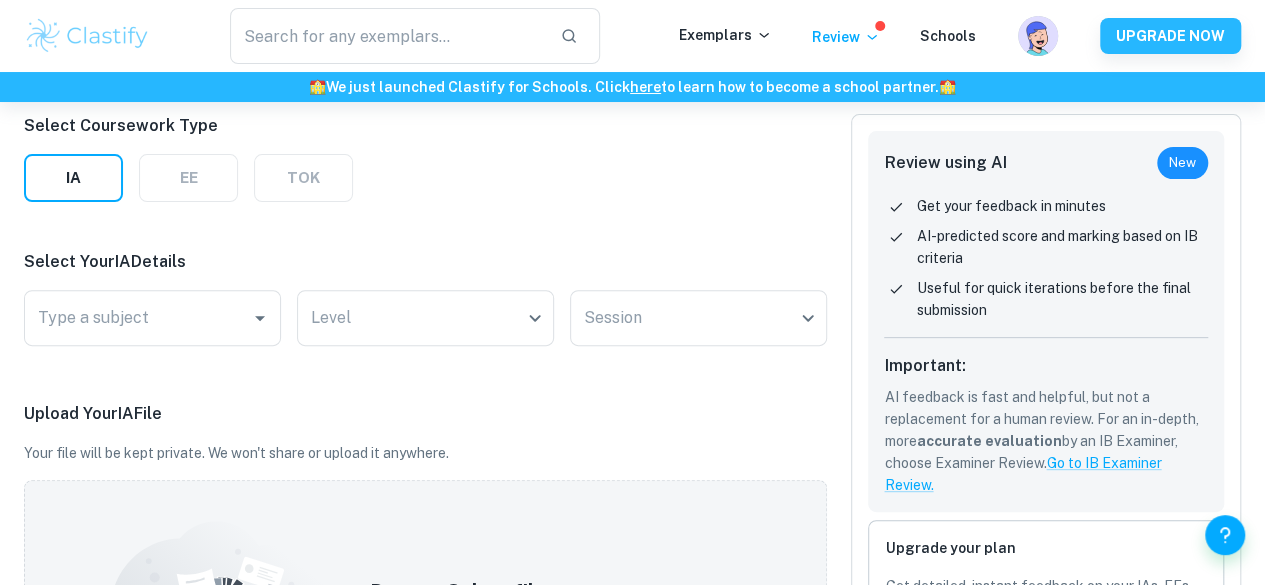 scroll, scrollTop: 0, scrollLeft: 0, axis: both 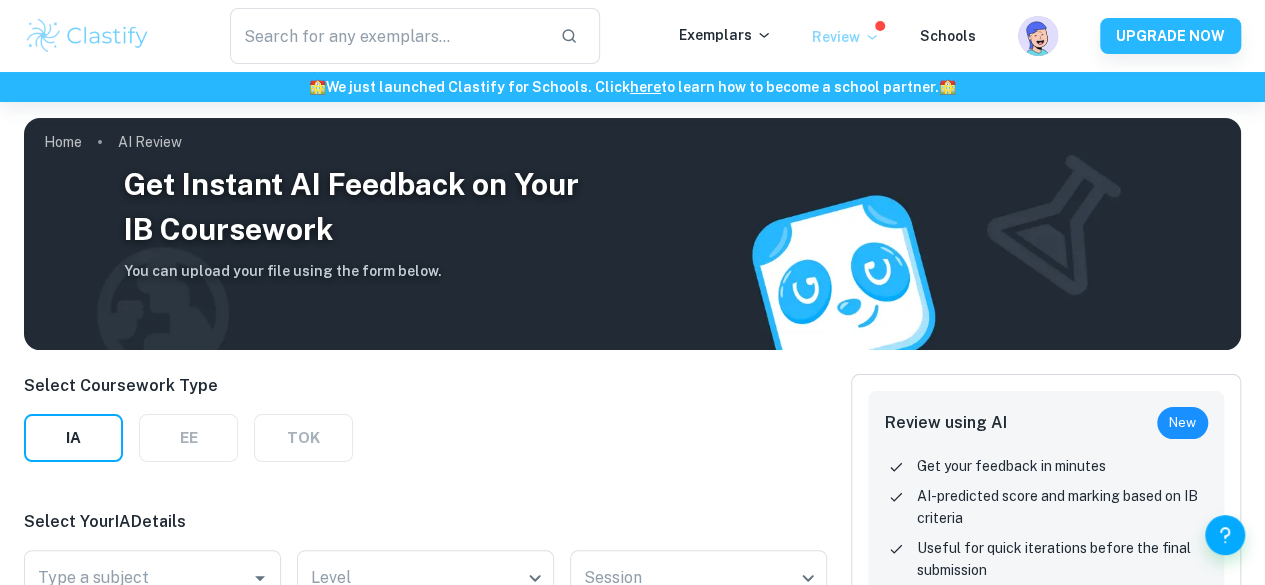 drag, startPoint x: 915, startPoint y: 169, endPoint x: 841, endPoint y: 32, distance: 155.70805 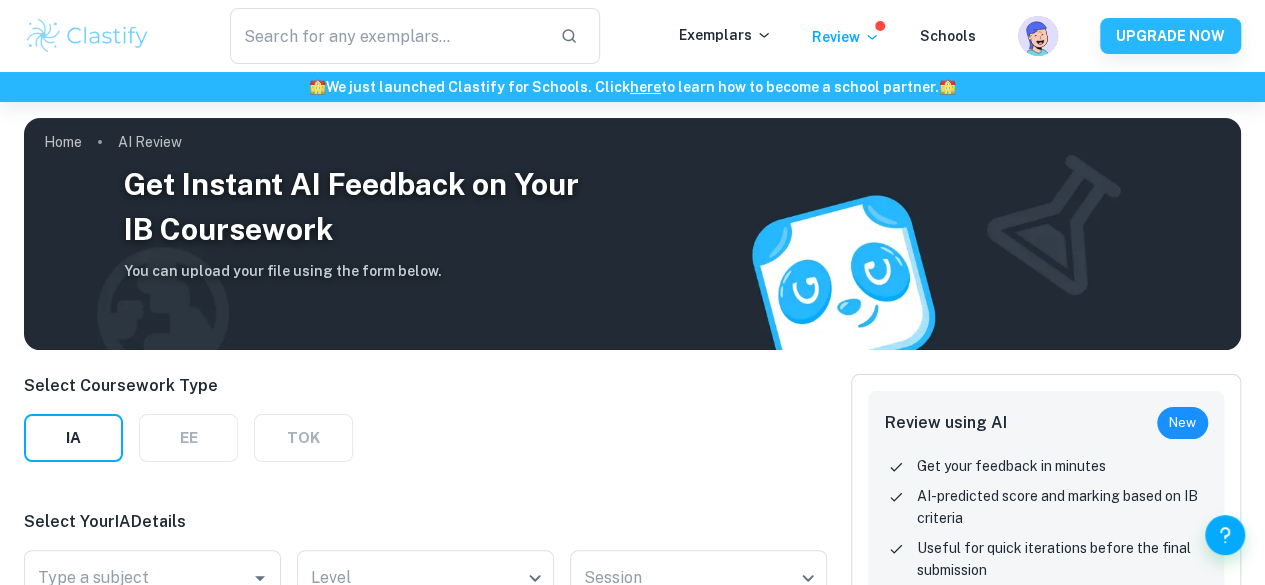 click on "​" at bounding box center (415, 36) 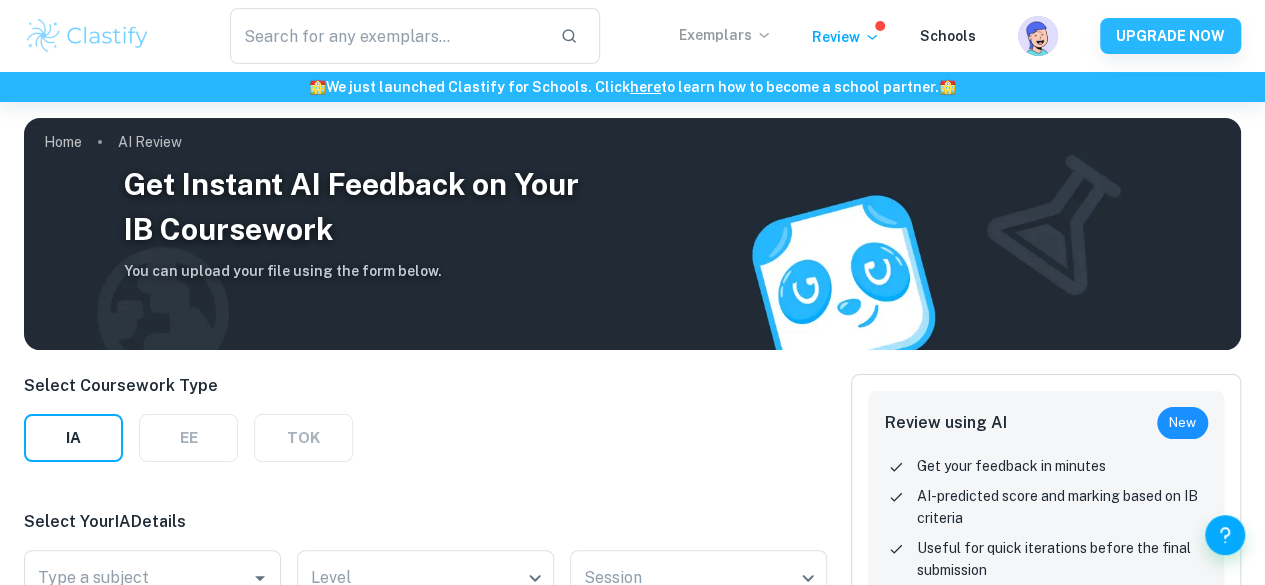 click on "Exemplars" at bounding box center (725, 35) 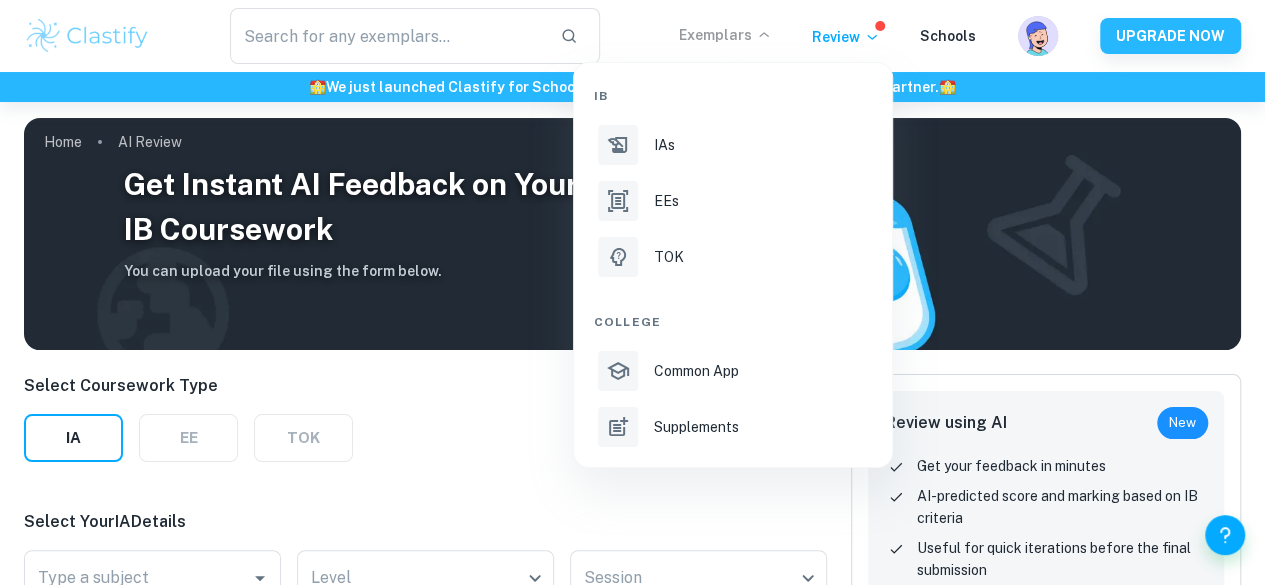 click at bounding box center [632, 292] 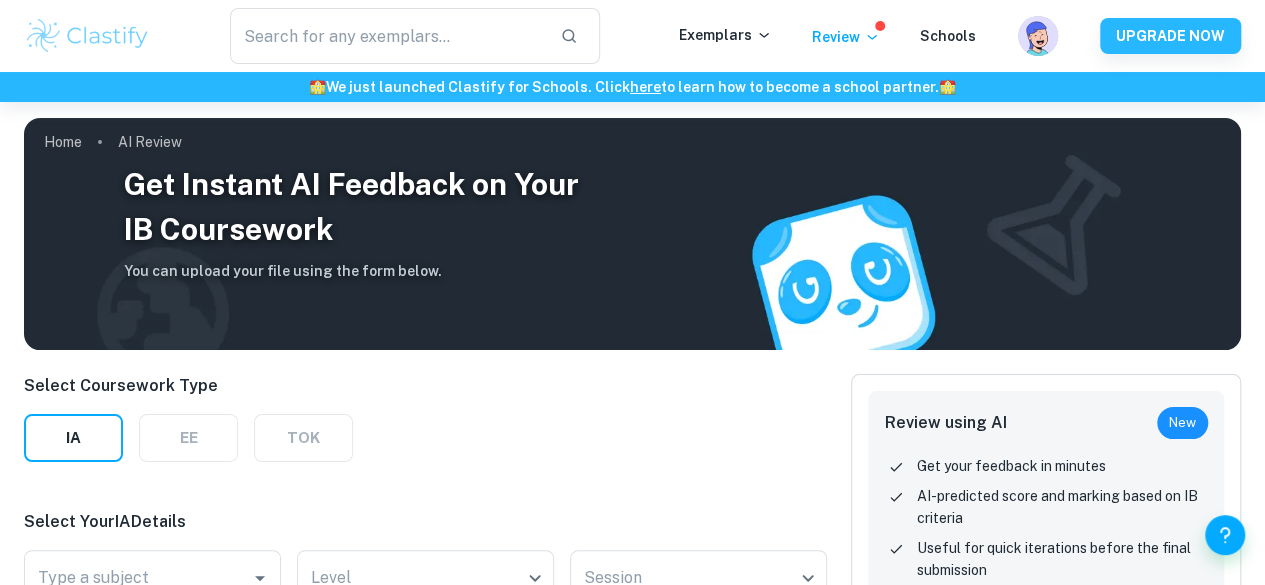 click at bounding box center [87, 36] 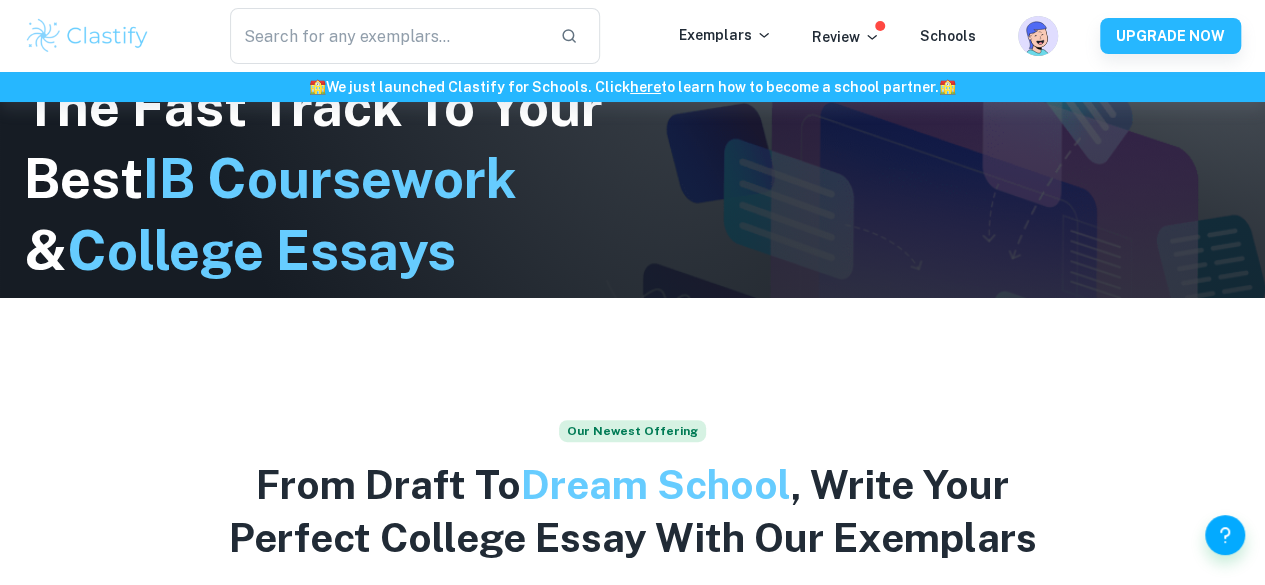 drag, startPoint x: 318, startPoint y: 285, endPoint x: 422, endPoint y: 303, distance: 105.546196 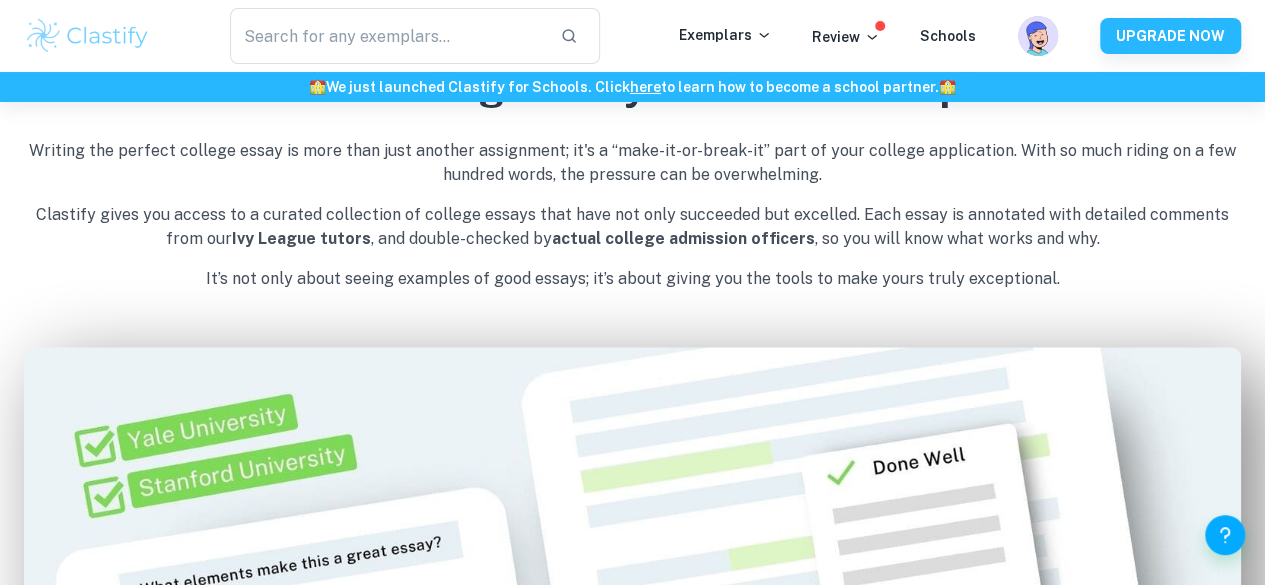 scroll, scrollTop: 743, scrollLeft: 0, axis: vertical 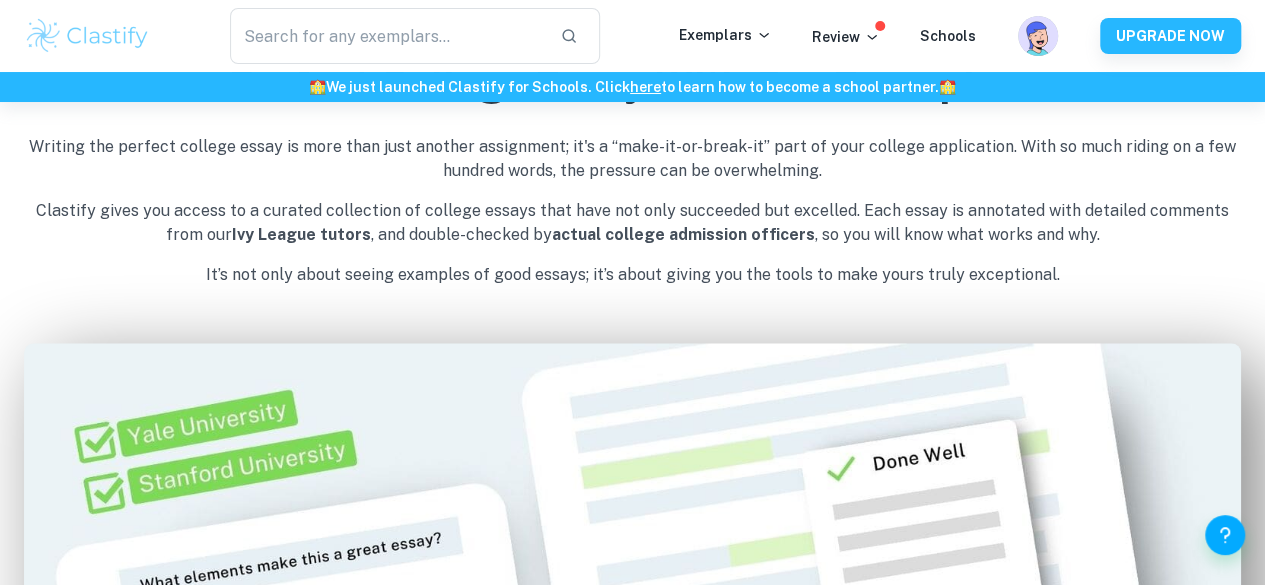 drag, startPoint x: 463, startPoint y: 269, endPoint x: 322, endPoint y: 278, distance: 141.28694 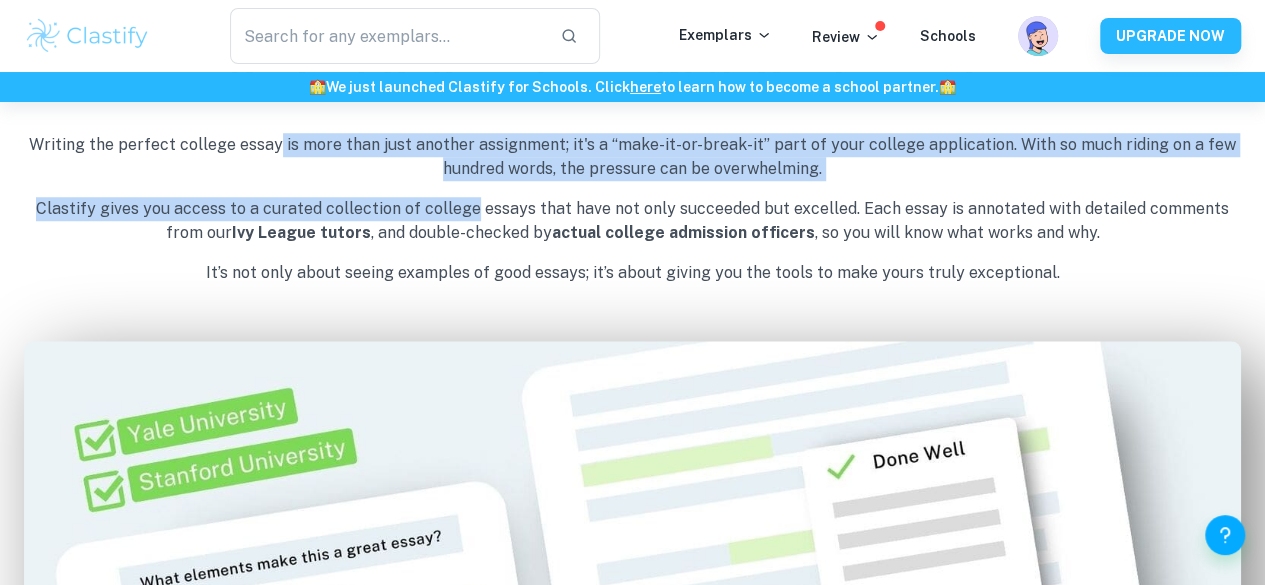 drag, startPoint x: 321, startPoint y: 150, endPoint x: 443, endPoint y: 207, distance: 134.65883 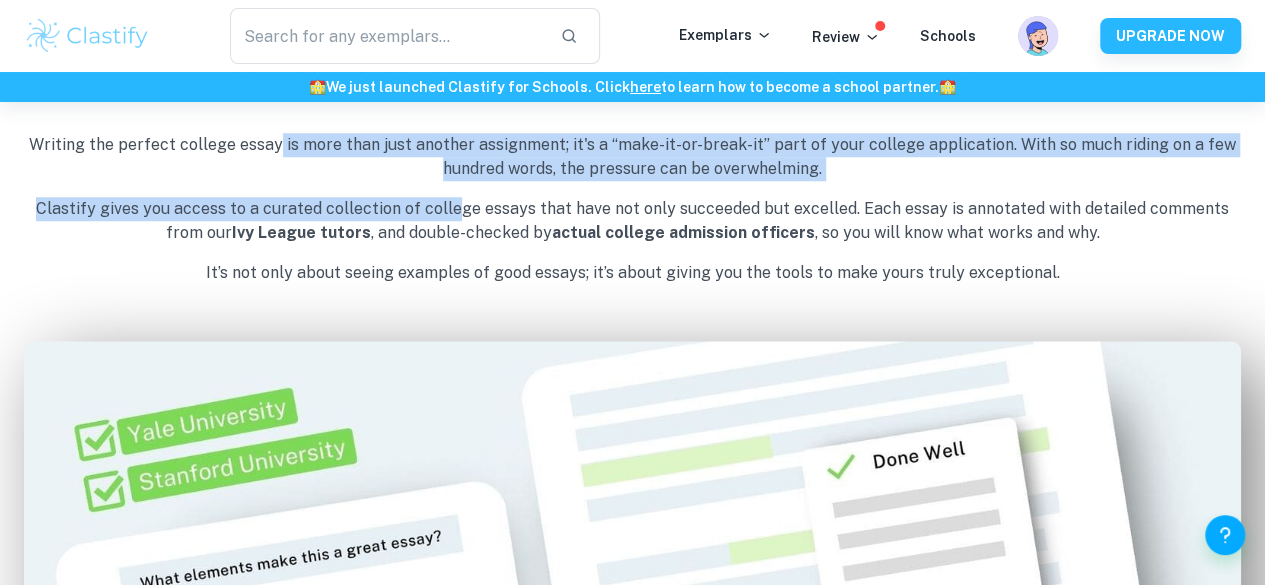 click on "Clastify gives you access to a curated collection of college essays that have not only succeeded but excelled. Each essay is annotated with detailed comments from our  Ivy League tutors , and double-checked by  actual college admission officers , so you will know what works and why." at bounding box center (632, 221) 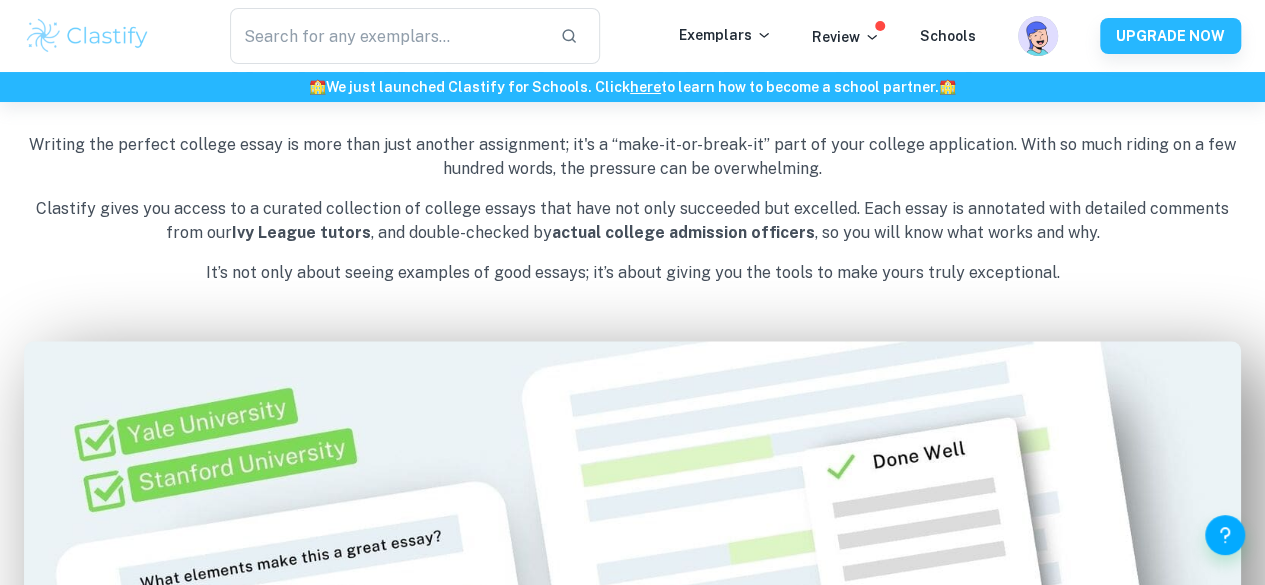 click on "Clastify gives you access to a curated collection of college essays that have not only succeeded but excelled. Each essay is annotated with detailed comments from our  Ivy League tutors , and double-checked by  actual college admission officers , so you will know what works and why." at bounding box center [632, 221] 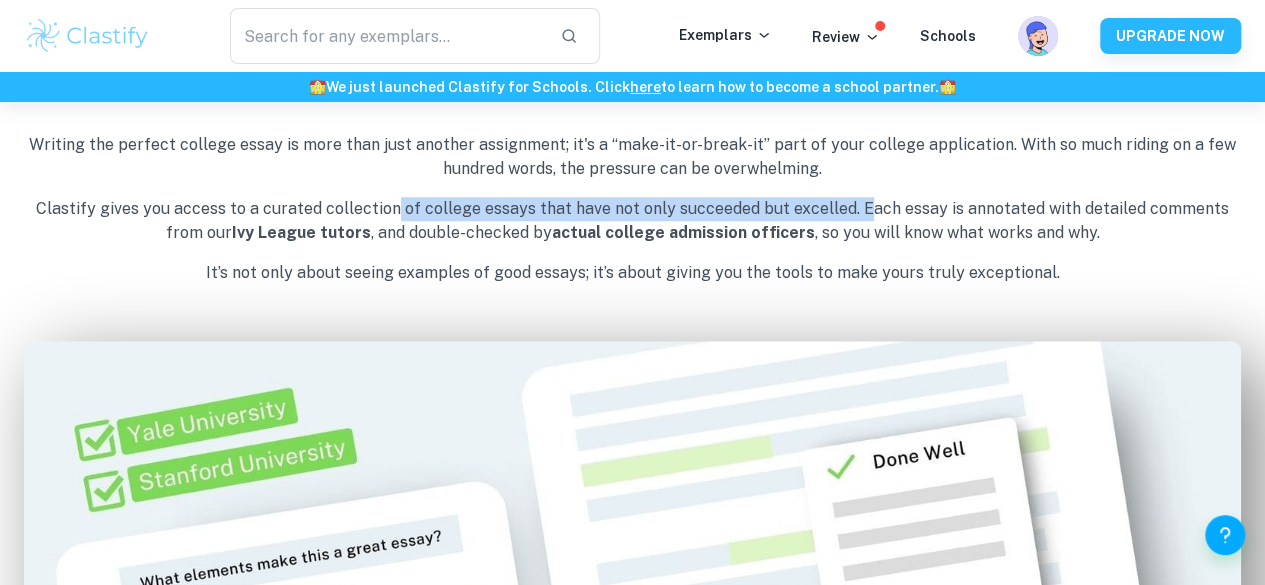 drag, startPoint x: 384, startPoint y: 217, endPoint x: 850, endPoint y: 204, distance: 466.1813 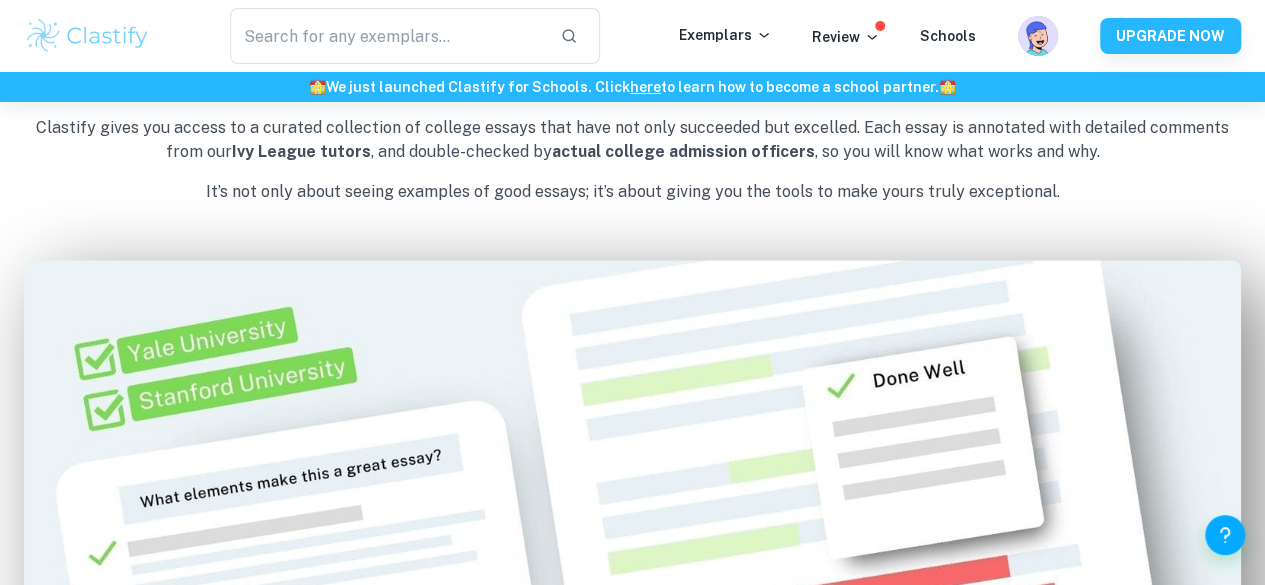 scroll, scrollTop: 826, scrollLeft: 0, axis: vertical 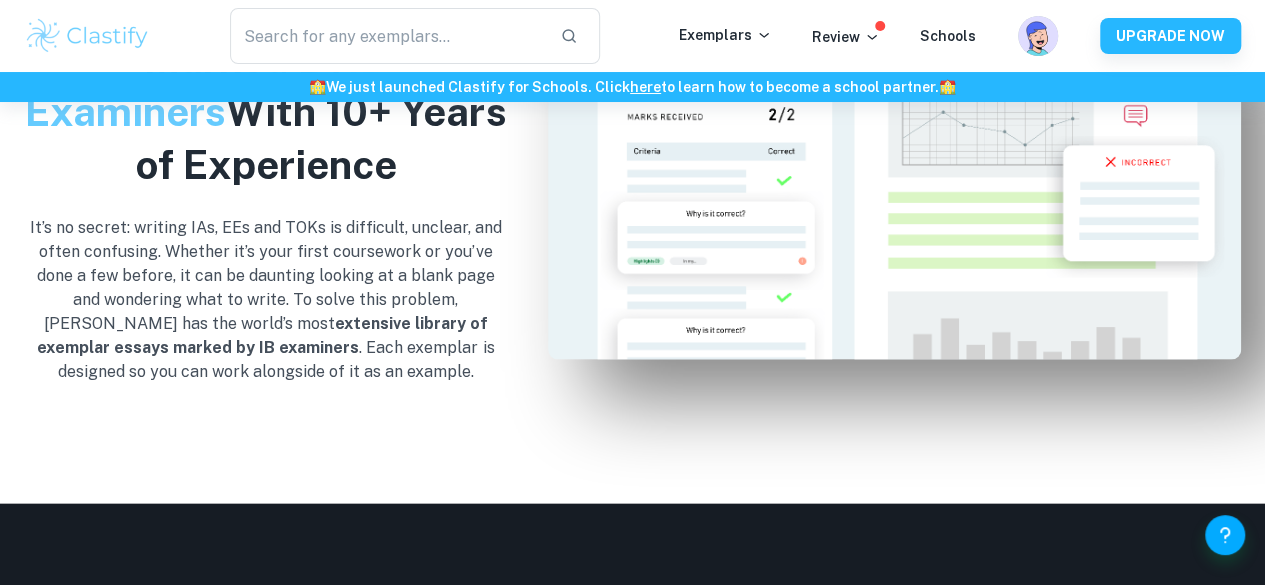 drag, startPoint x: 822, startPoint y: 209, endPoint x: 505, endPoint y: 273, distance: 323.39606 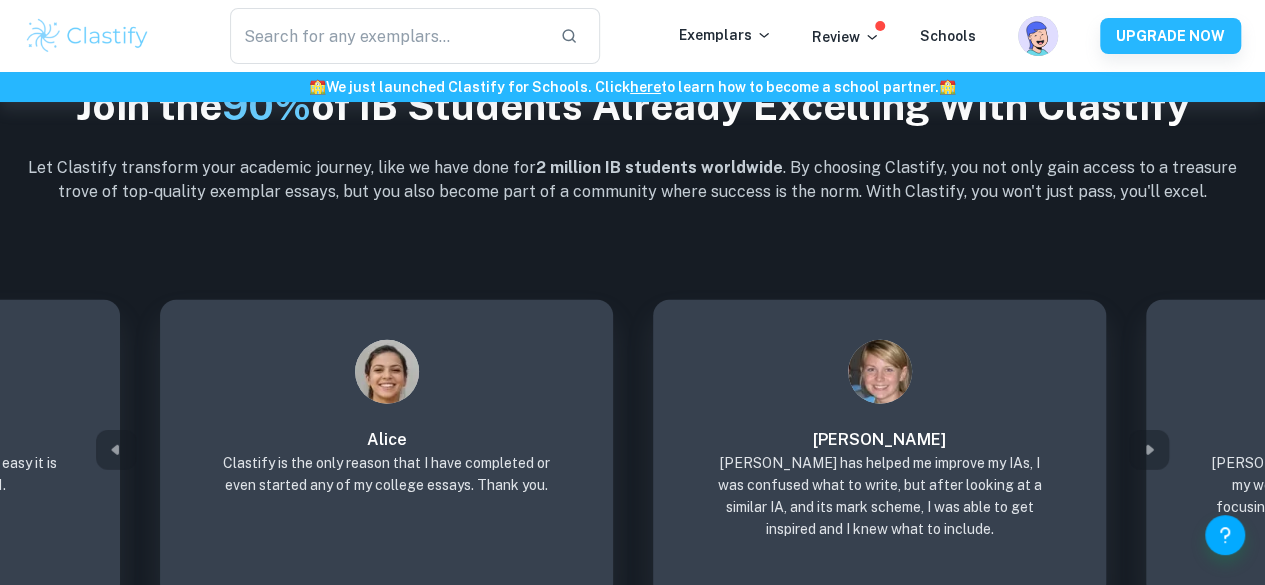 scroll, scrollTop: 2512, scrollLeft: 0, axis: vertical 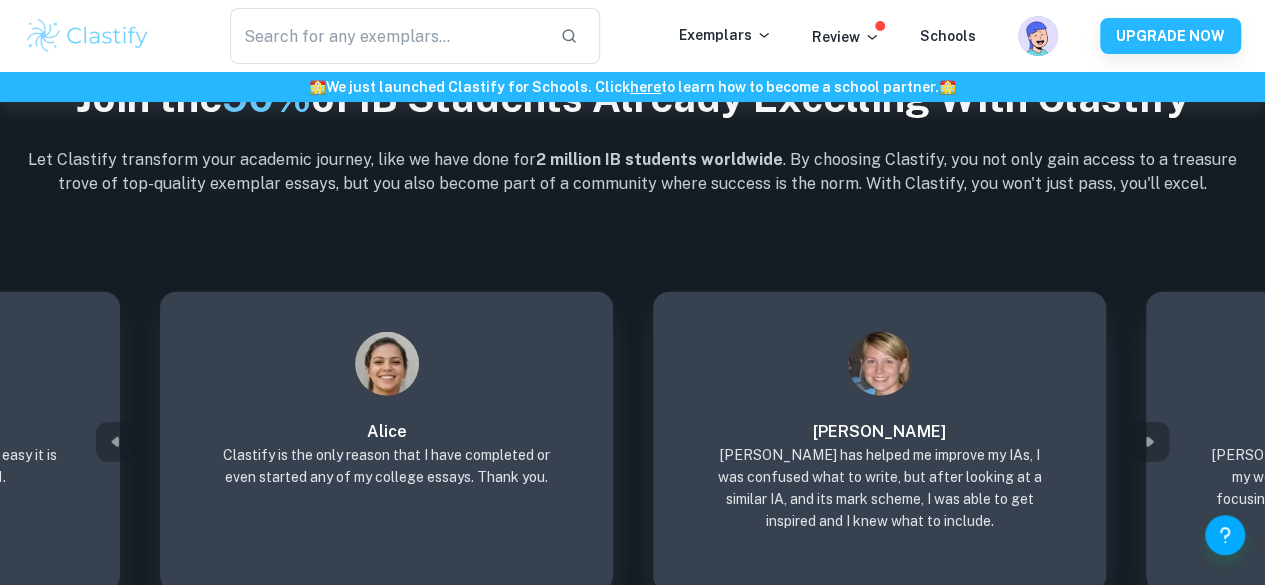 drag, startPoint x: 112, startPoint y: 269, endPoint x: 226, endPoint y: 254, distance: 114.982605 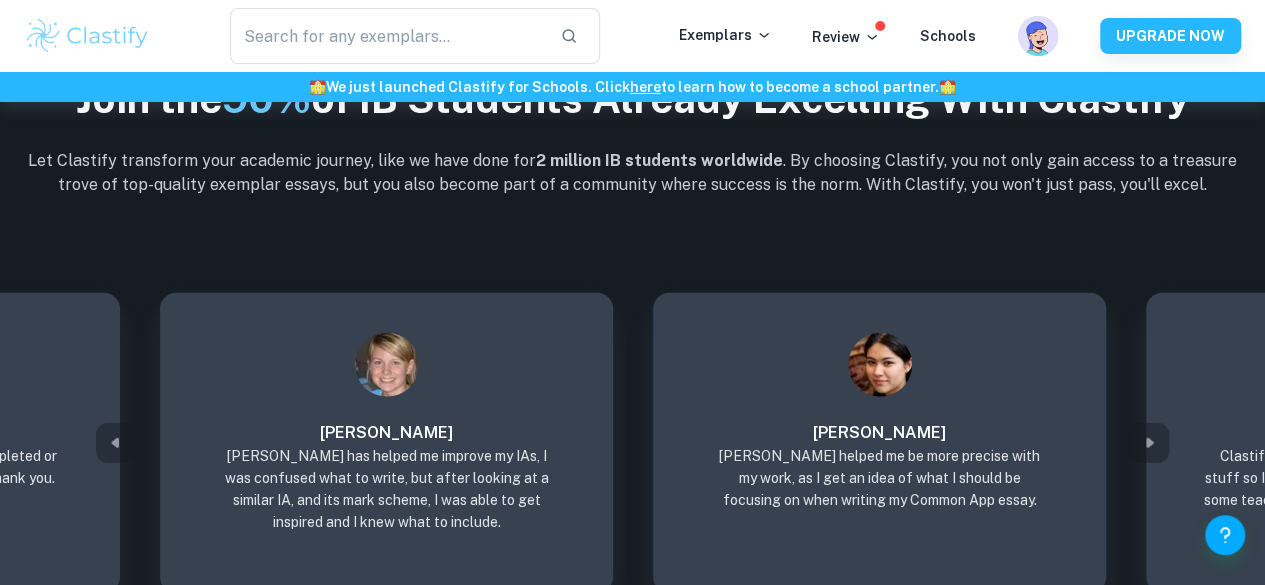 drag, startPoint x: 819, startPoint y: 439, endPoint x: 538, endPoint y: 318, distance: 305.94443 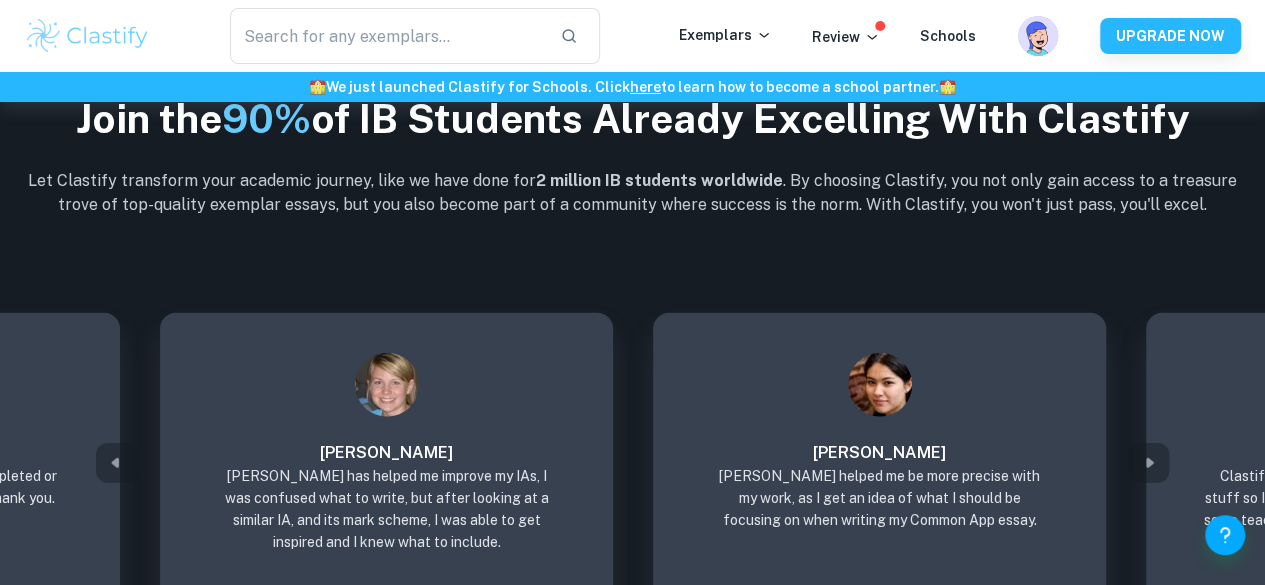 drag, startPoint x: 324, startPoint y: 243, endPoint x: 299, endPoint y: 229, distance: 28.653097 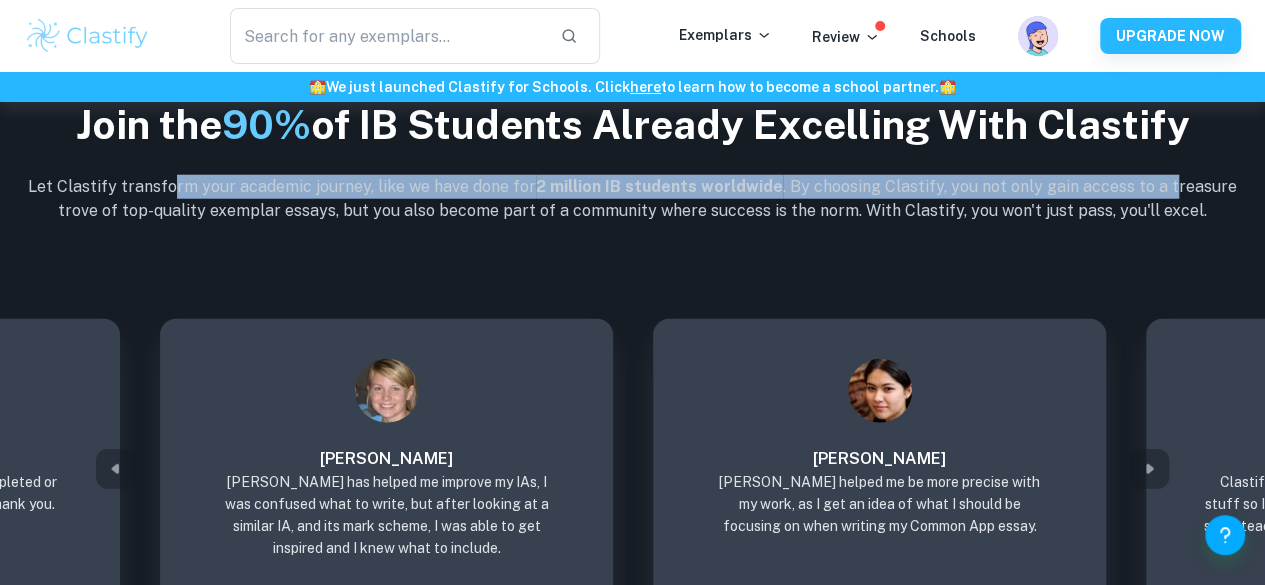drag, startPoint x: 182, startPoint y: 168, endPoint x: 1170, endPoint y: 191, distance: 988.2677 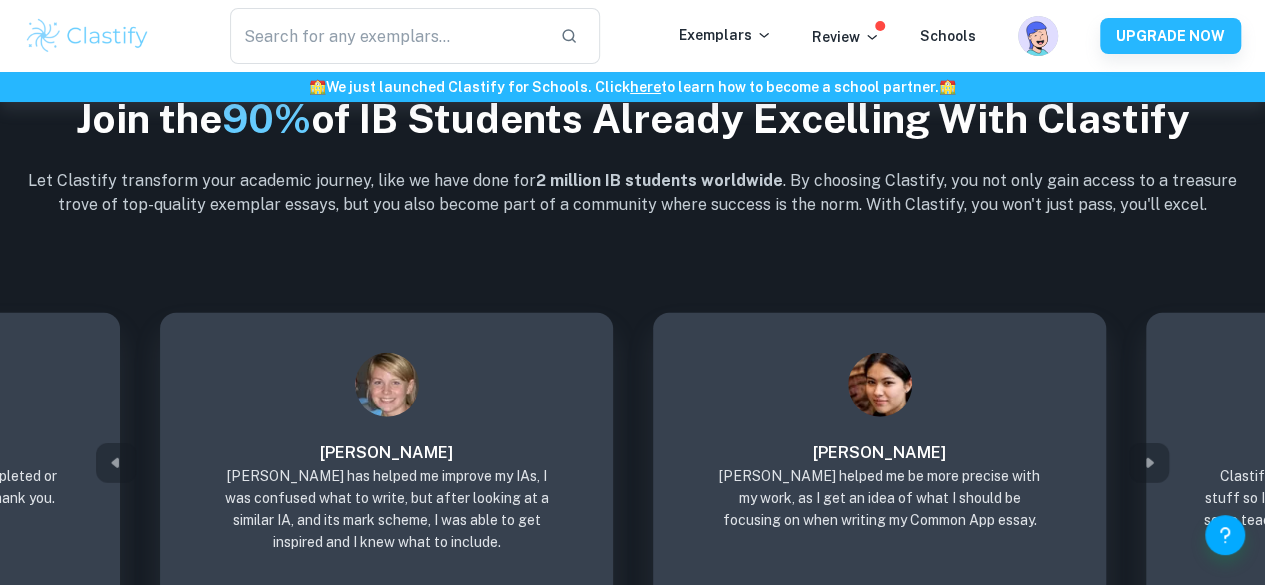 scroll, scrollTop: 2503, scrollLeft: 0, axis: vertical 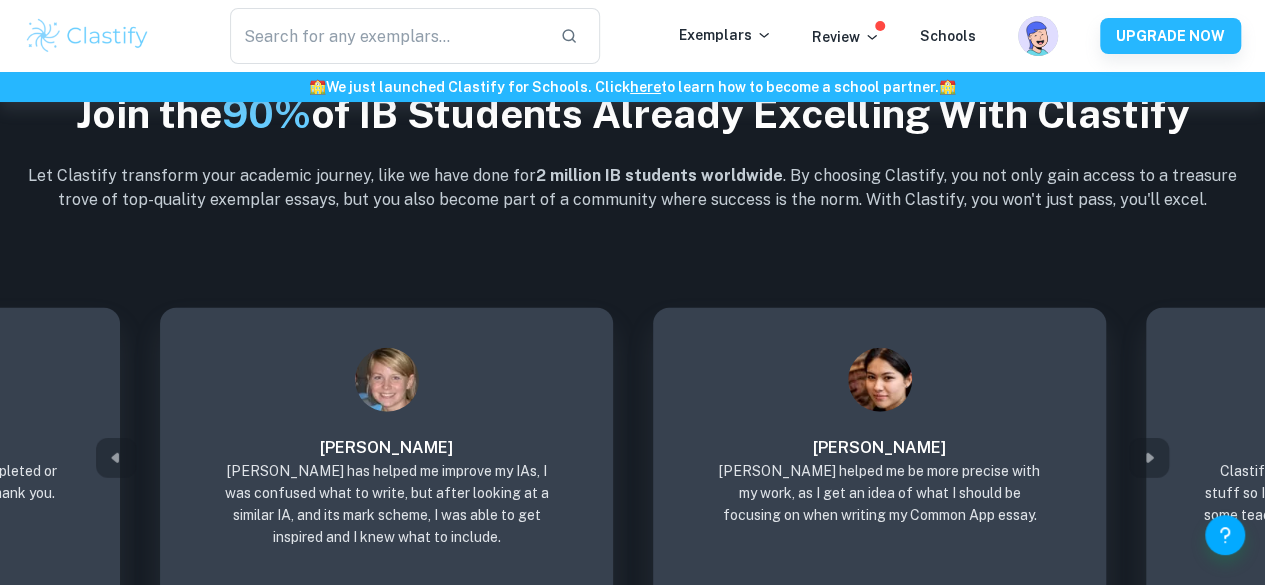 drag, startPoint x: 489, startPoint y: 210, endPoint x: 489, endPoint y: 249, distance: 39 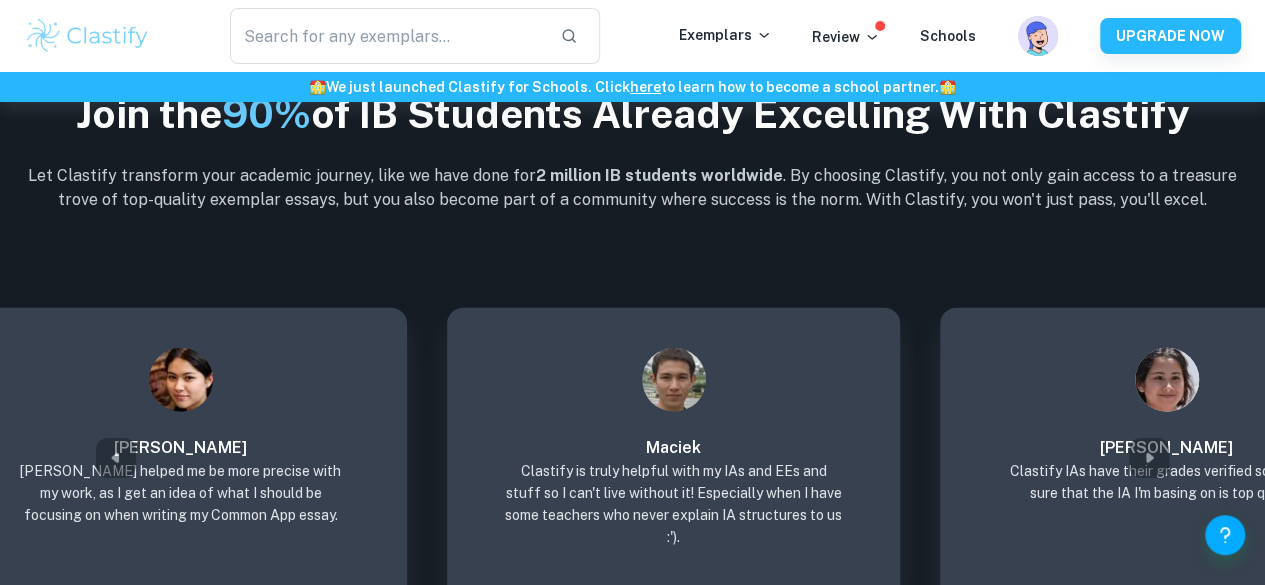 drag, startPoint x: 894, startPoint y: 398, endPoint x: 120, endPoint y: 409, distance: 774.0782 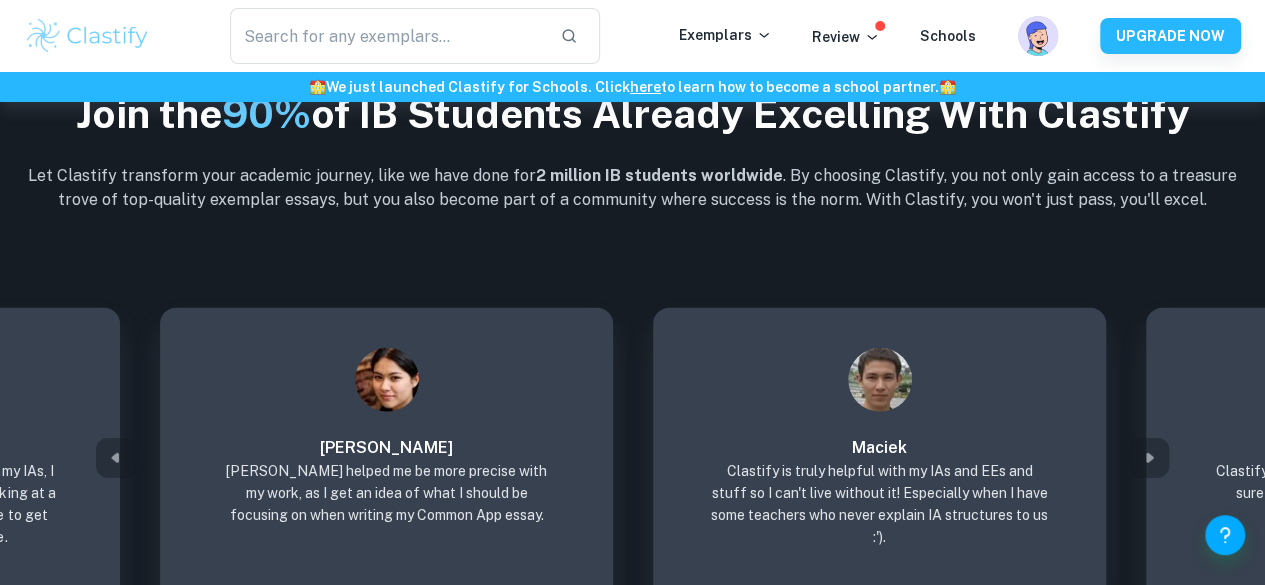 drag, startPoint x: 828, startPoint y: 402, endPoint x: 679, endPoint y: 437, distance: 153.05554 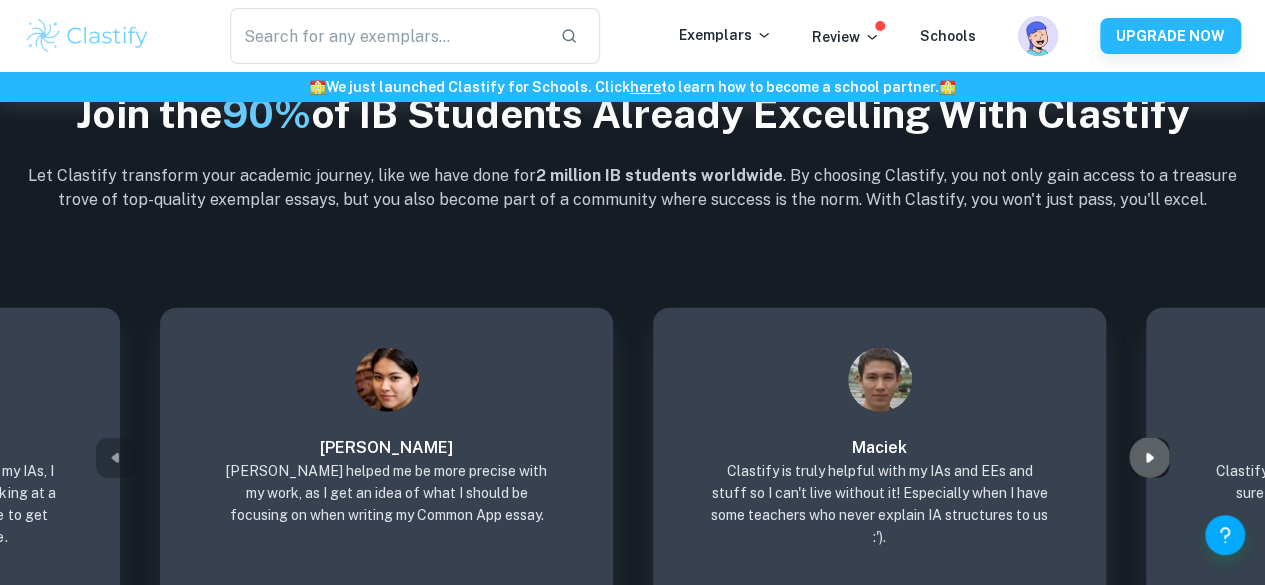 click 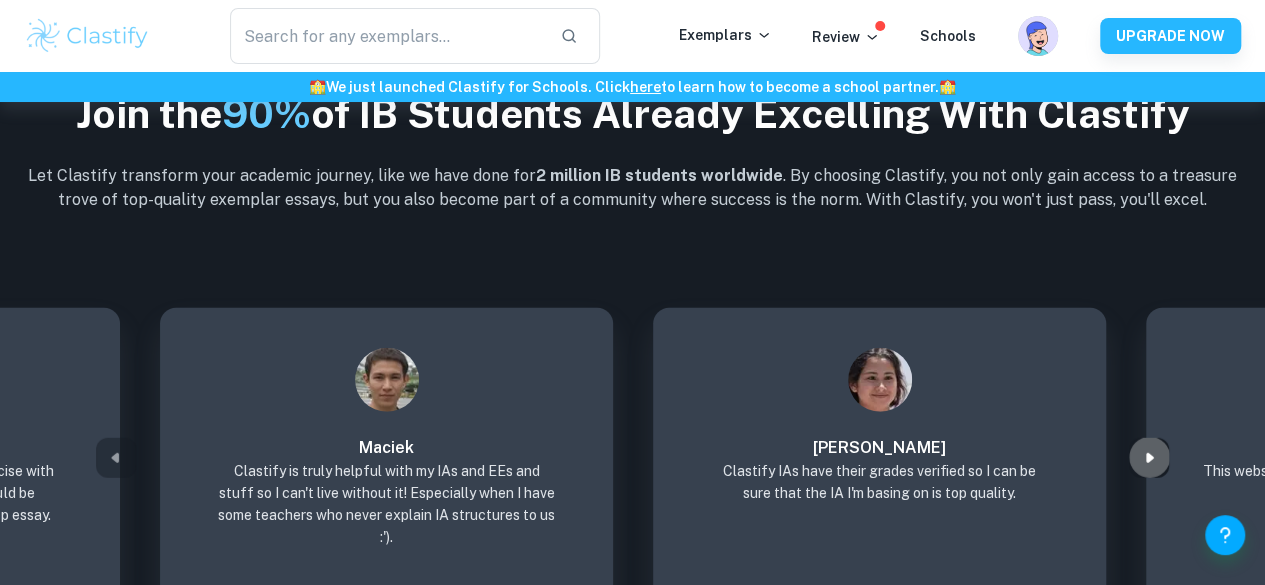 click 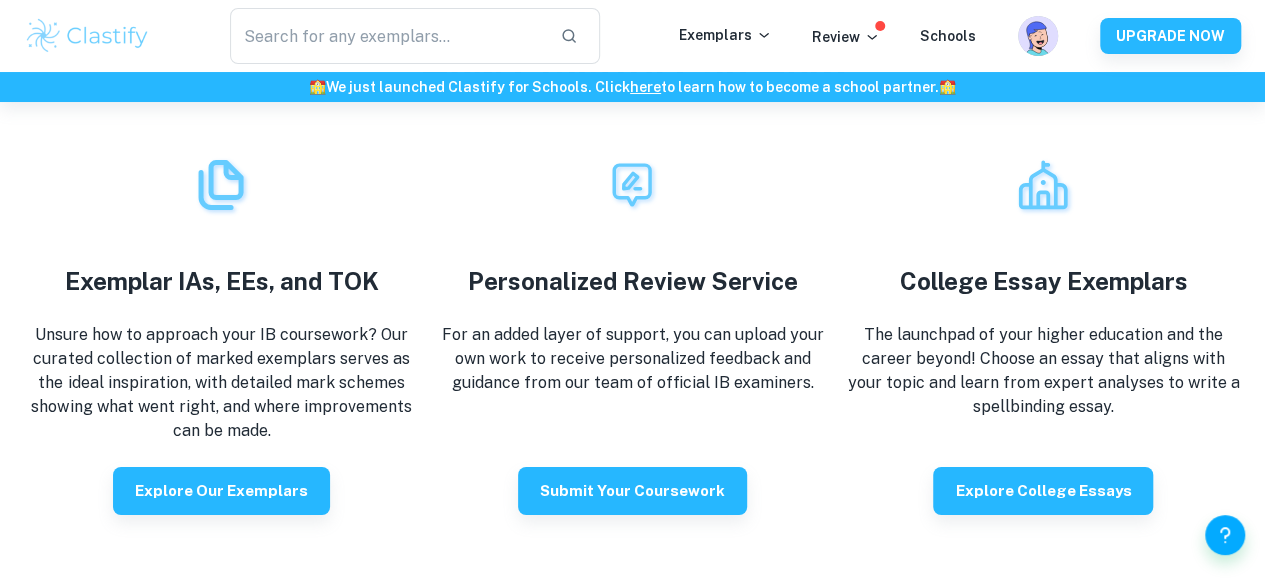 drag, startPoint x: 1032, startPoint y: 279, endPoint x: 831, endPoint y: 307, distance: 202.94087 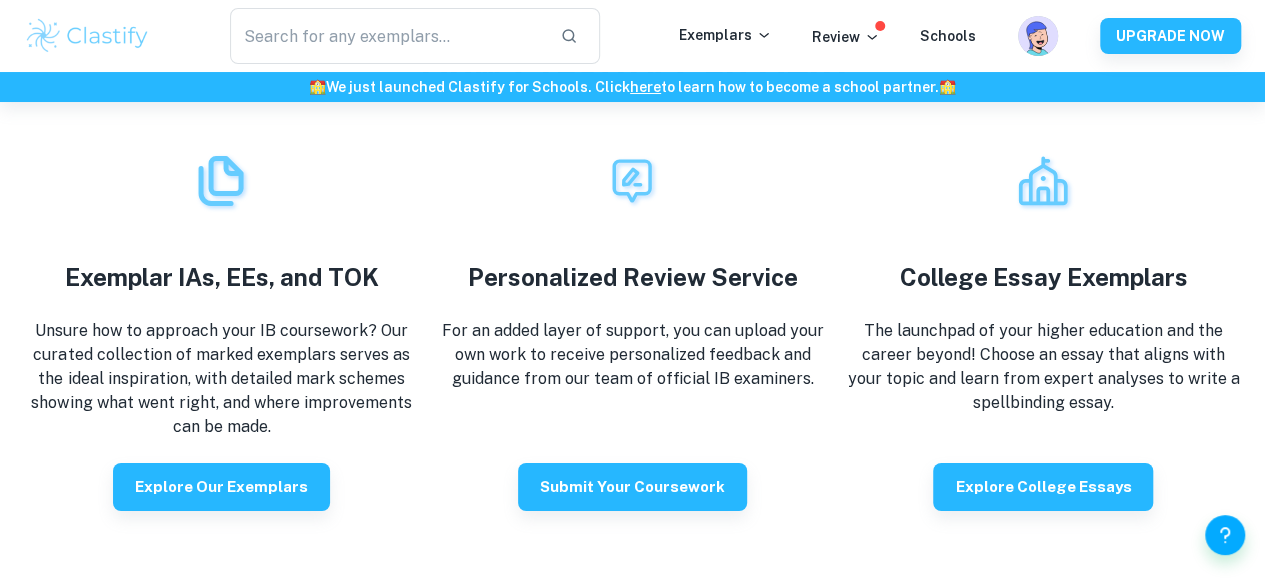 drag, startPoint x: 831, startPoint y: 307, endPoint x: 791, endPoint y: 323, distance: 43.081318 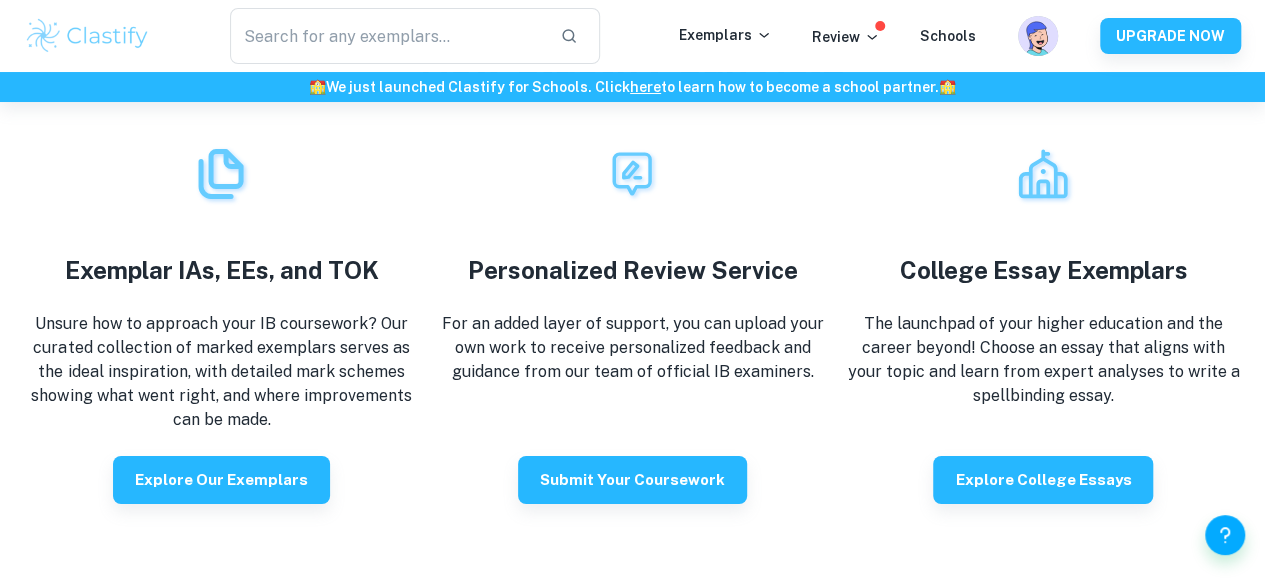 scroll, scrollTop: 3375, scrollLeft: 0, axis: vertical 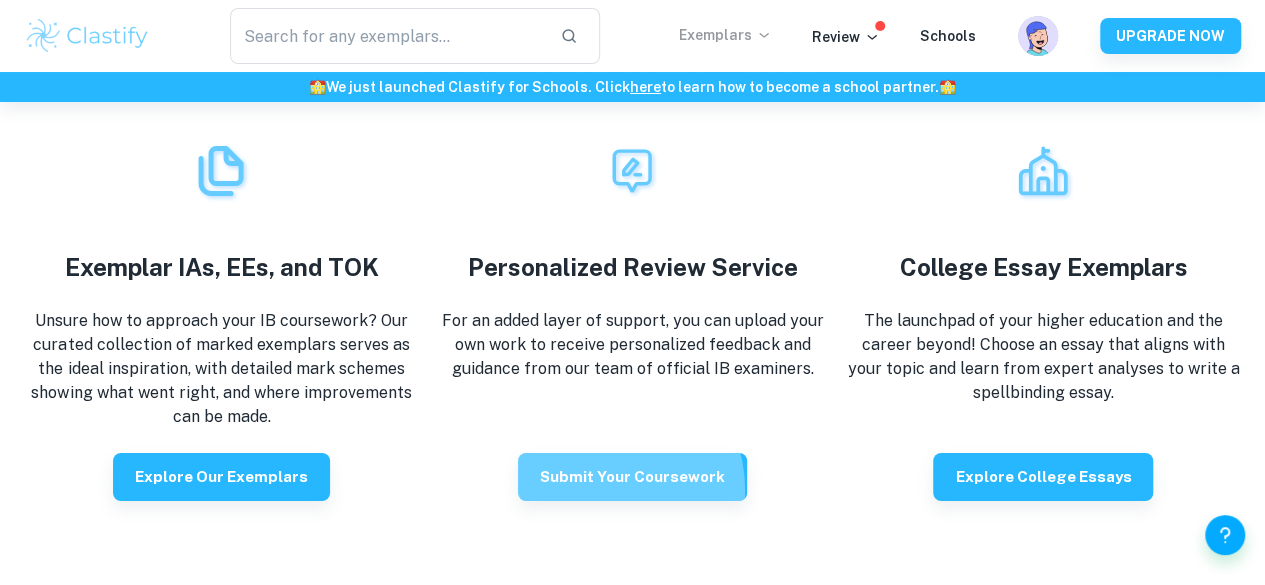 drag, startPoint x: 604, startPoint y: 441, endPoint x: 743, endPoint y: 28, distance: 435.7637 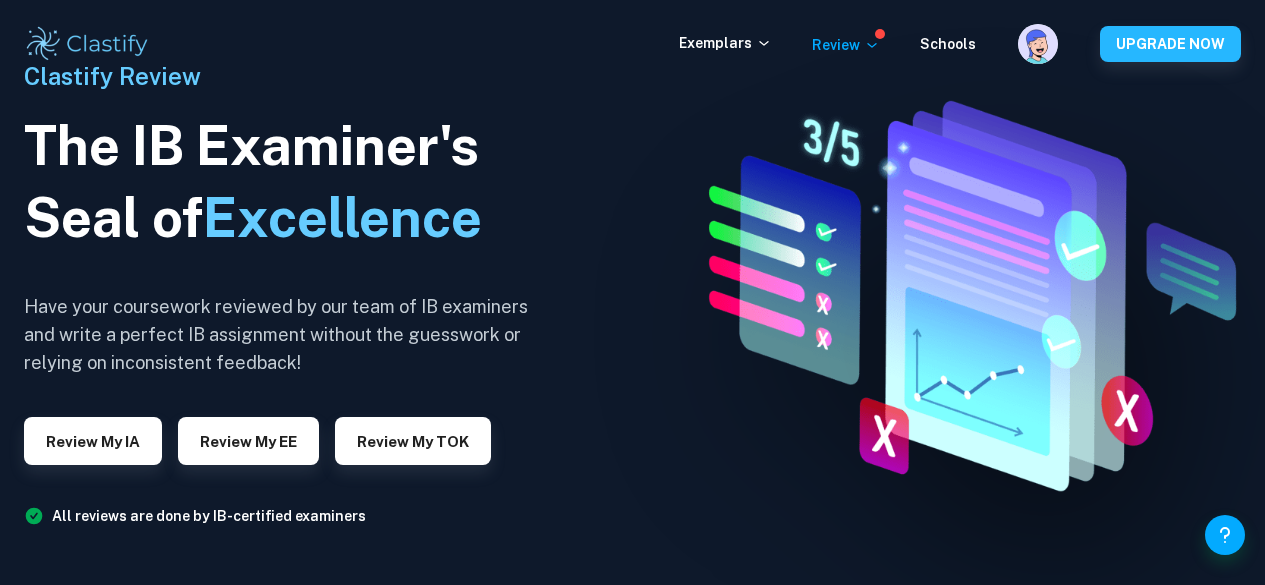 scroll, scrollTop: 0, scrollLeft: 0, axis: both 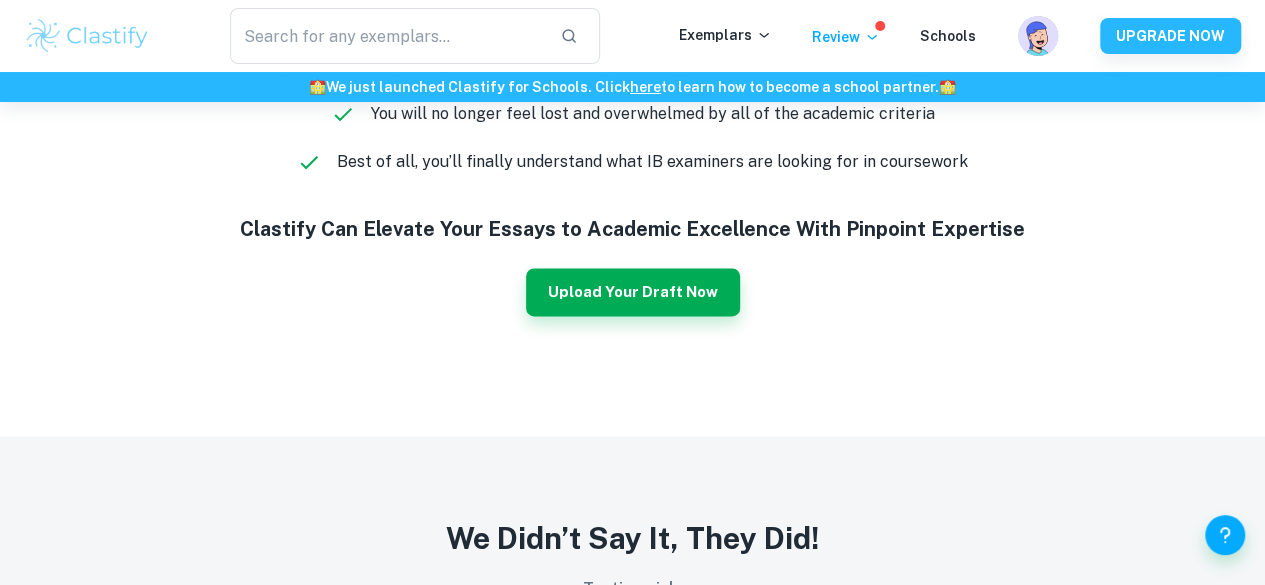drag, startPoint x: 576, startPoint y: 253, endPoint x: 757, endPoint y: 111, distance: 230.05434 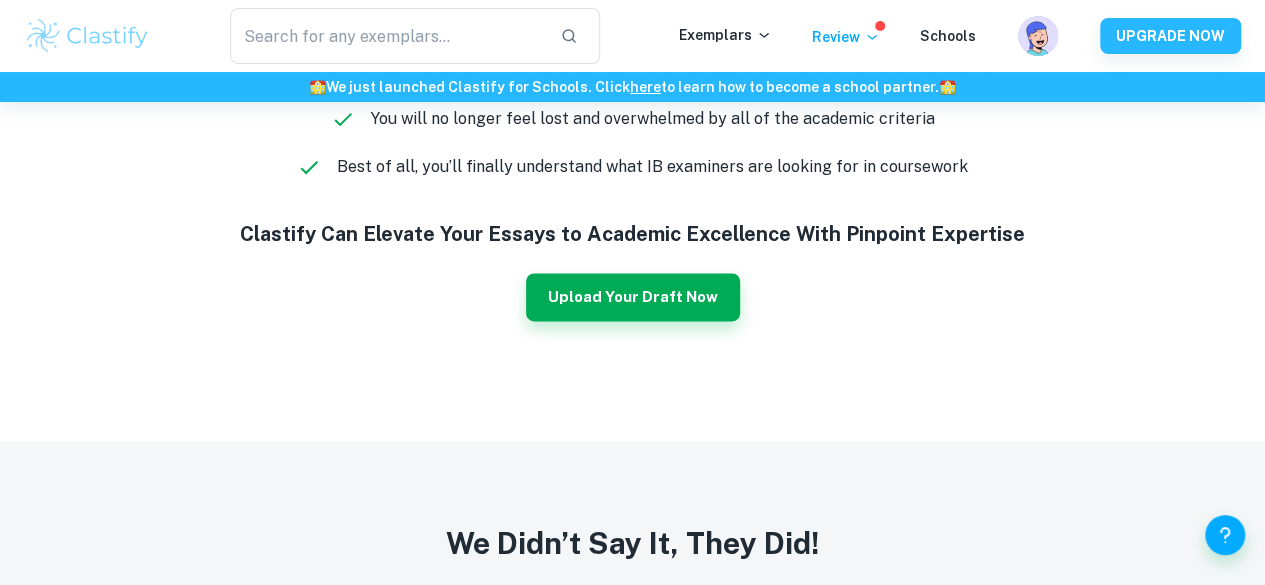 click on "Exemplars" at bounding box center (745, 36) 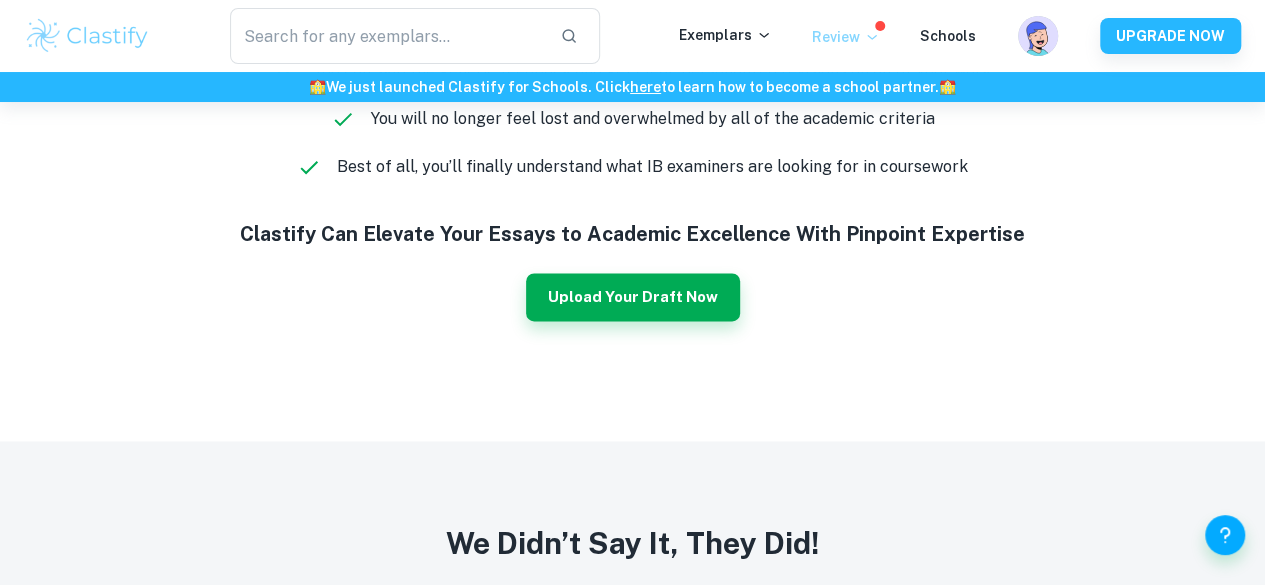 click on "Review" at bounding box center (846, 37) 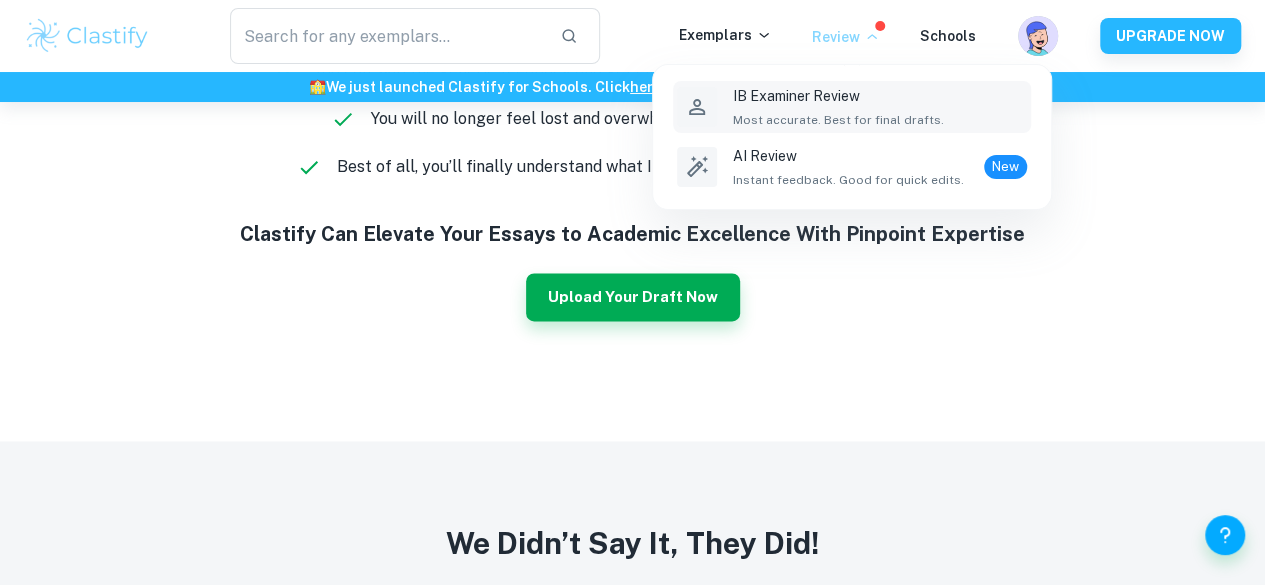 click on "Most accurate. Best for final drafts." at bounding box center (838, 120) 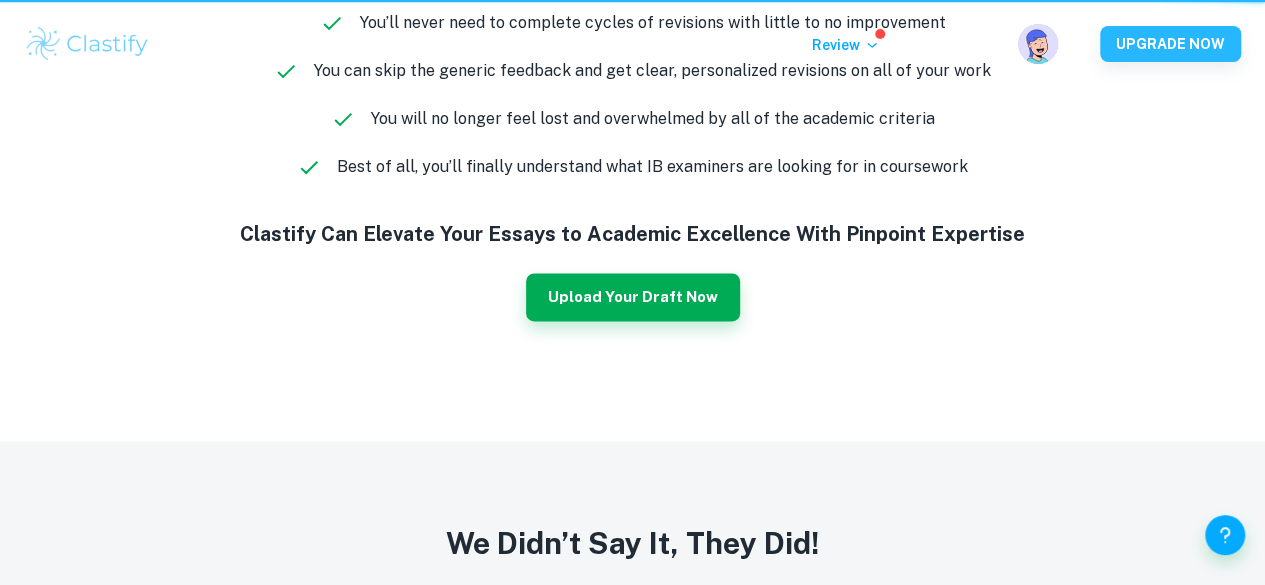 scroll, scrollTop: 0, scrollLeft: 0, axis: both 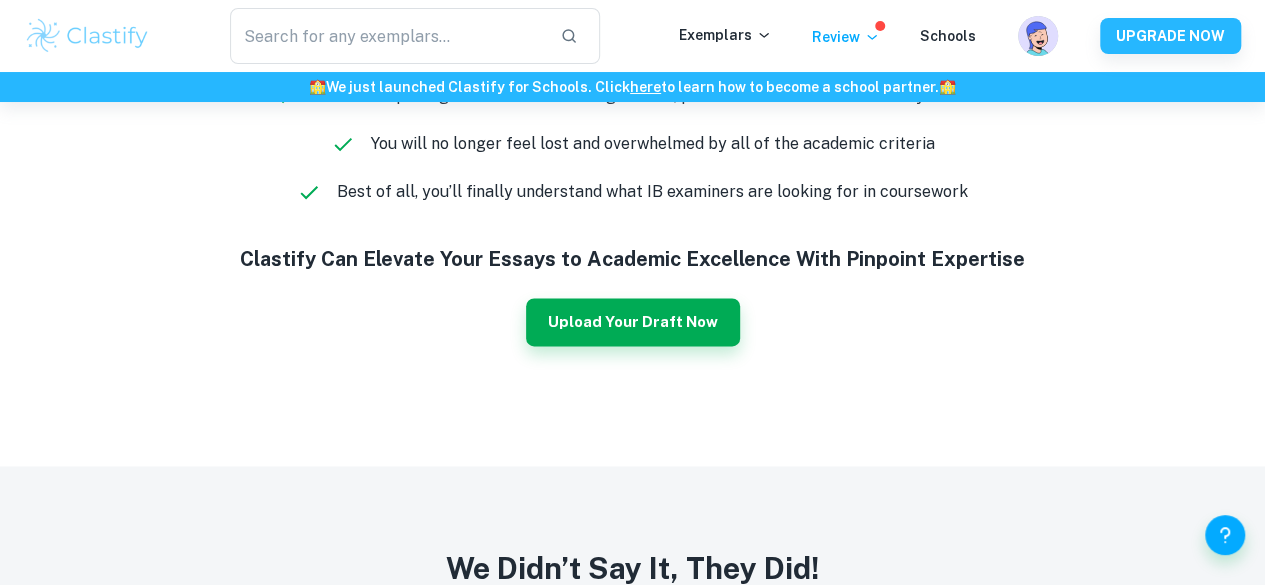 drag, startPoint x: 814, startPoint y: 182, endPoint x: 712, endPoint y: 164, distance: 103.57606 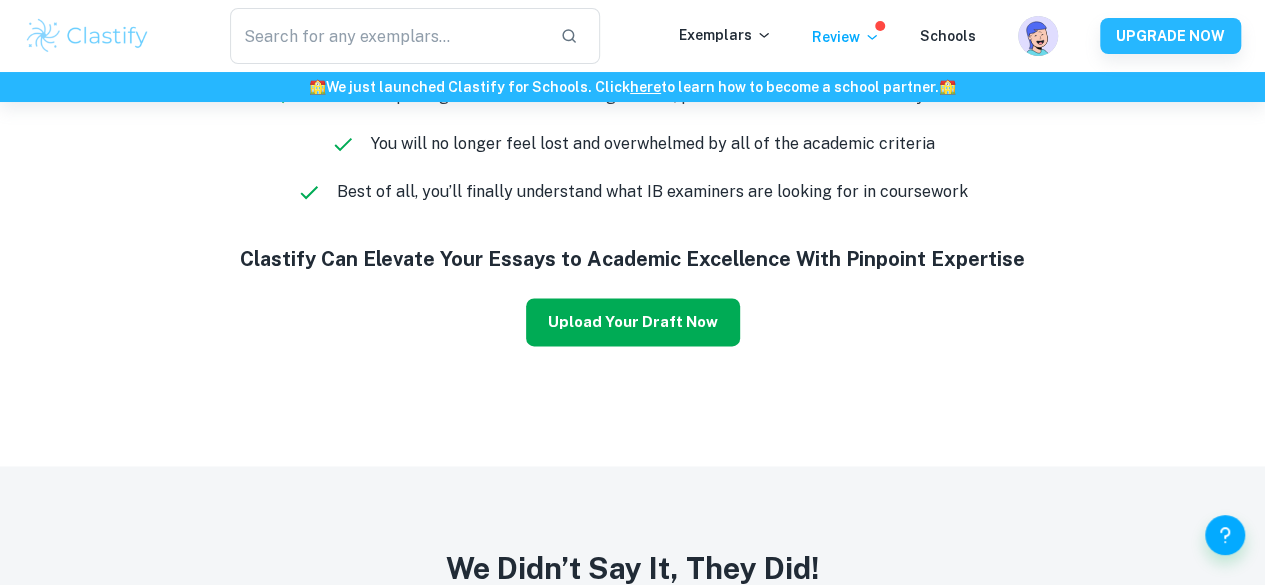 scroll, scrollTop: 1260, scrollLeft: 0, axis: vertical 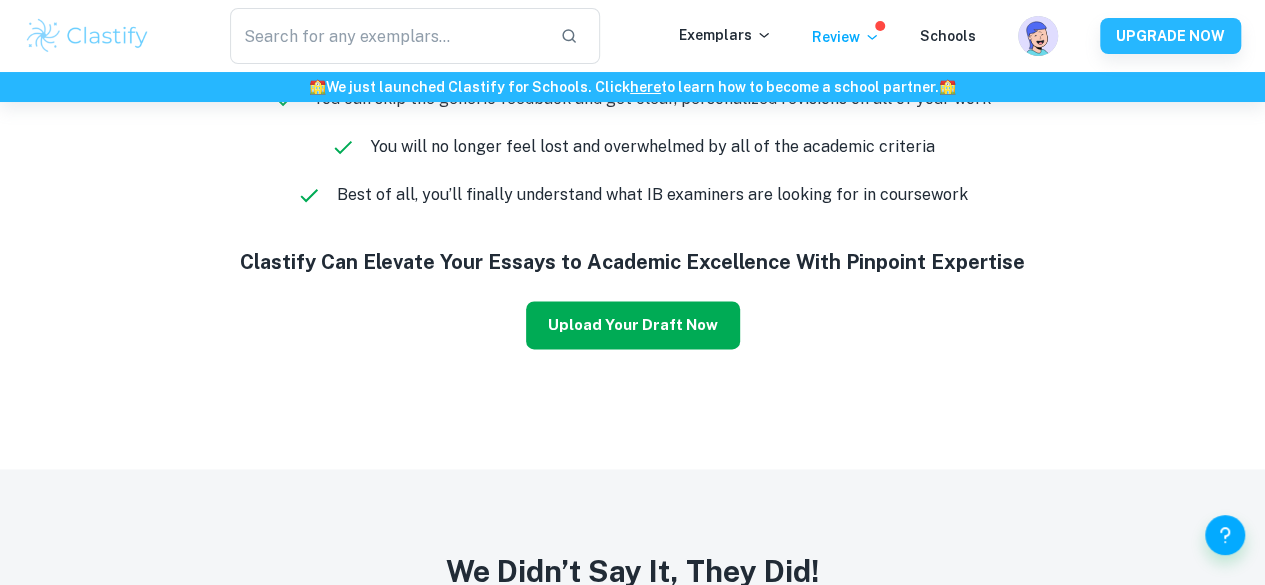 click on "Upload Your Draft Now" at bounding box center [633, 325] 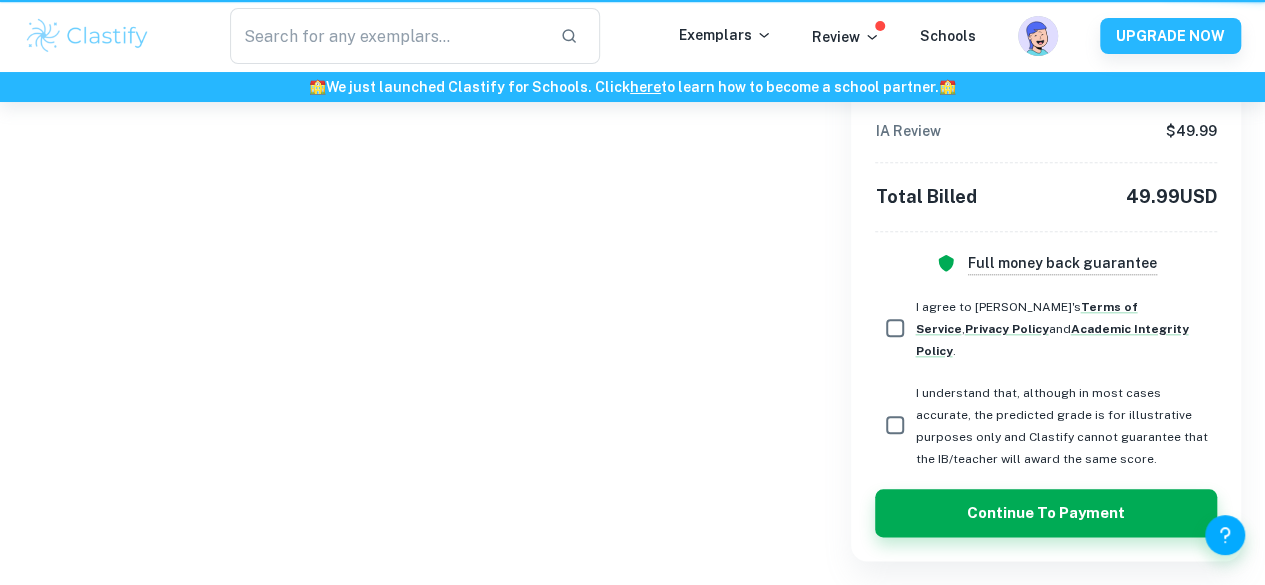 scroll, scrollTop: 0, scrollLeft: 0, axis: both 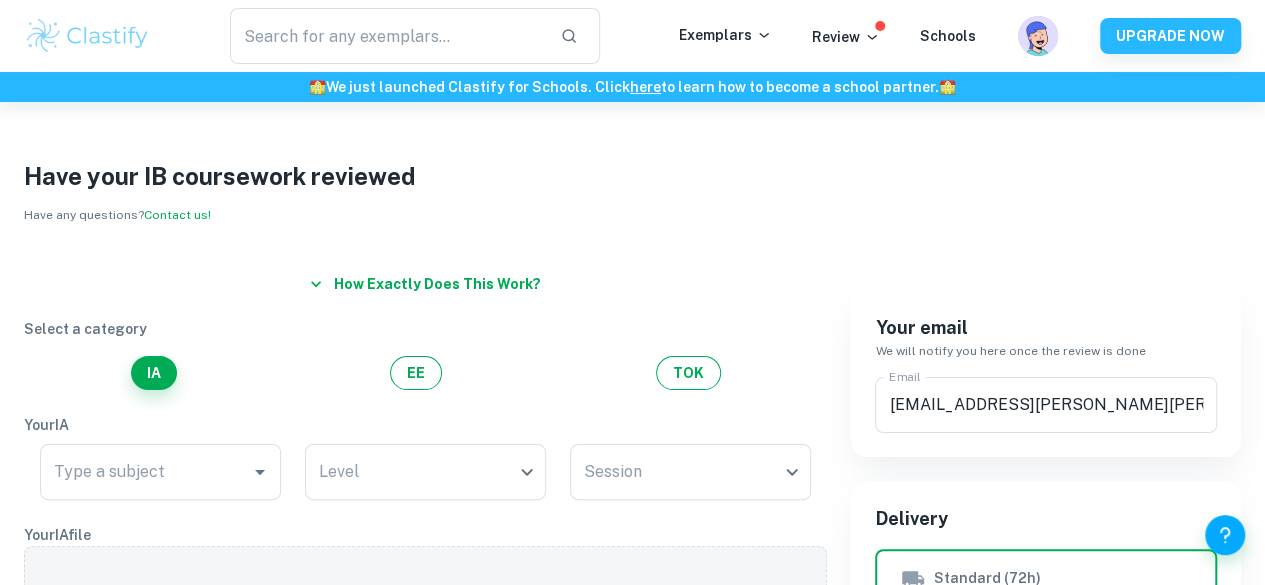 drag, startPoint x: 715, startPoint y: 277, endPoint x: 911, endPoint y: 177, distance: 220.03636 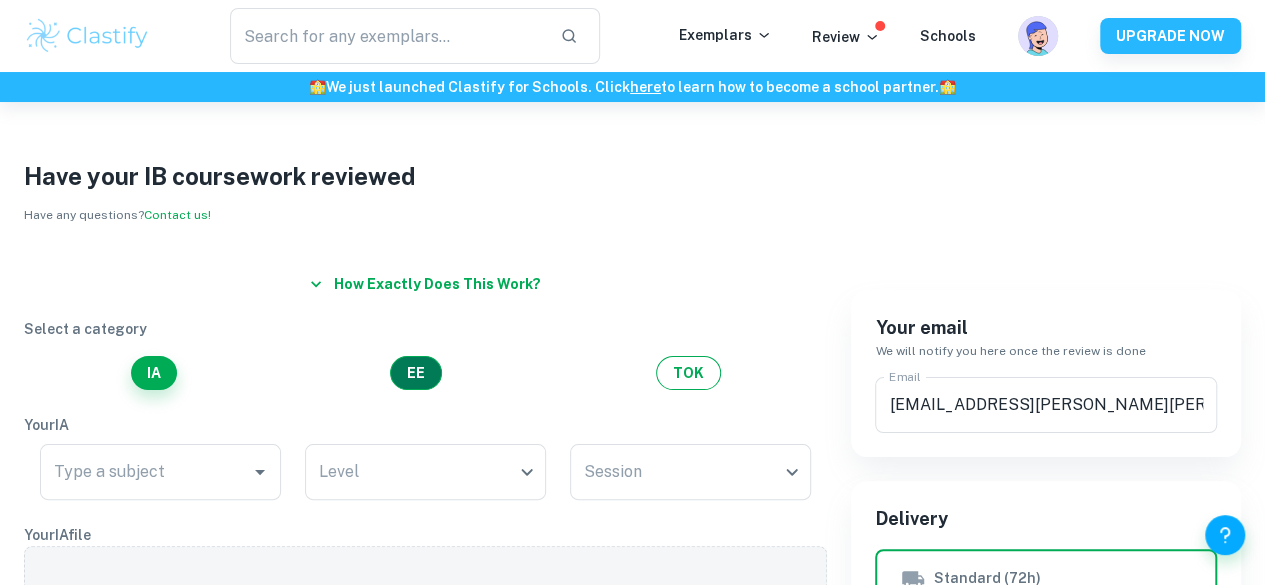 click on "EE" at bounding box center [416, 373] 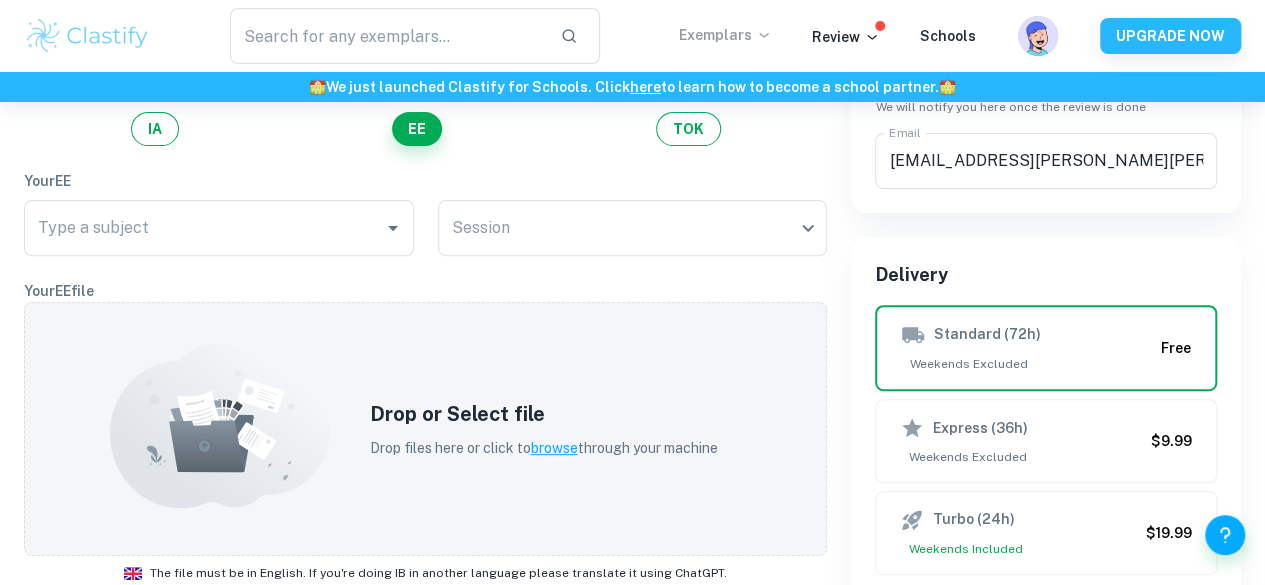 scroll, scrollTop: 0, scrollLeft: 0, axis: both 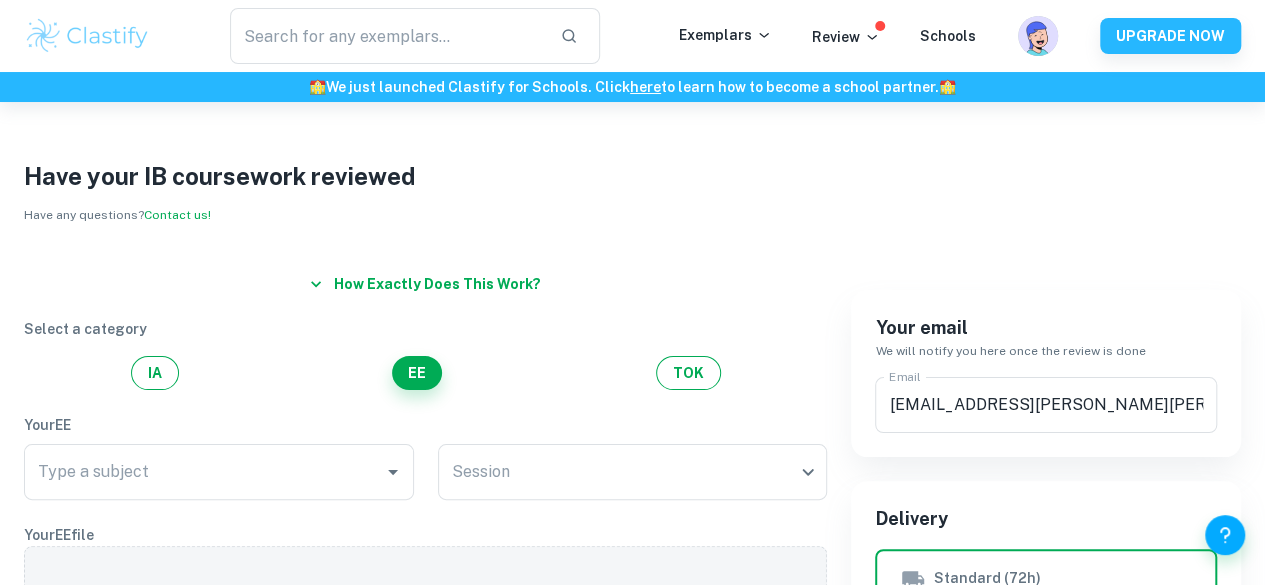 drag, startPoint x: 785, startPoint y: 221, endPoint x: 718, endPoint y: 321, distance: 120.37026 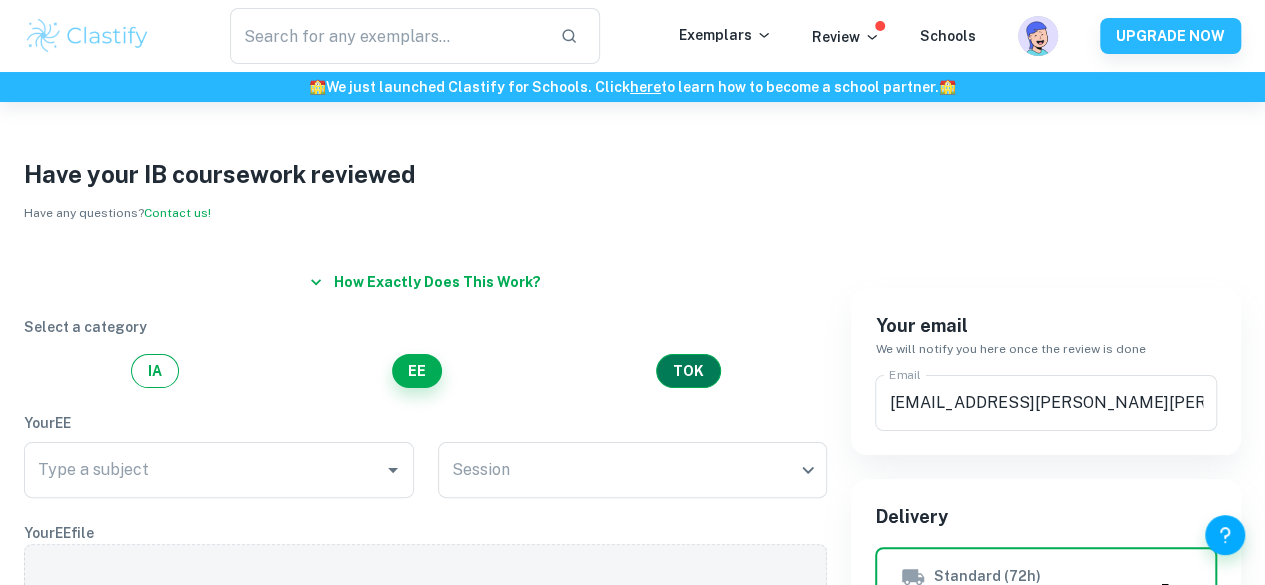 click on "TOK" at bounding box center [688, 371] 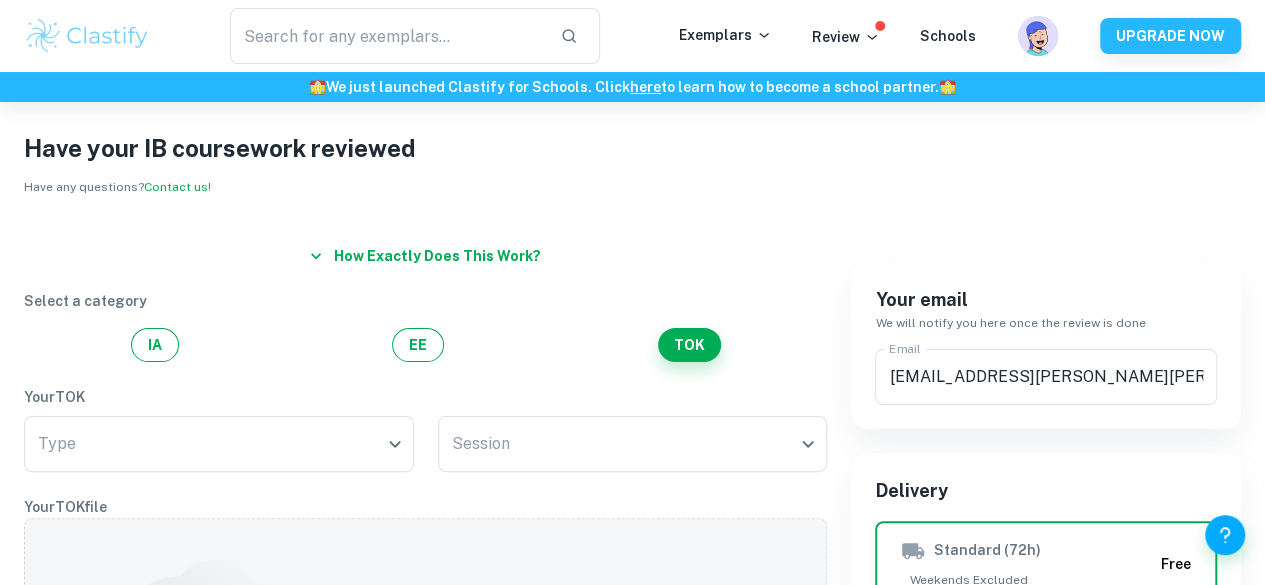 scroll, scrollTop: 113, scrollLeft: 0, axis: vertical 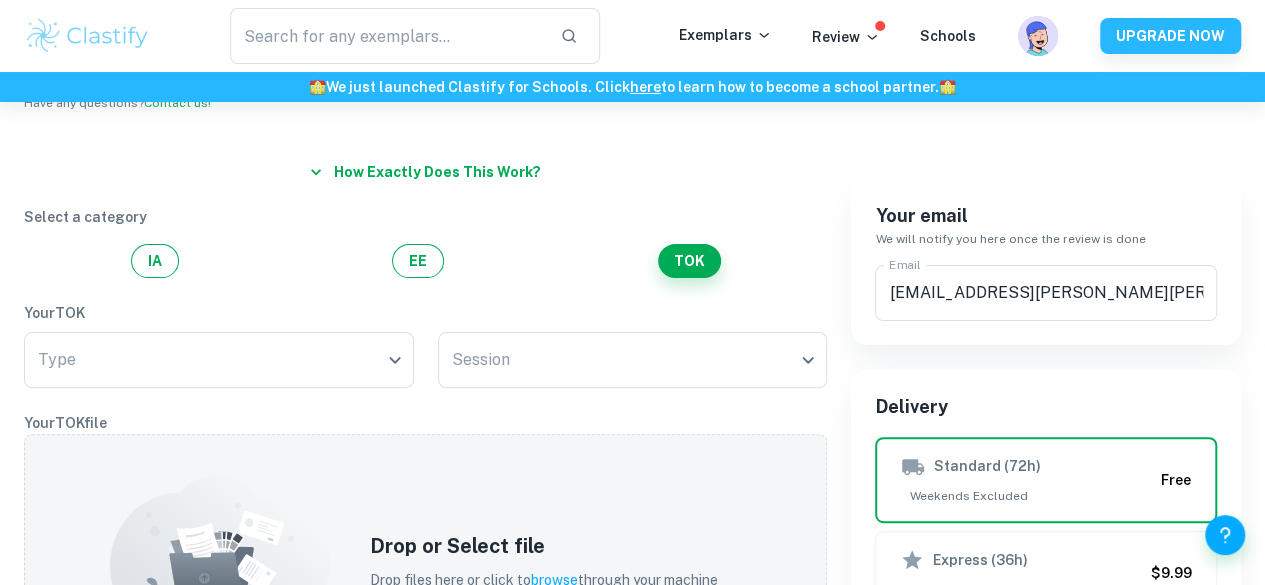drag, startPoint x: 710, startPoint y: 277, endPoint x: 479, endPoint y: 317, distance: 234.43762 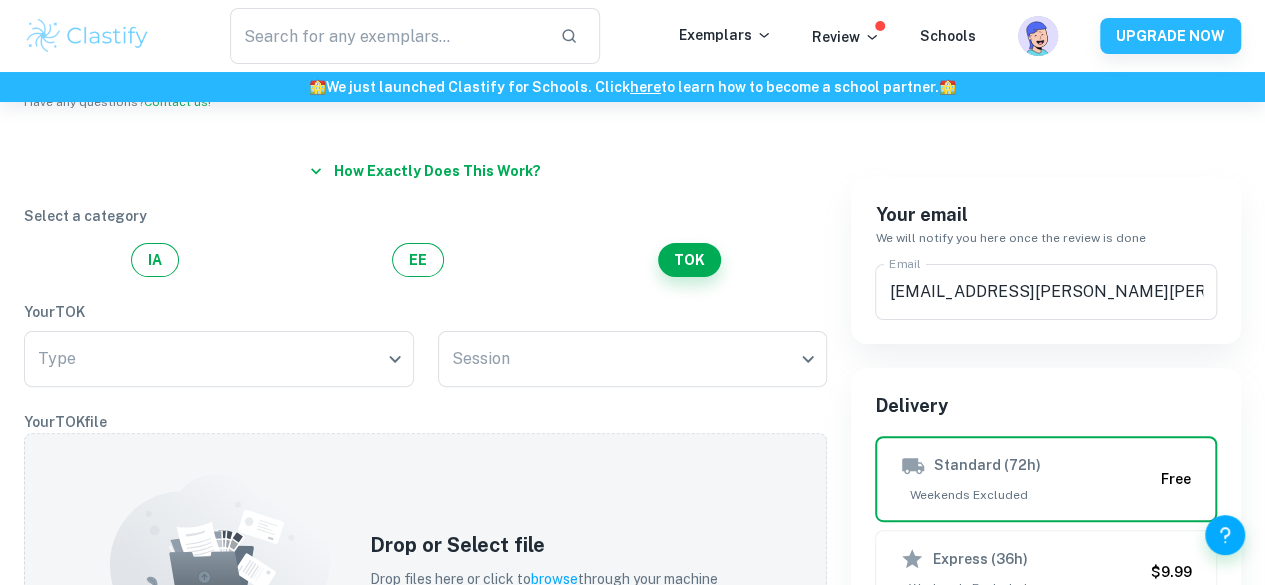 click on "How exactly does this work? Select a category IA EE TOK Your  TOK Type ​ Type Session ​ Session Your  TOK  file Drop or Select file Drop files here or click to  browse  through your machine The file must be in English. If you're doing IB in another language please translate it using ChatGPT. Requests x ​" at bounding box center [413, 749] 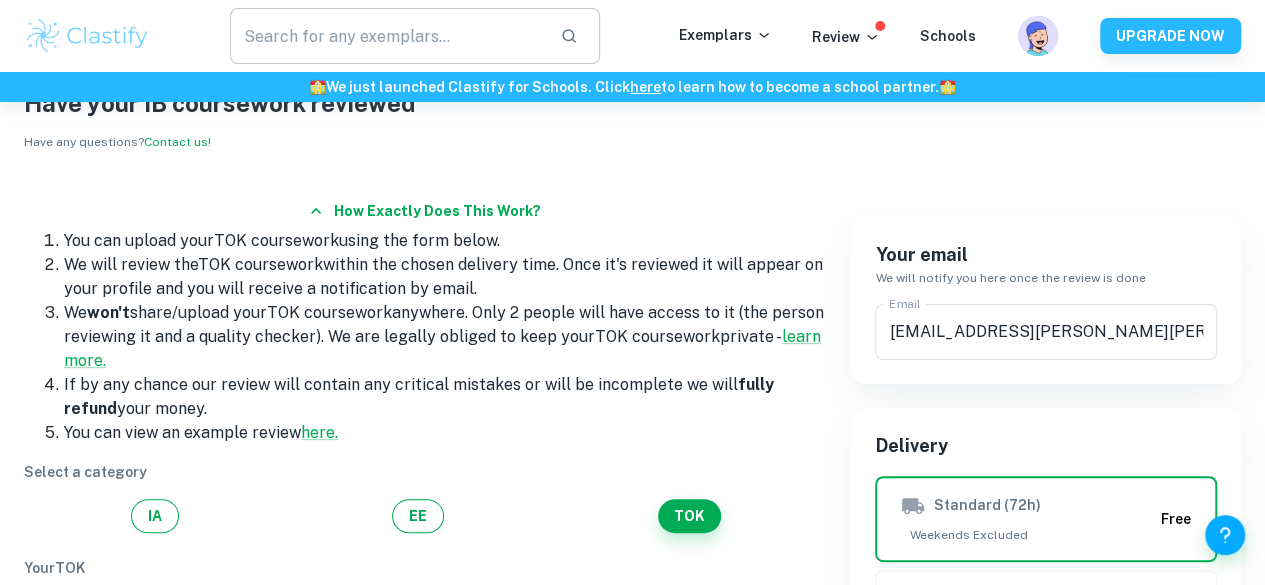 scroll, scrollTop: 0, scrollLeft: 0, axis: both 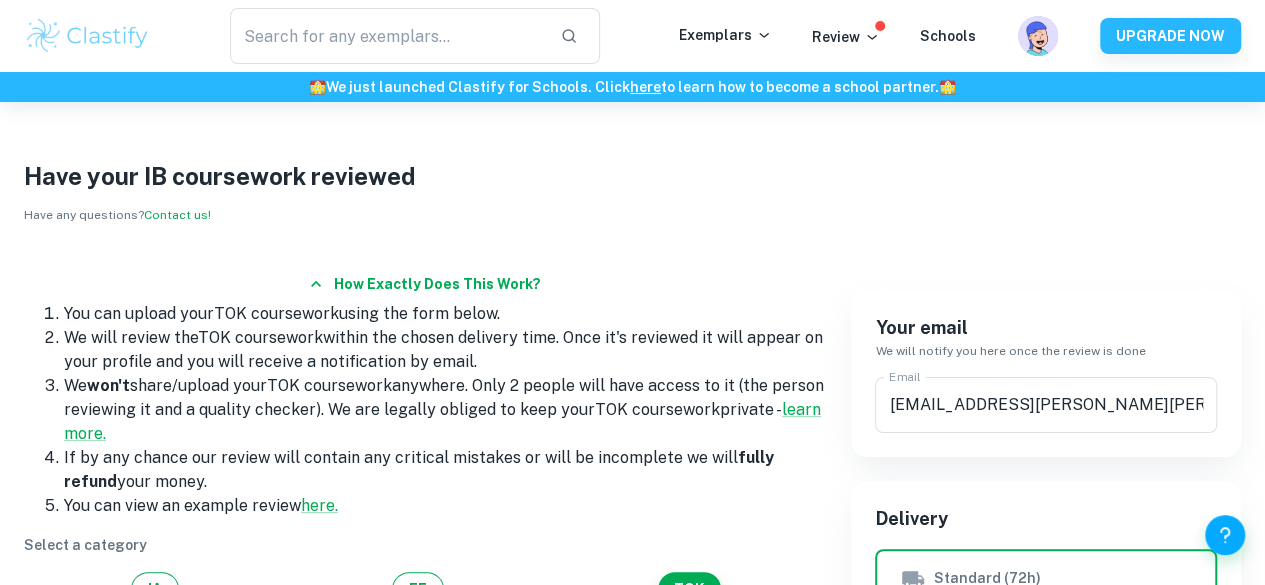 drag, startPoint x: 492, startPoint y: 229, endPoint x: 462, endPoint y: 144, distance: 90.13878 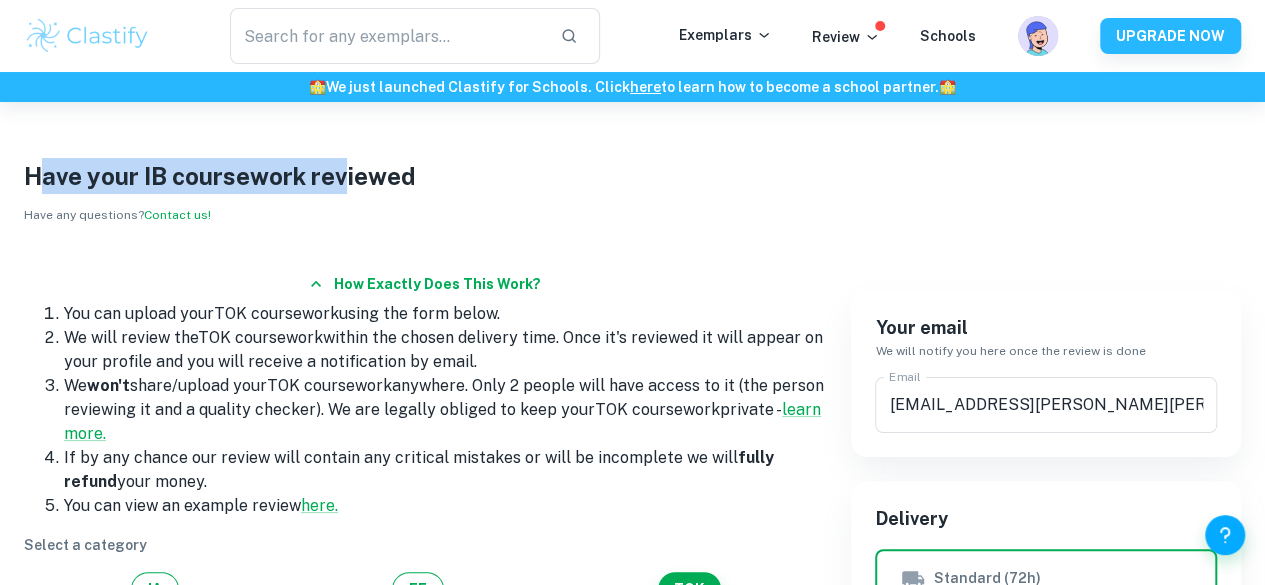 drag, startPoint x: 35, startPoint y: 185, endPoint x: 440, endPoint y: 177, distance: 405.079 